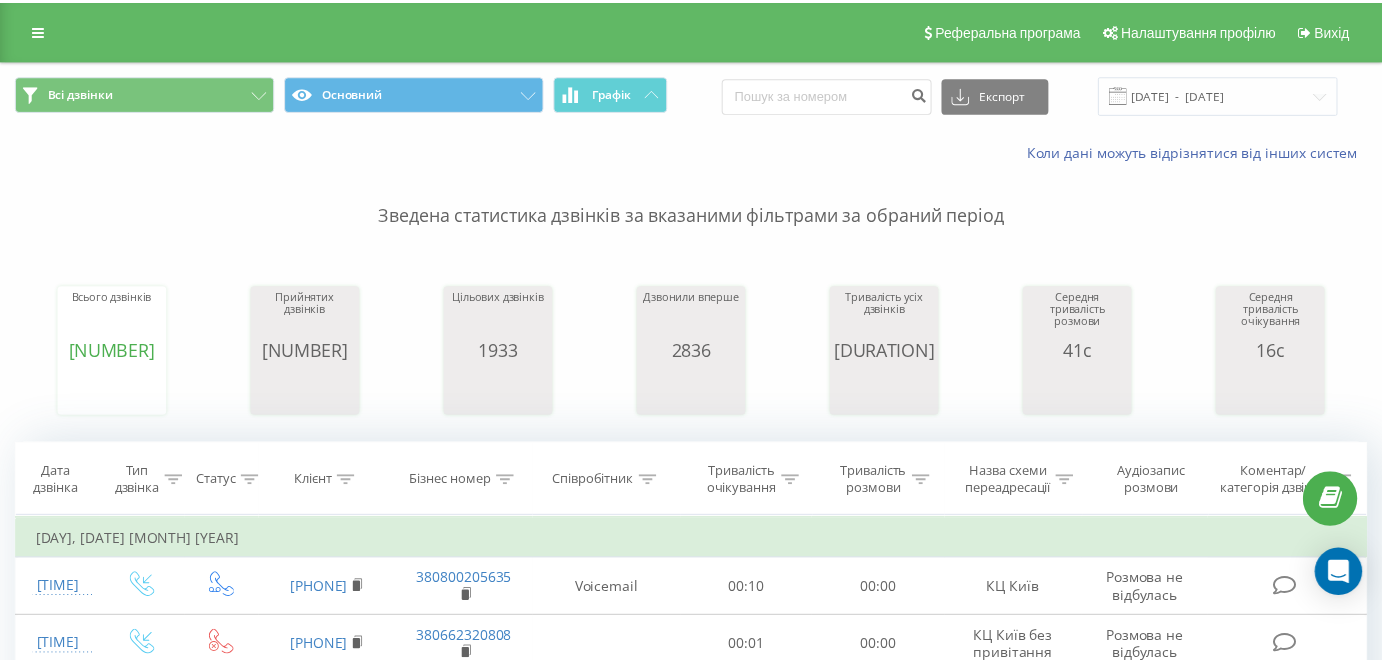 scroll, scrollTop: 0, scrollLeft: 0, axis: both 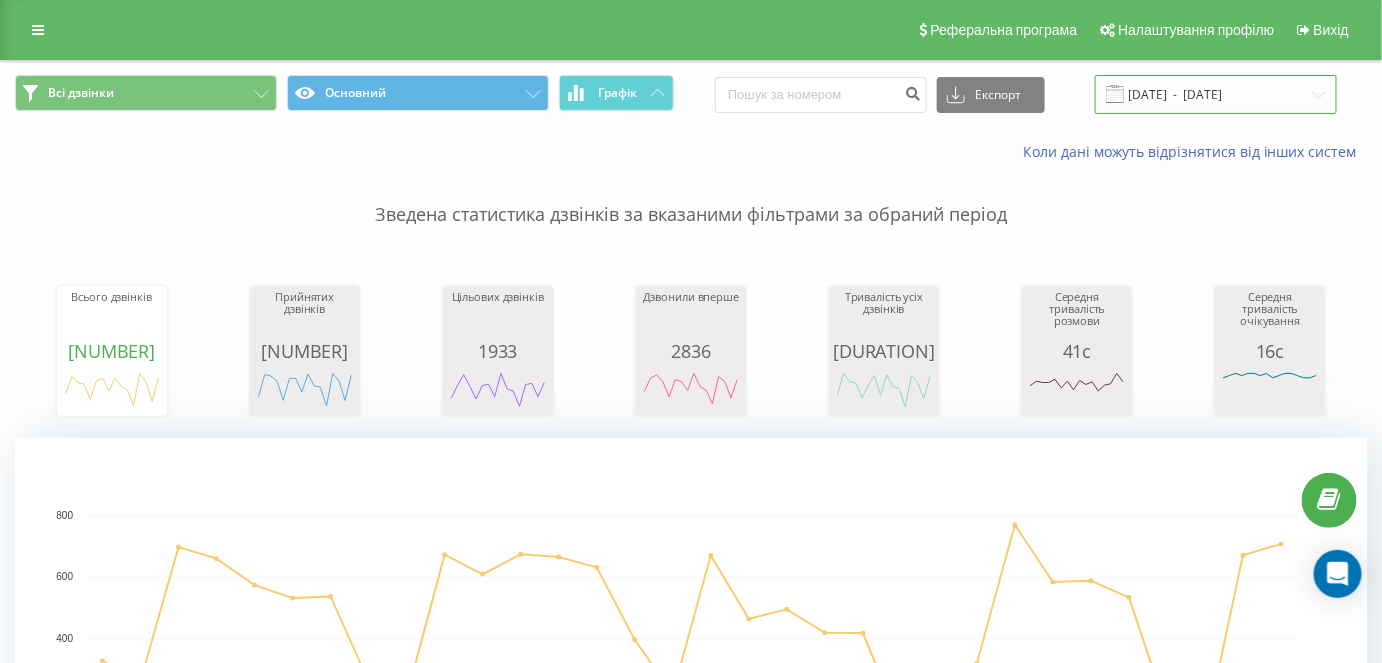 click on "[DATE]  -  [DATE]" at bounding box center (1216, 94) 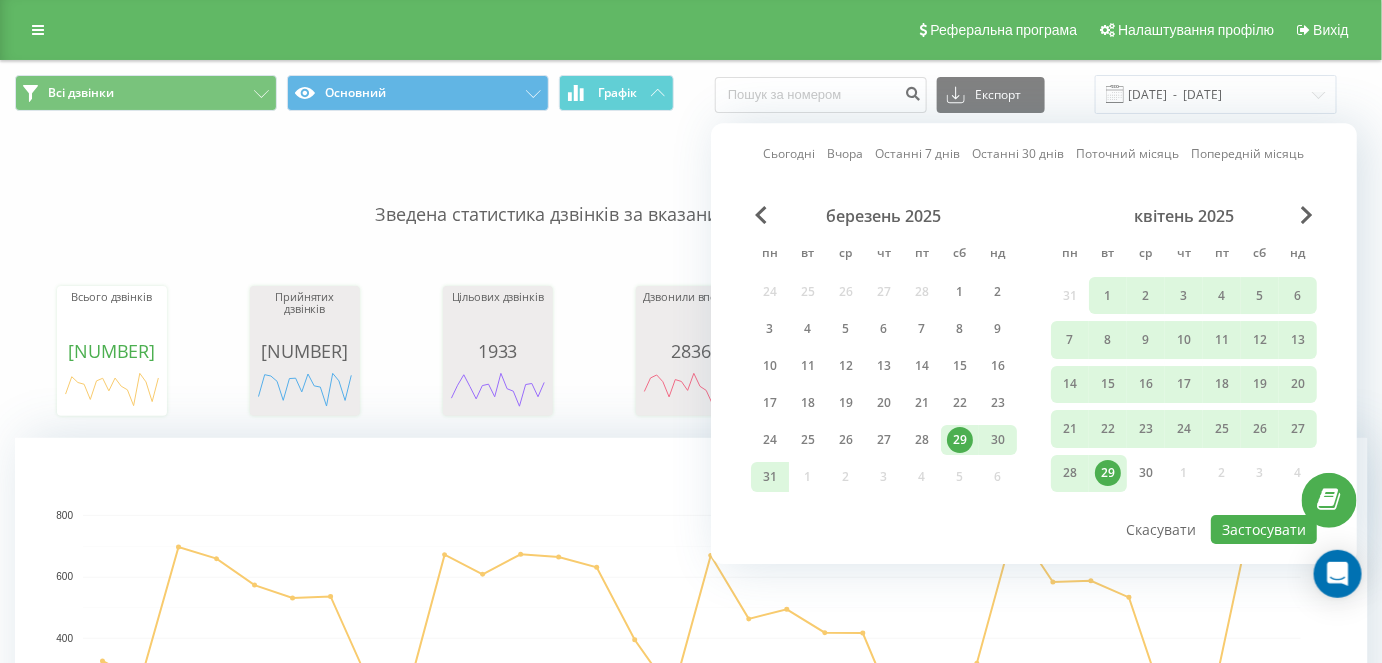 click on "квітень 2025" at bounding box center (1184, 216) 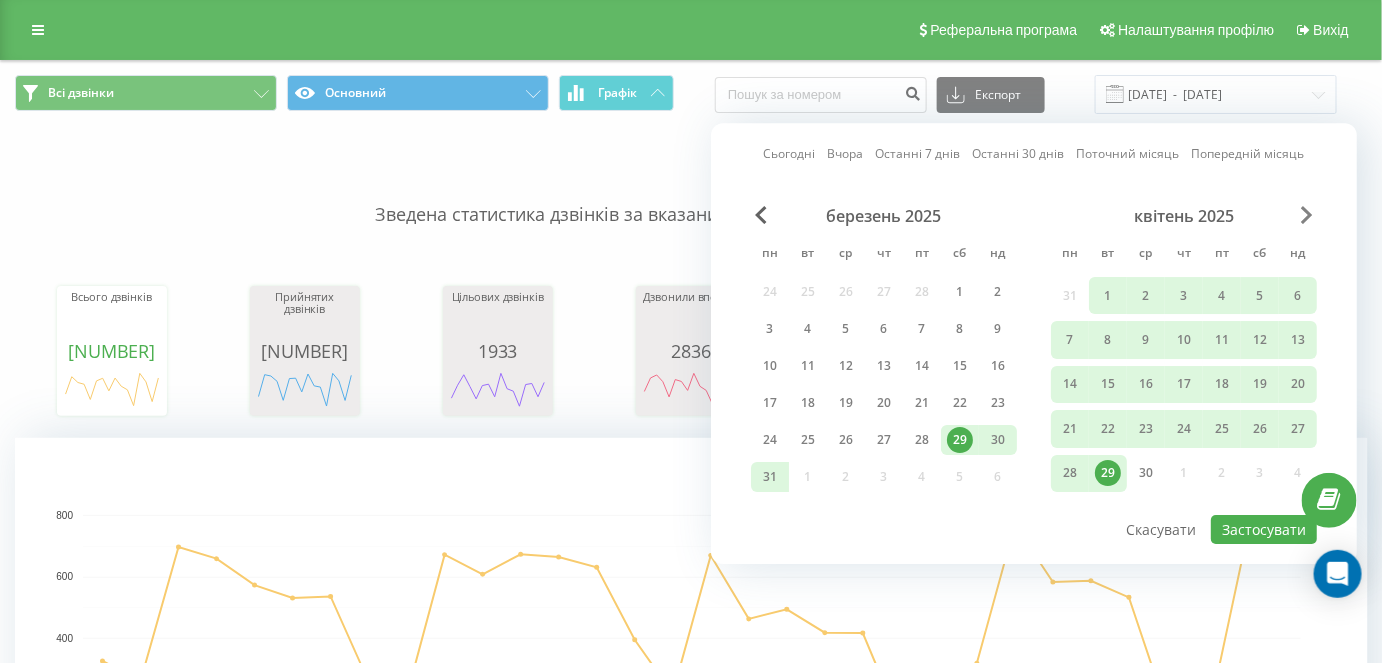 click on "березень 2025 пн вт ср чт пт сб нд 24 25 26 27 28 1 2 3 4 5 6 7 8 9 10 11 12 13 14 15 16 17 18 19 20 21 22 23 24 25 26 27 28 29 30 31 1 2 3 4 5 6 квітень 2025 пн вт ср чт пт сб нд 31 1 2 3 4 5 6 7 8 9 10 11 12 13 14 15 16 17 18 19 20 21 22 23 24 25 26 27 28 29 30 1 2 3 4" at bounding box center [1034, 359] 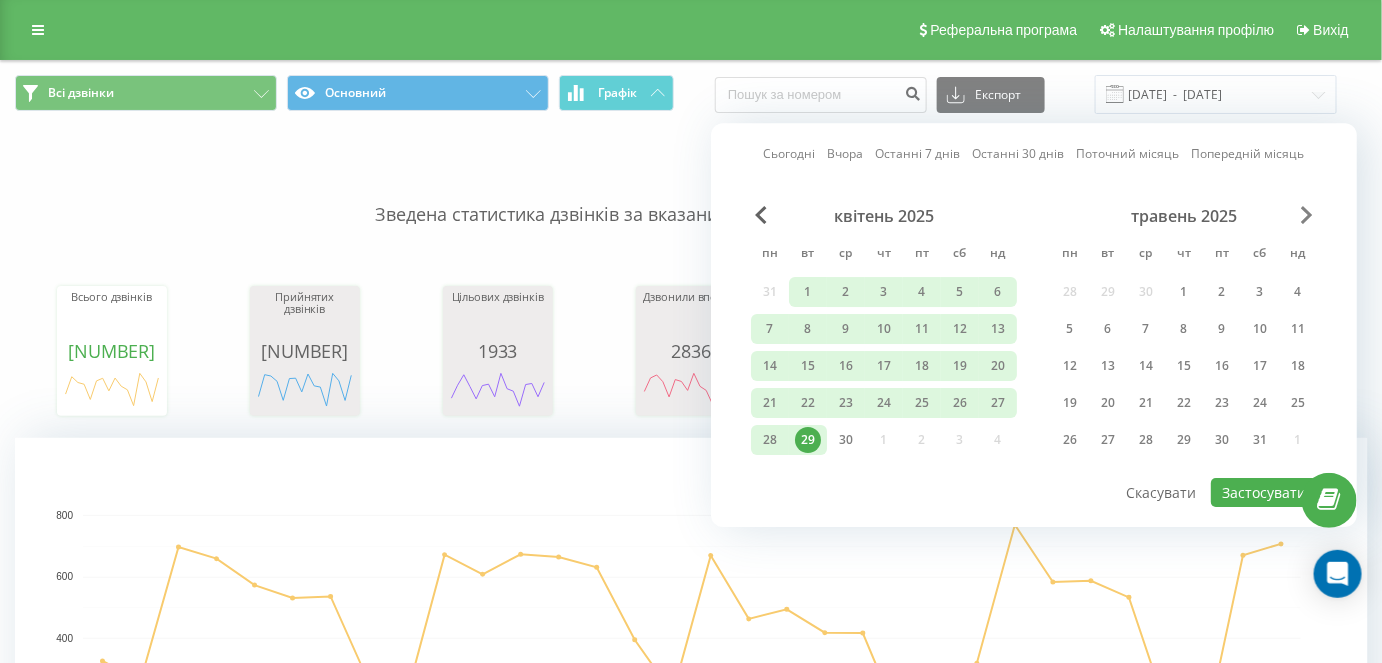 click at bounding box center [1307, 215] 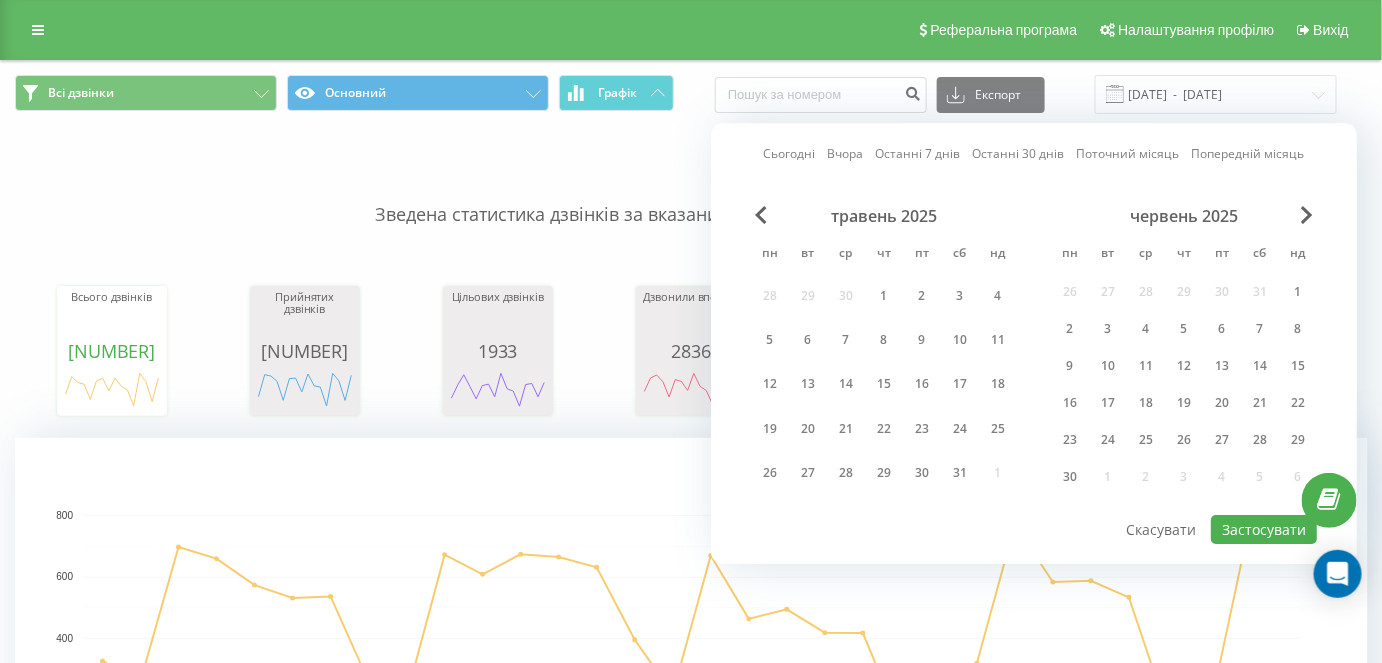 click on "червень 2025" at bounding box center [1184, 216] 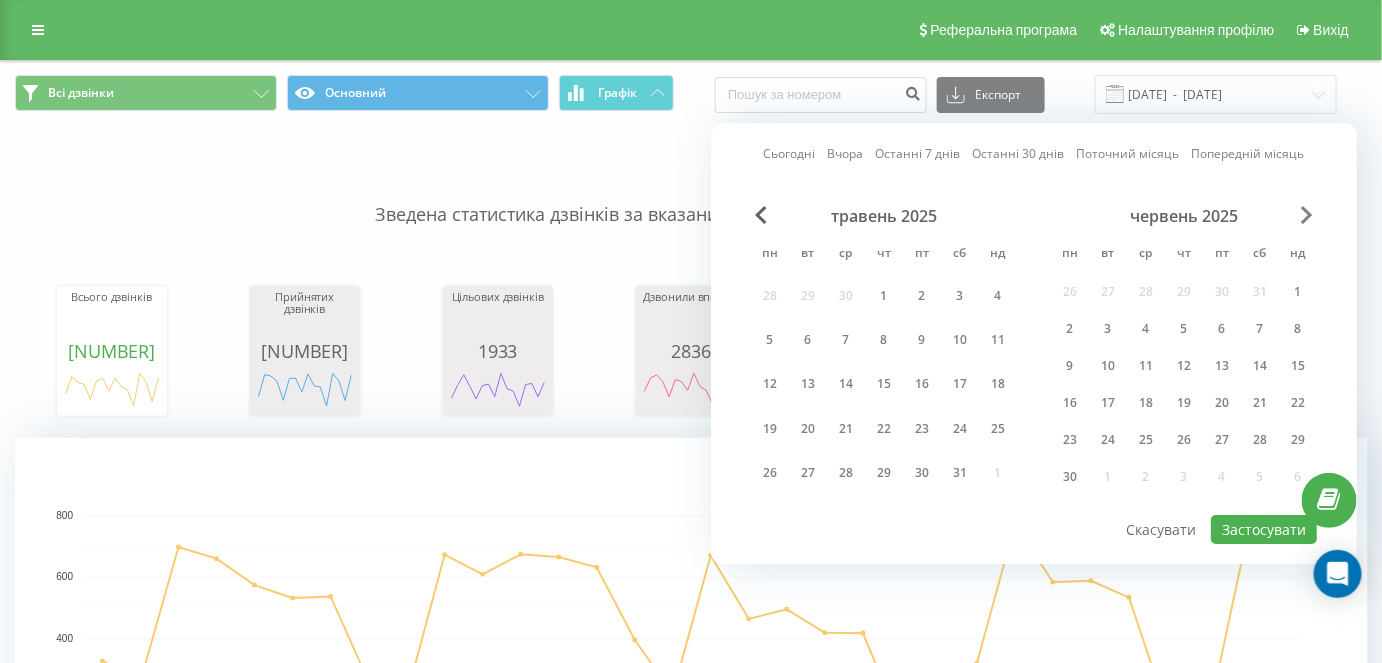 click at bounding box center [1307, 215] 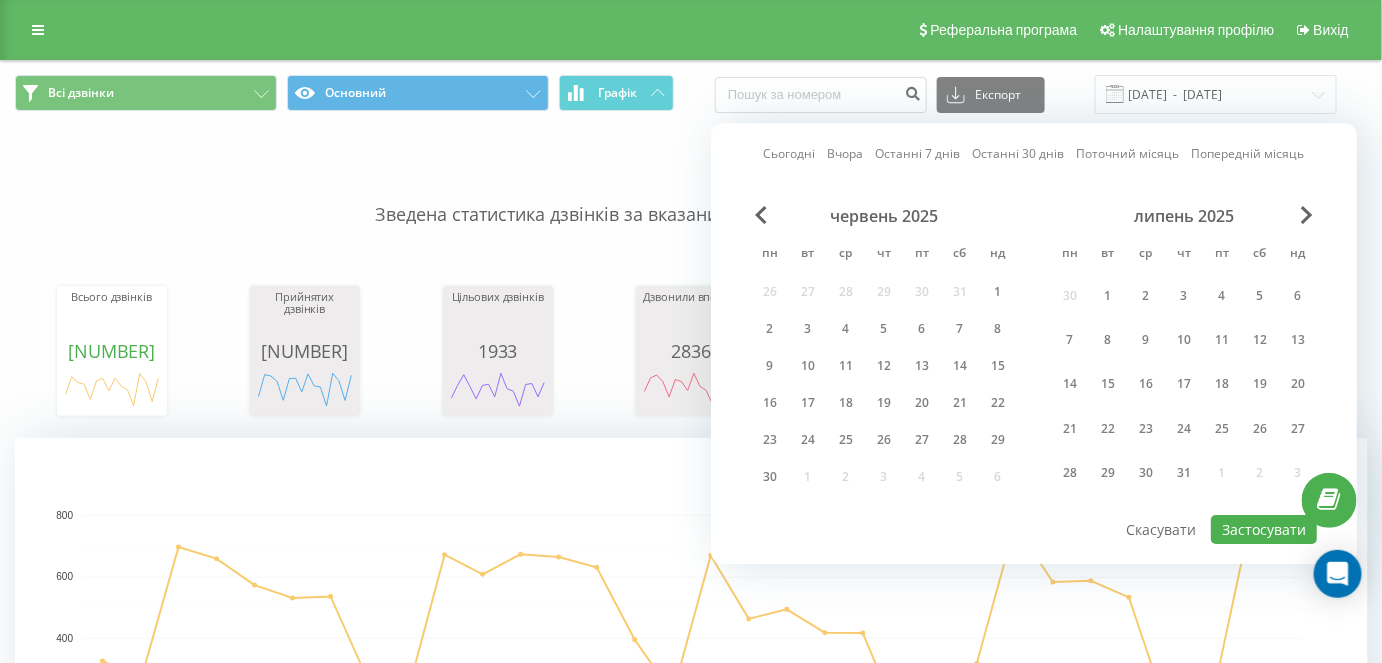 click on "липень 2025" at bounding box center (1184, 216) 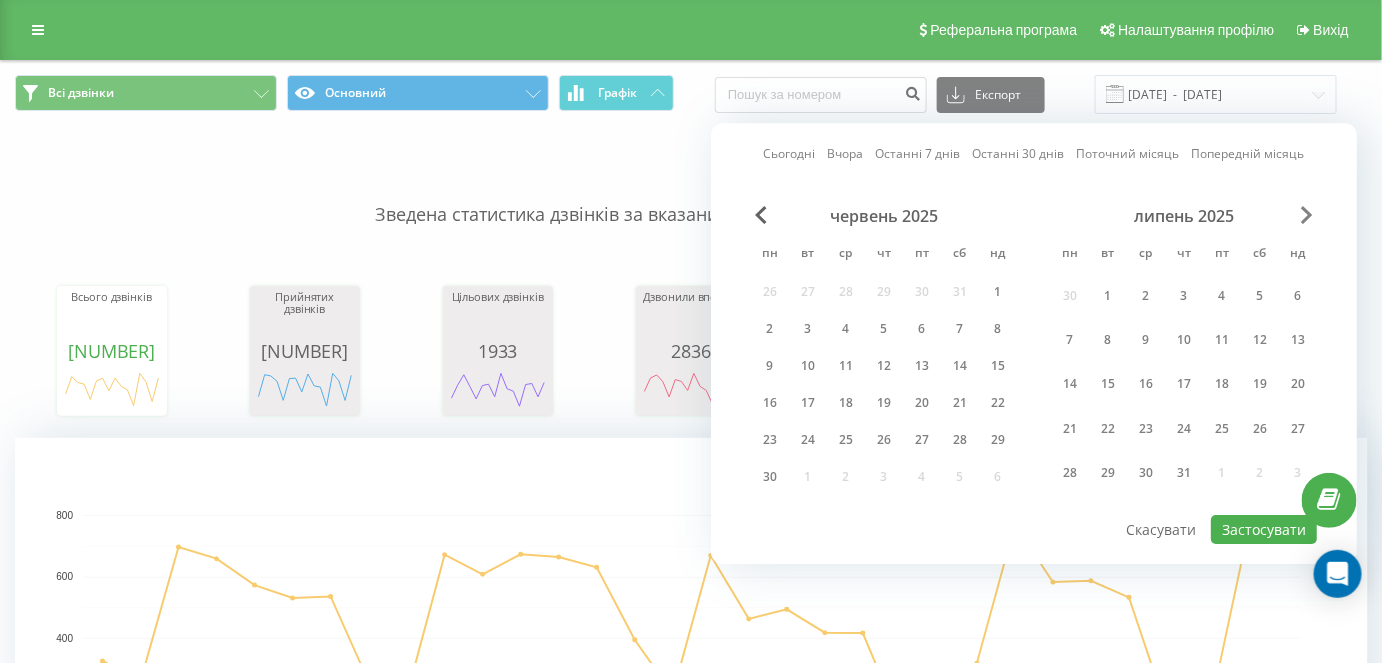 click at bounding box center (1307, 215) 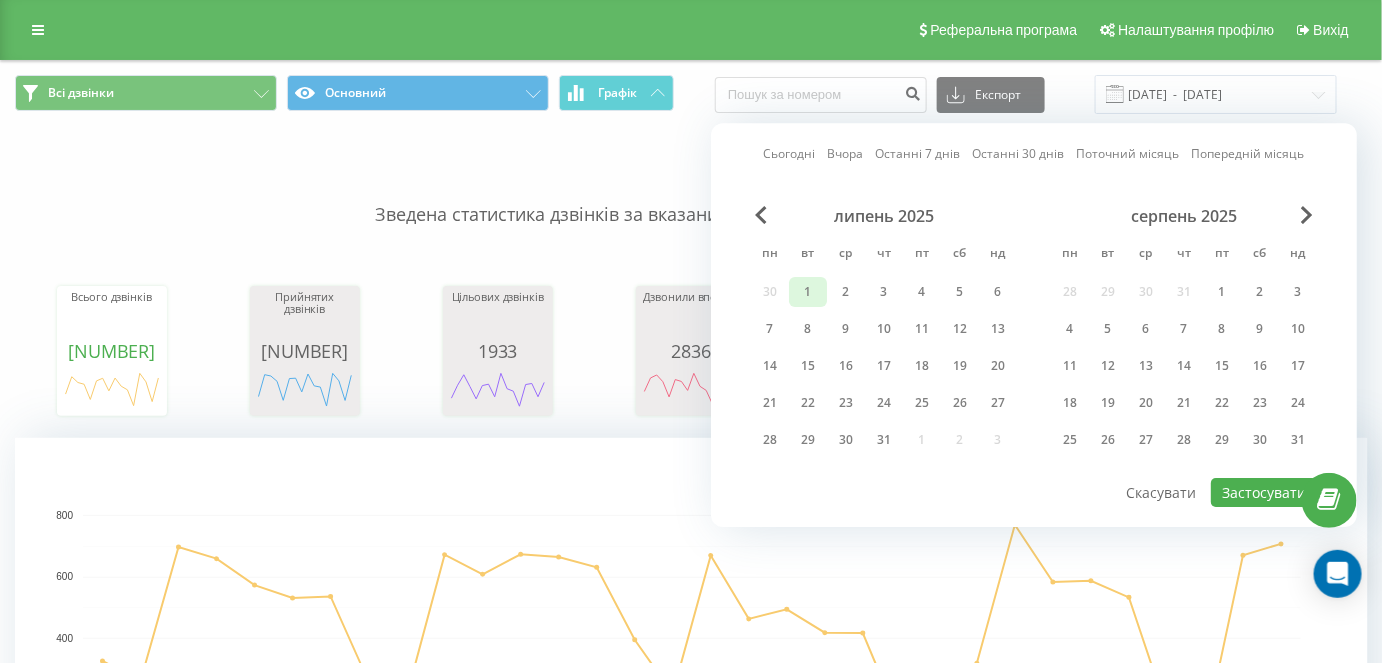 click on "1" at bounding box center [808, 292] 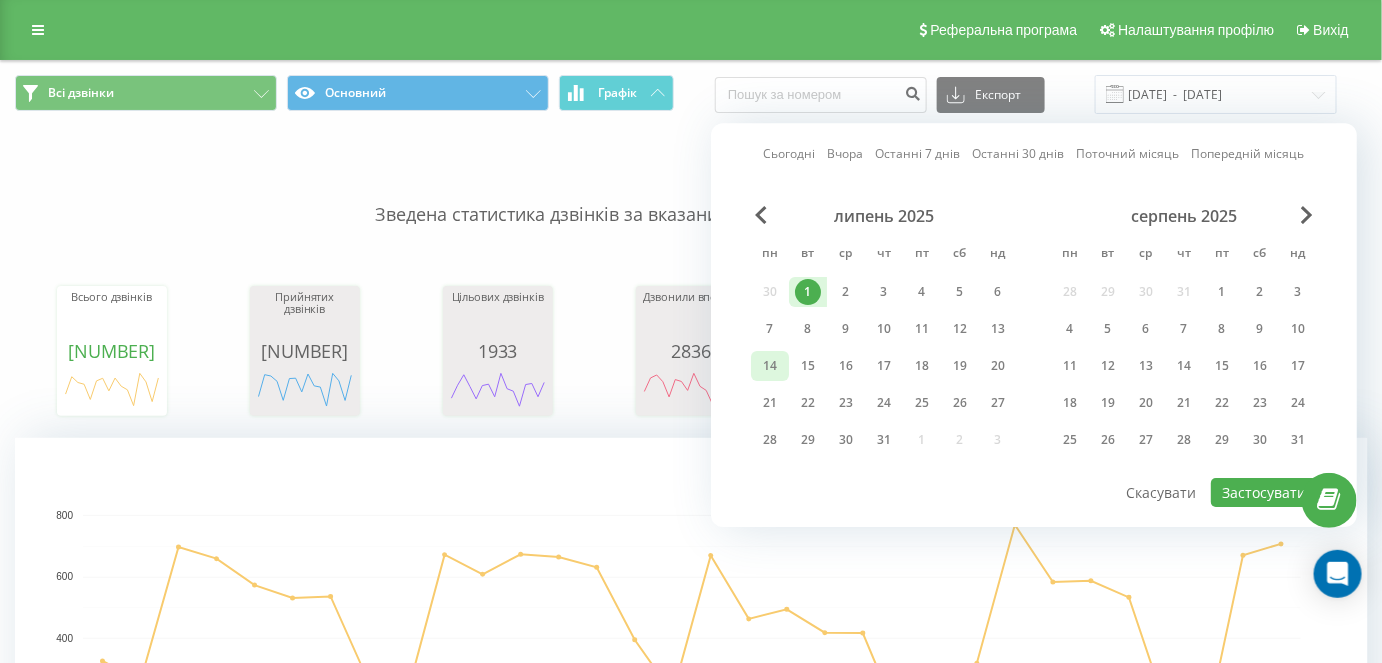 click on "14" at bounding box center [770, 366] 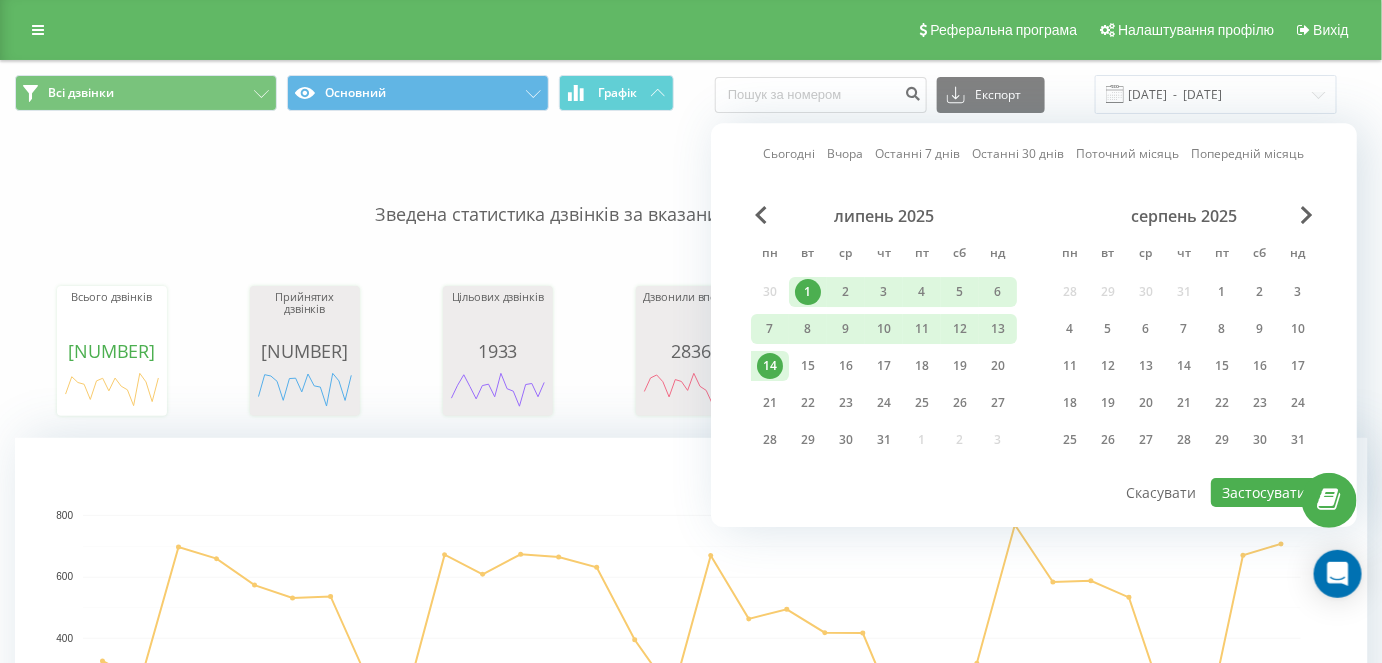 click on "14" at bounding box center (770, 366) 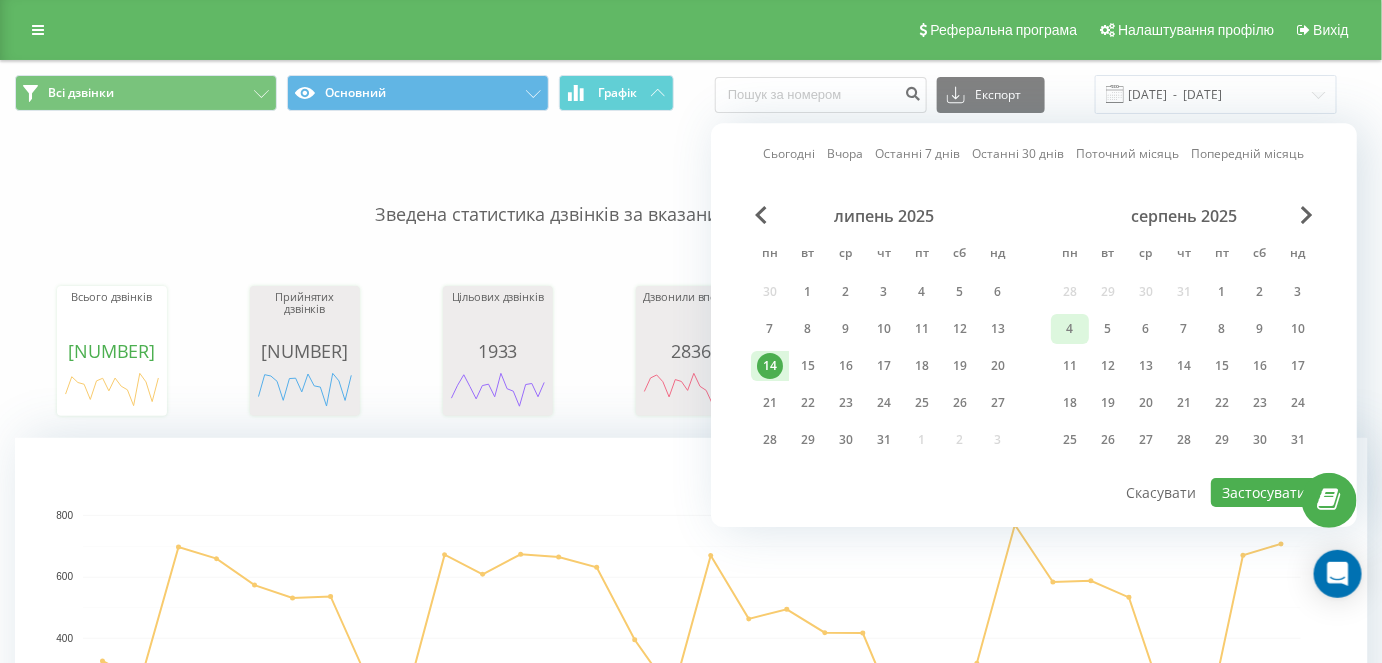 click on "4" at bounding box center [1070, 329] 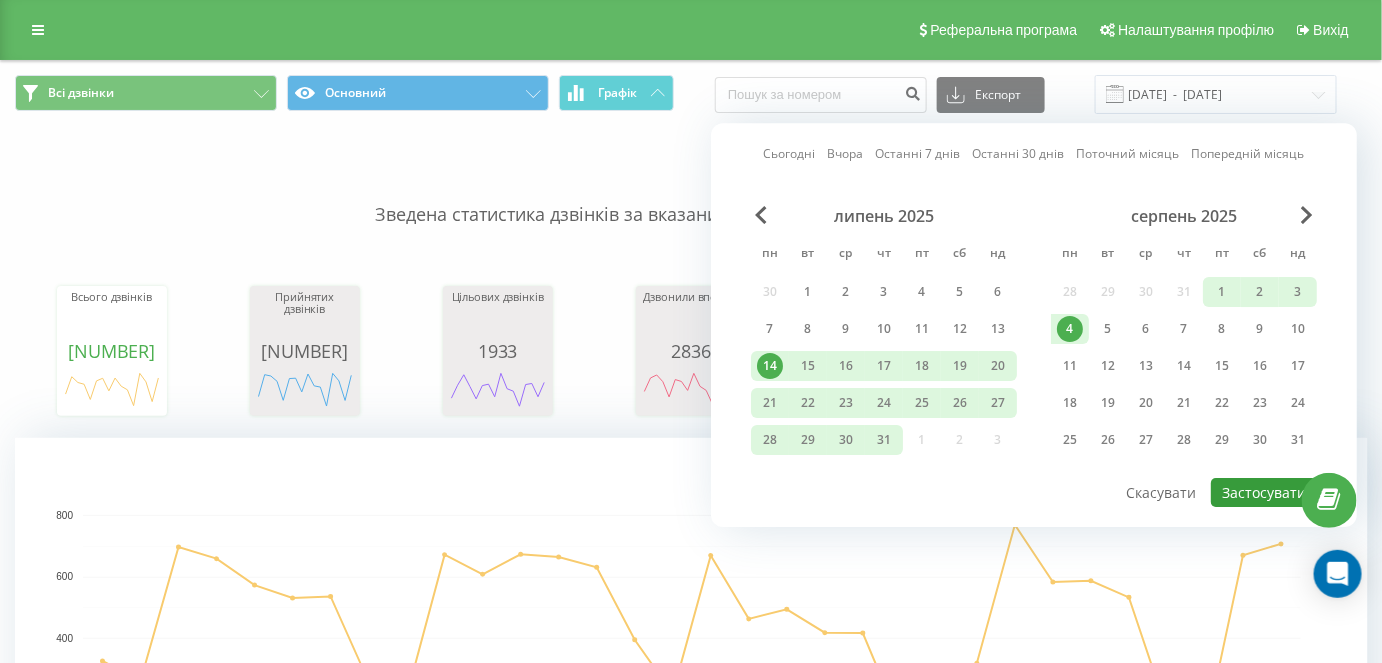 click on "Застосувати" at bounding box center [1264, 492] 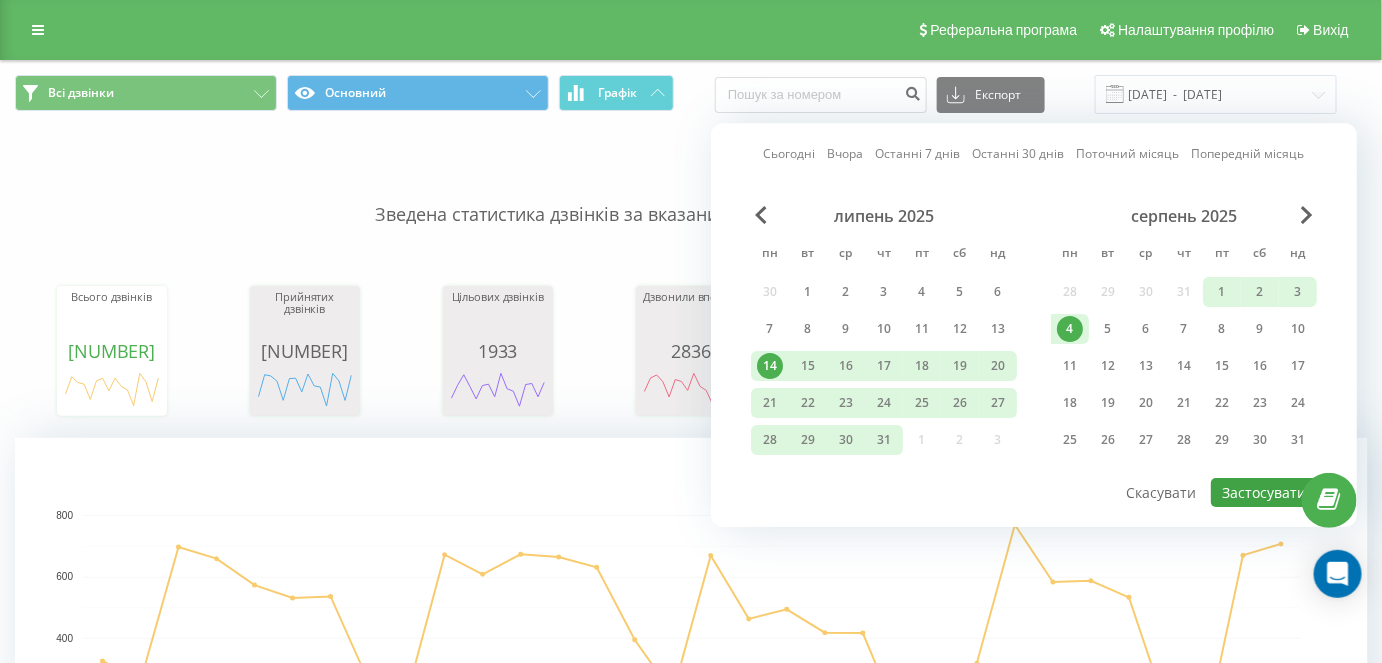 type on "[DATE]  -  [DATE]" 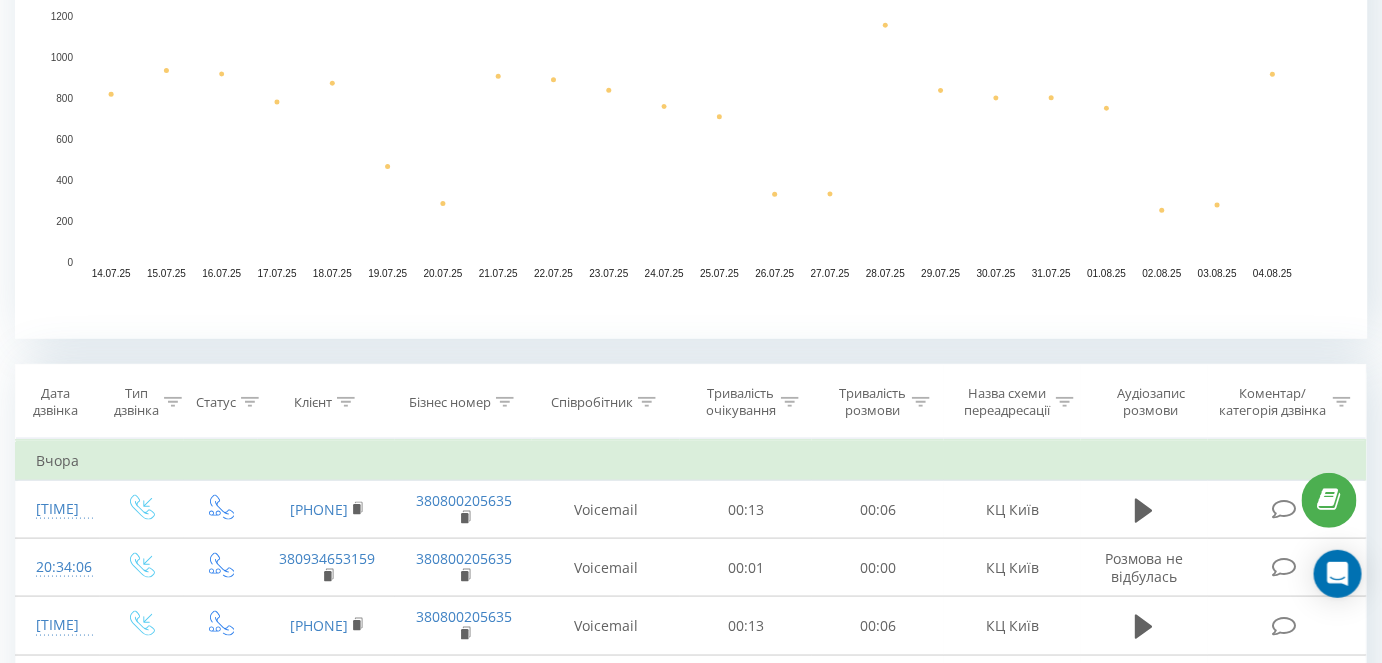 scroll, scrollTop: 636, scrollLeft: 0, axis: vertical 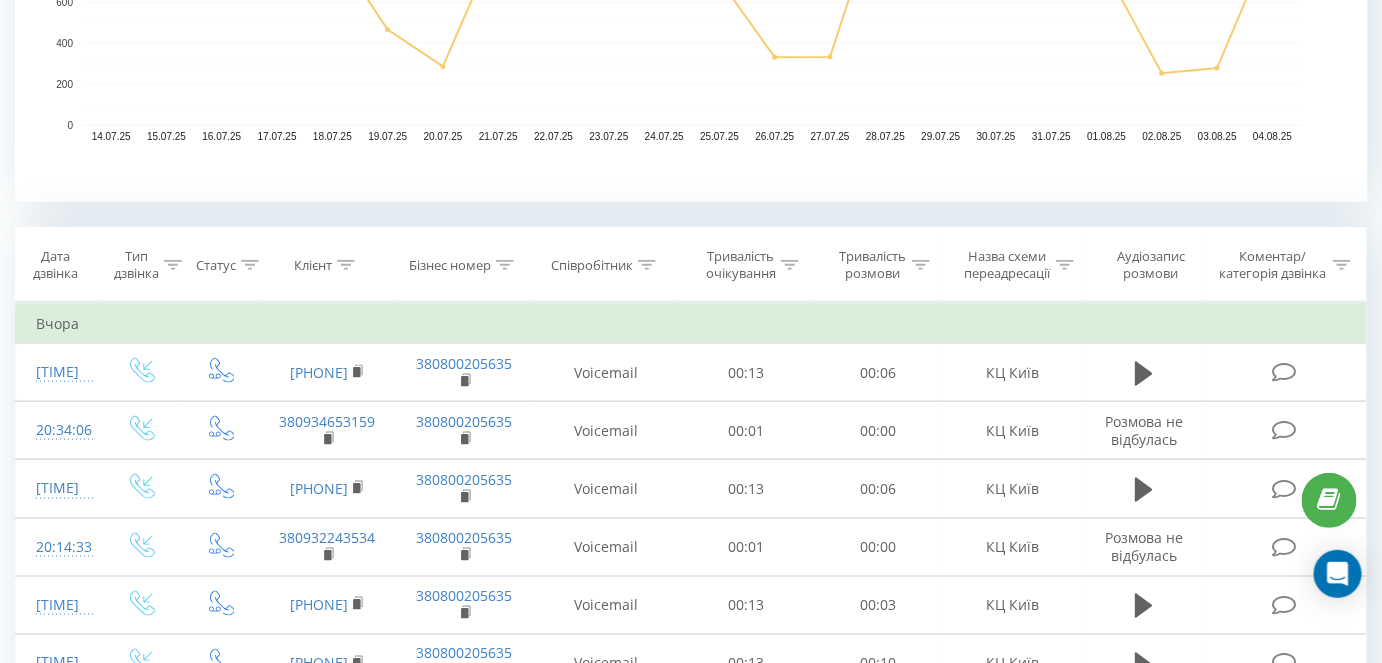 click at bounding box center [346, 265] 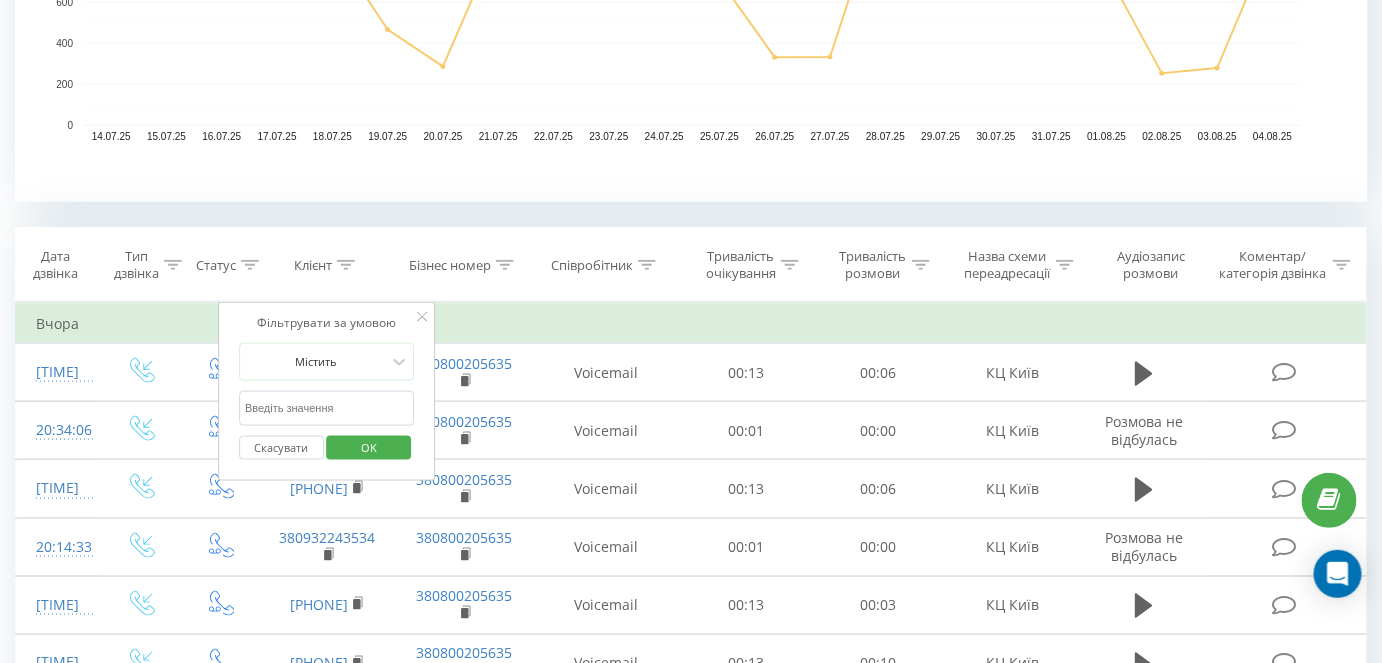 click at bounding box center [327, 408] 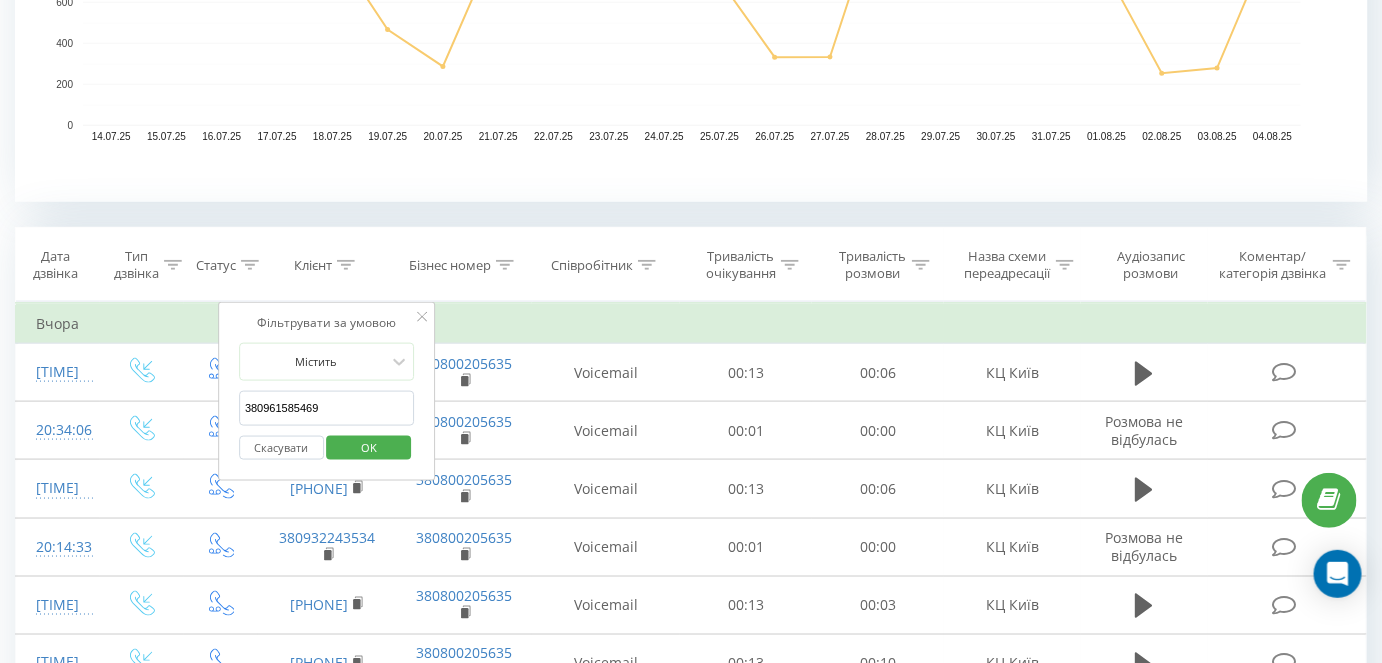 drag, startPoint x: 255, startPoint y: 407, endPoint x: 240, endPoint y: 397, distance: 18.027756 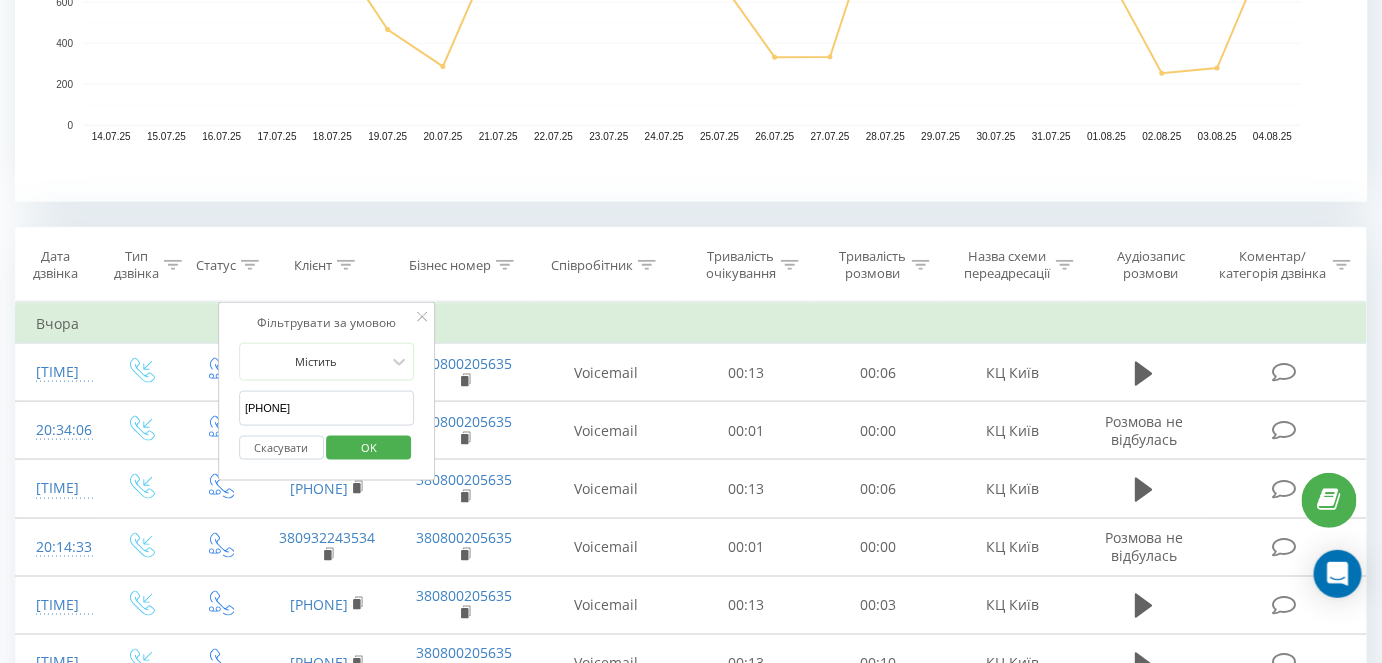 click on "OK" at bounding box center [369, 447] 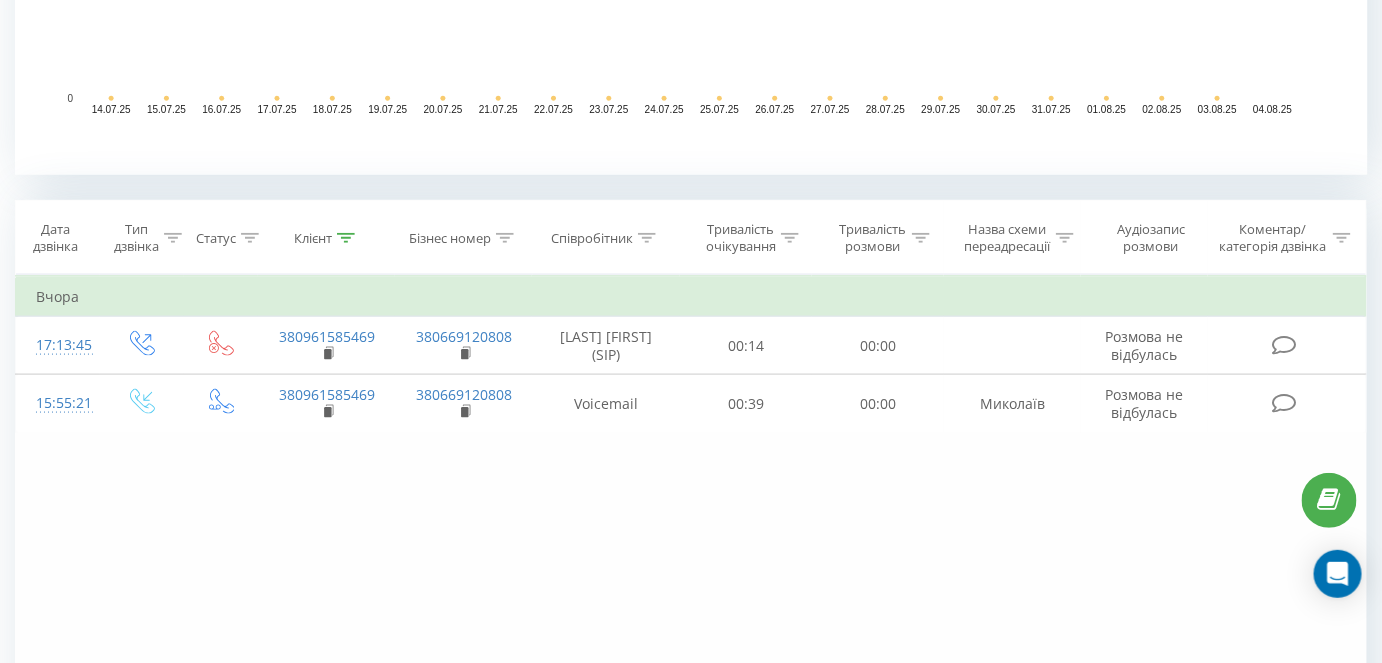 scroll, scrollTop: 616, scrollLeft: 0, axis: vertical 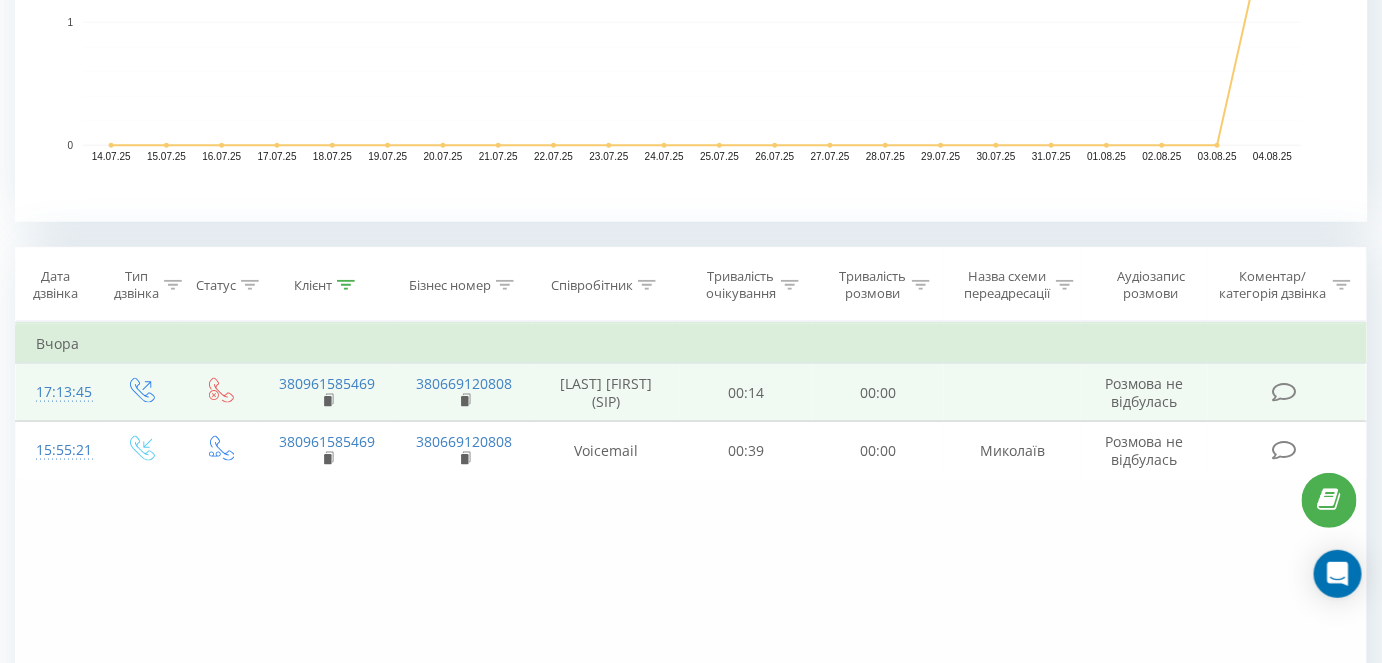click 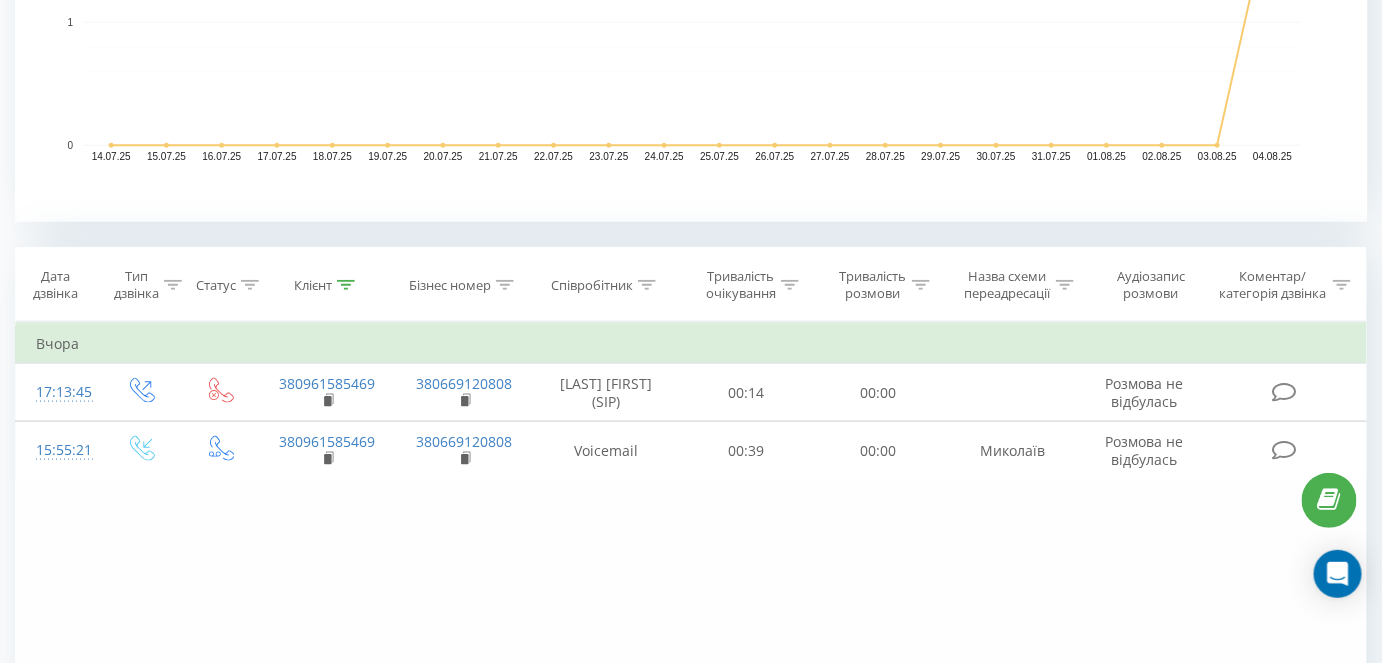 click 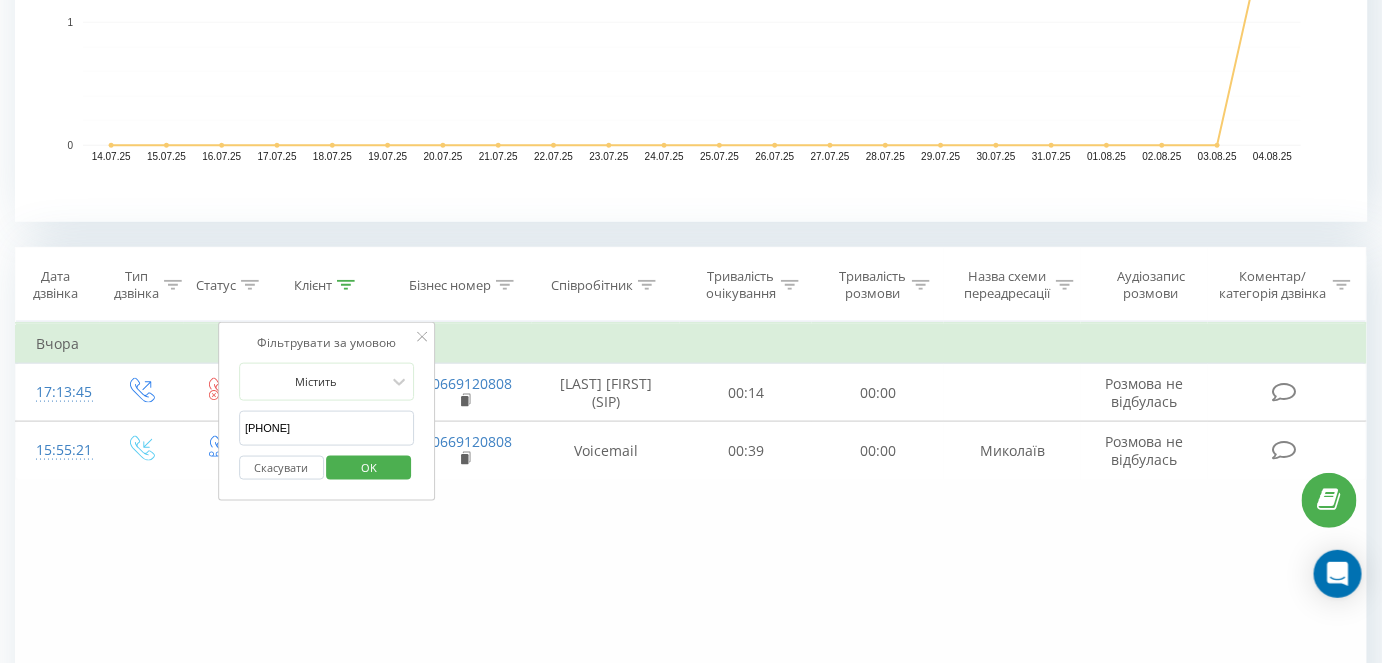 click on "[PHONE]" at bounding box center (327, 428) 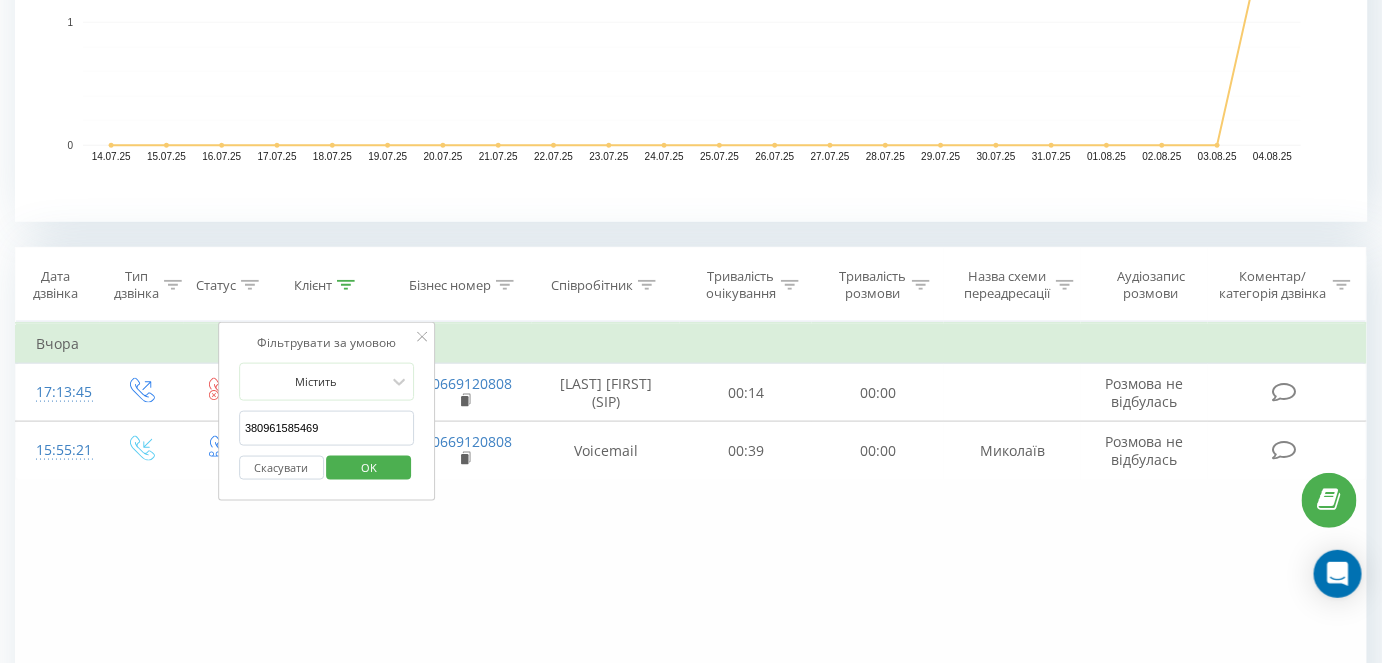 click on "OK" at bounding box center [369, 467] 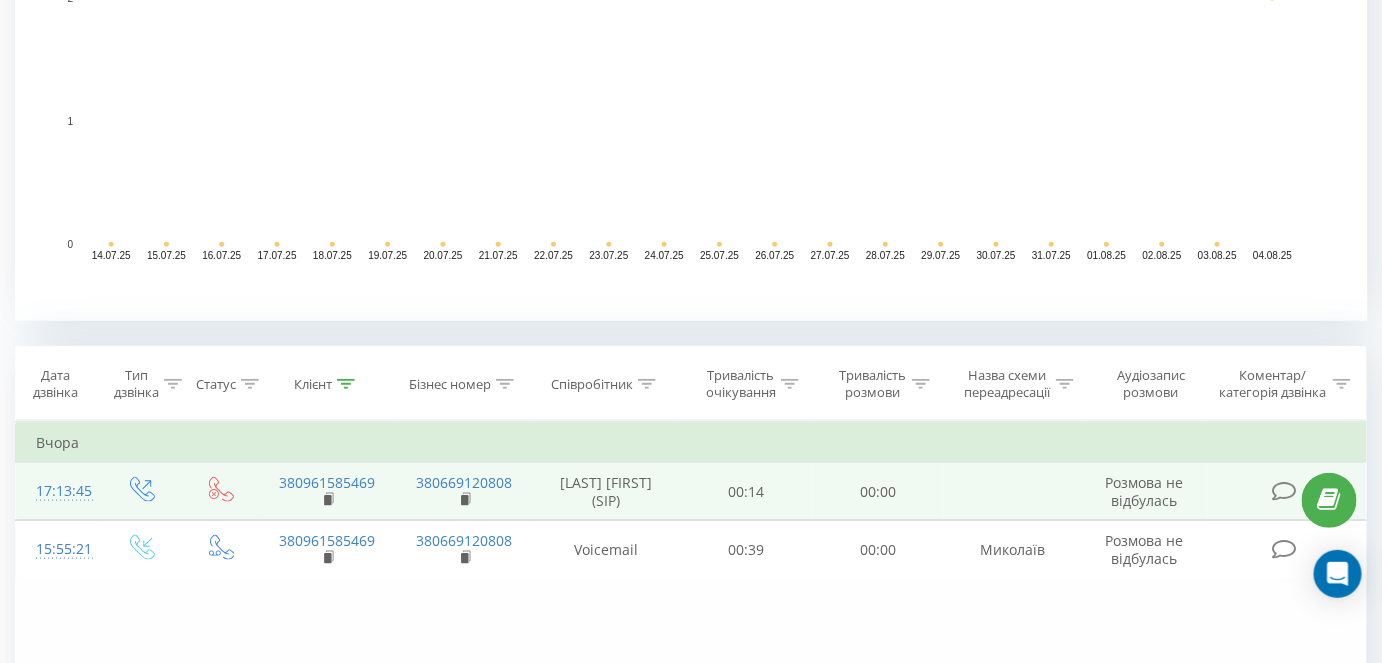 click at bounding box center (221, 496) 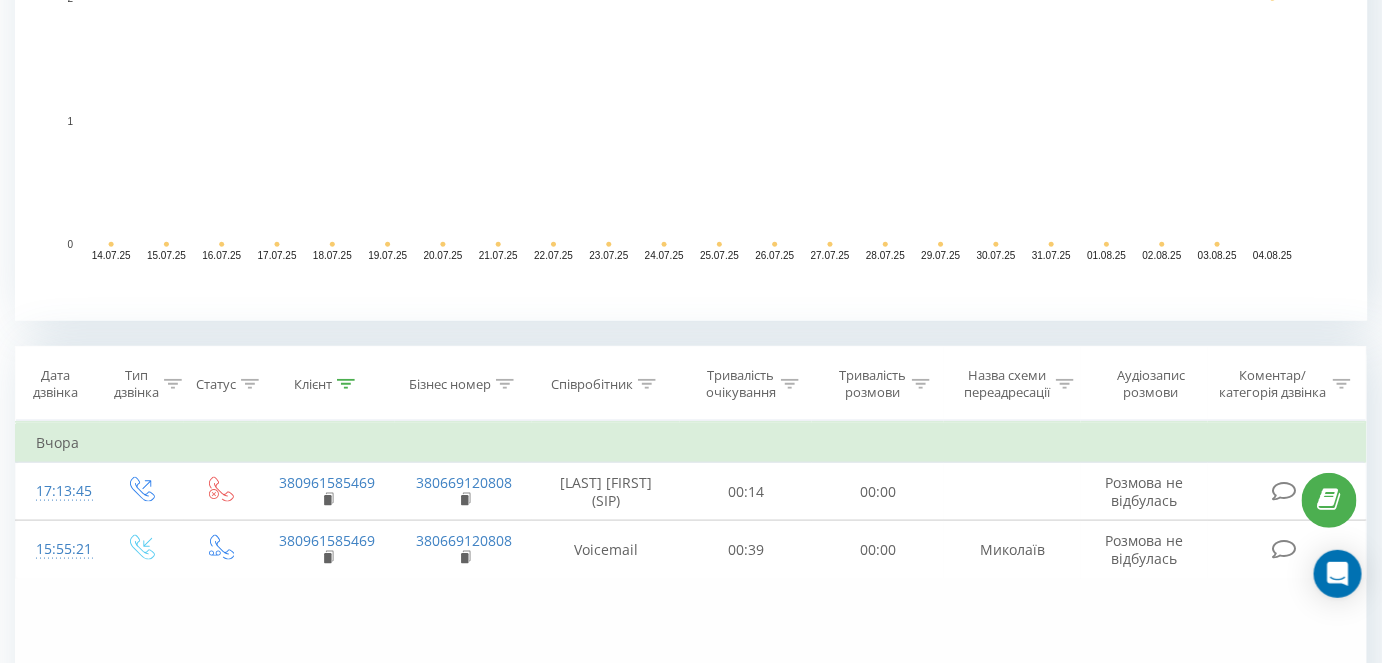 click on "Клієнт" at bounding box center (326, 384) 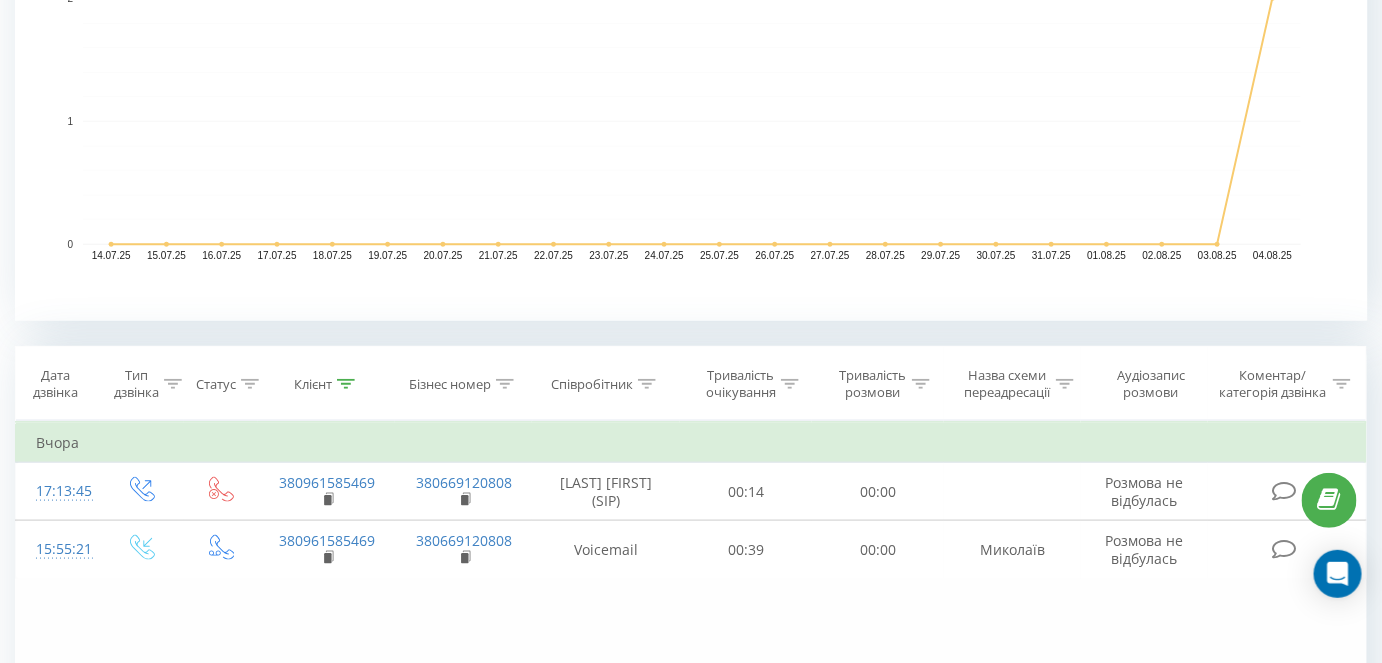 click at bounding box center (346, 384) 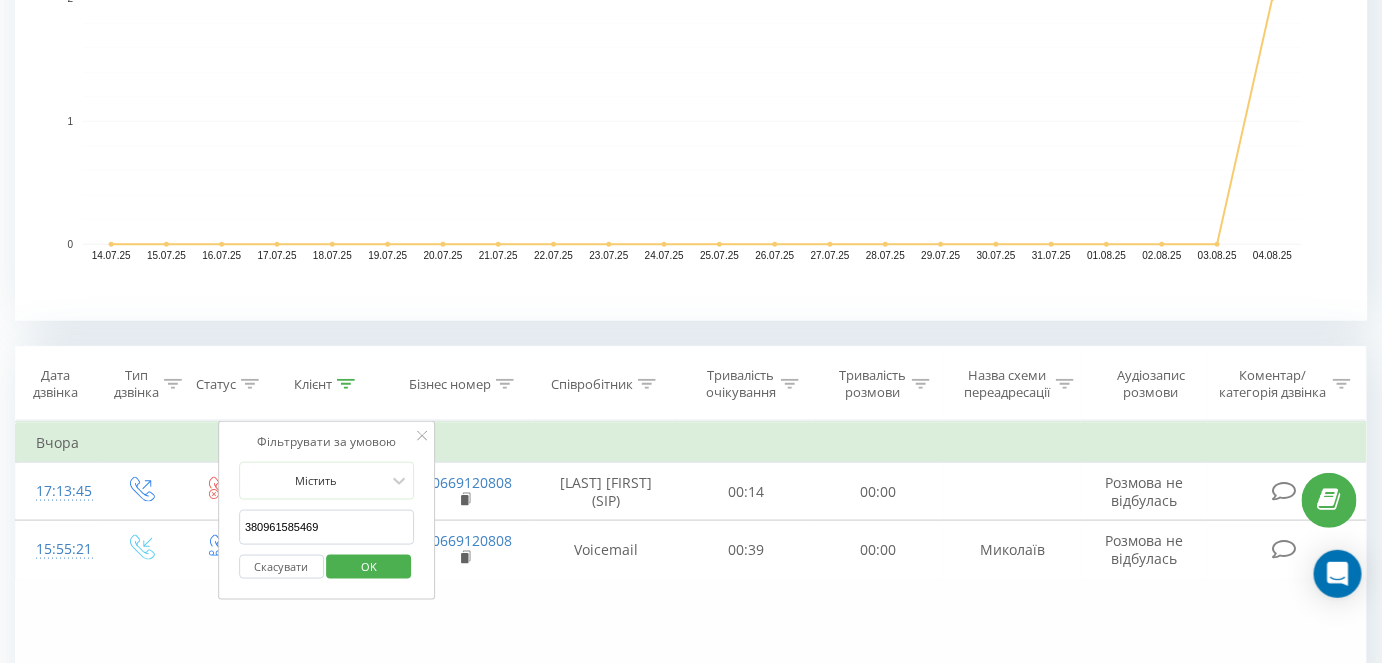 click on "380961585469" at bounding box center [327, 527] 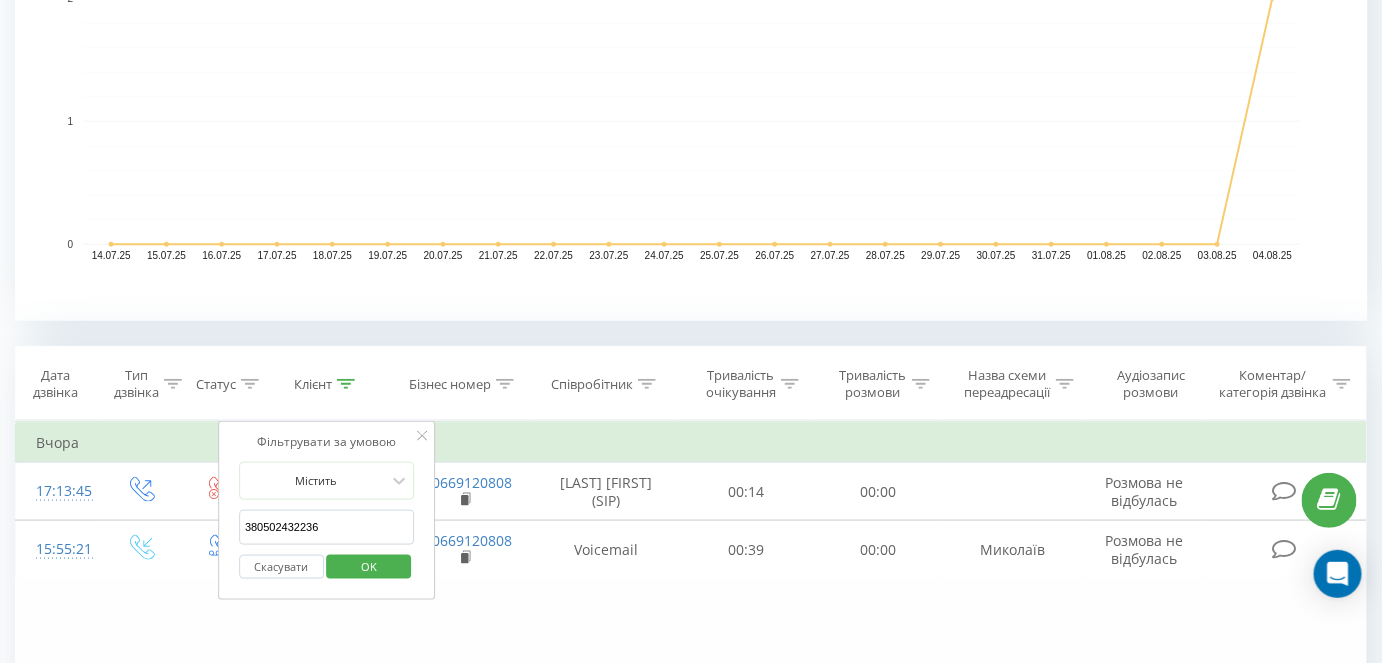 drag, startPoint x: 257, startPoint y: 524, endPoint x: 241, endPoint y: 521, distance: 16.27882 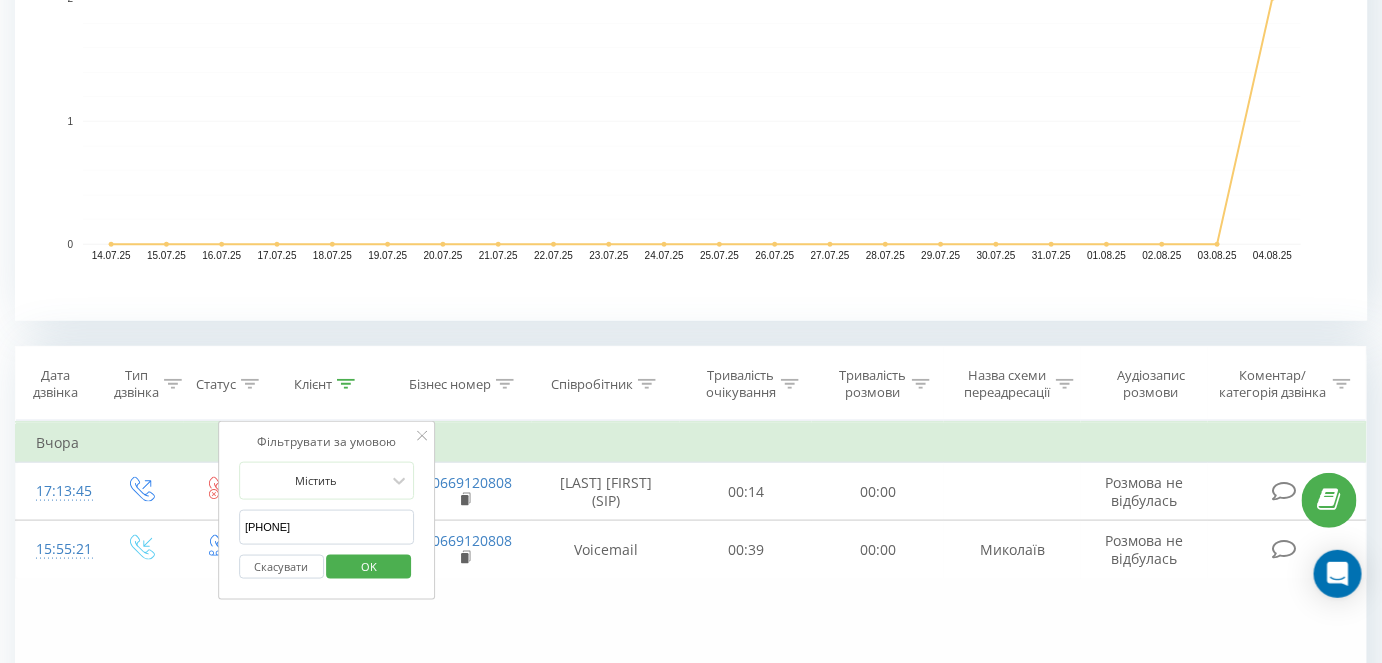 click on "OK" at bounding box center (369, 566) 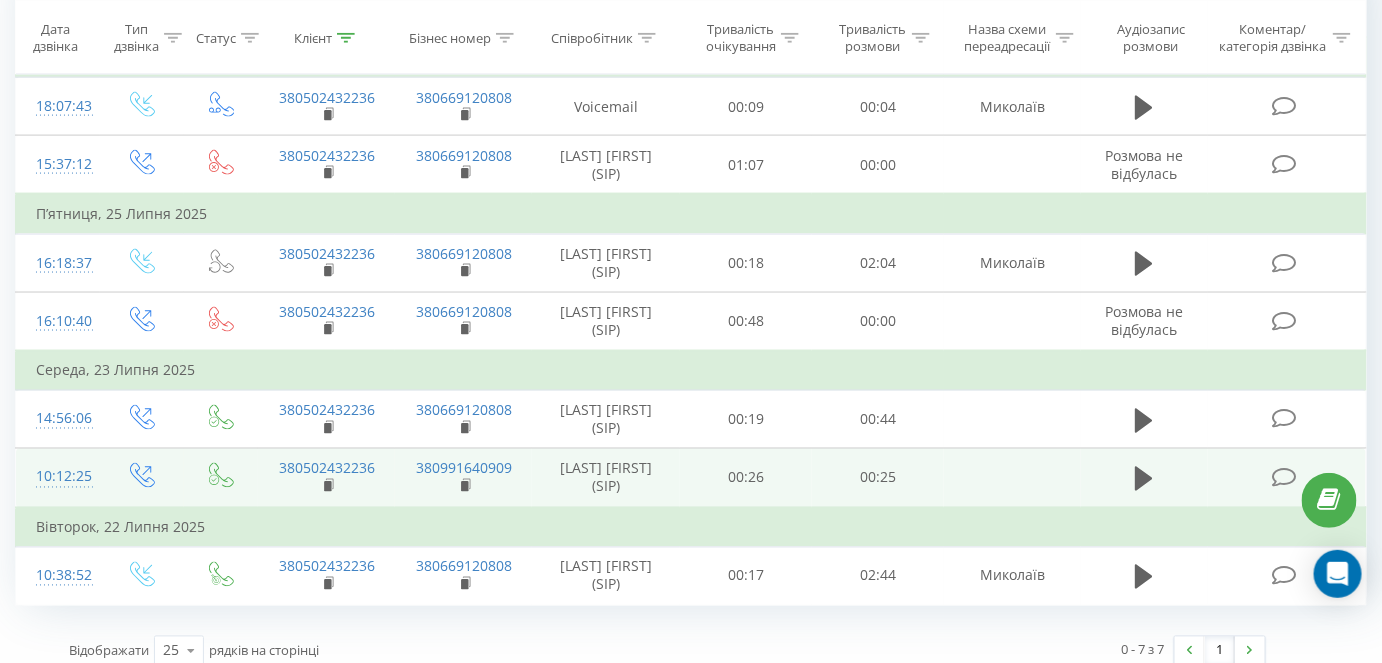 scroll, scrollTop: 809, scrollLeft: 0, axis: vertical 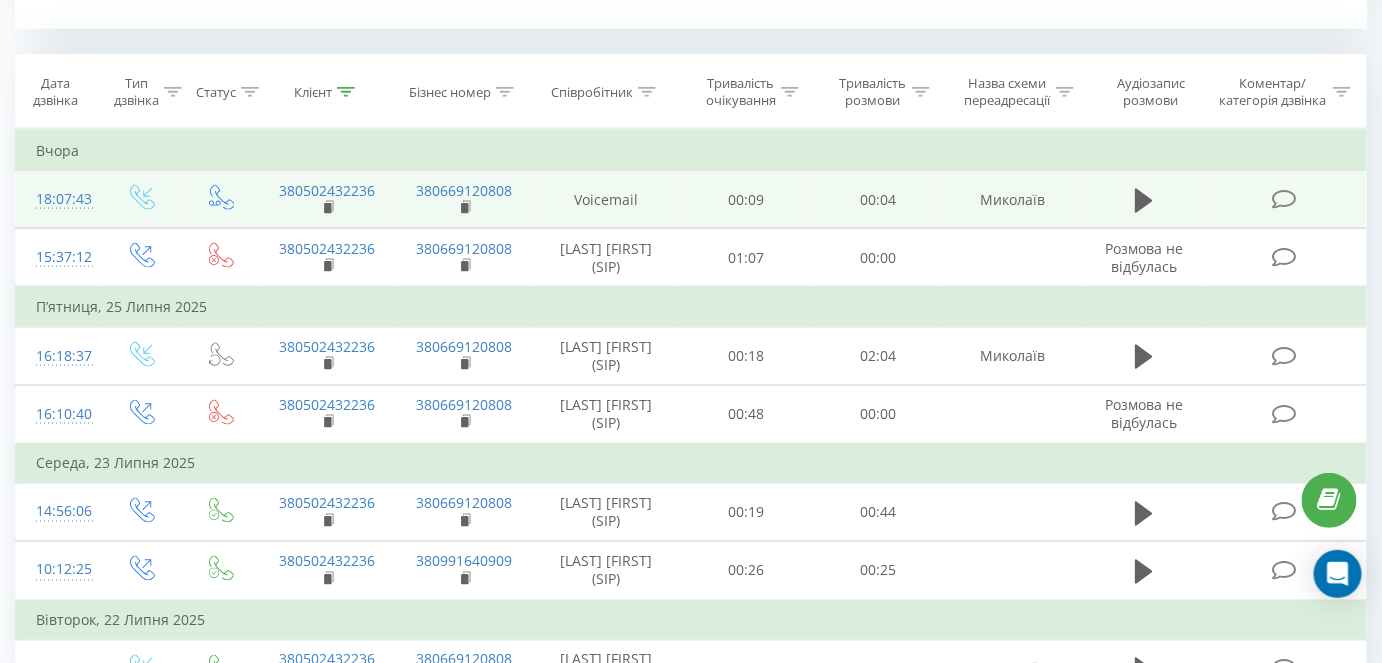 click 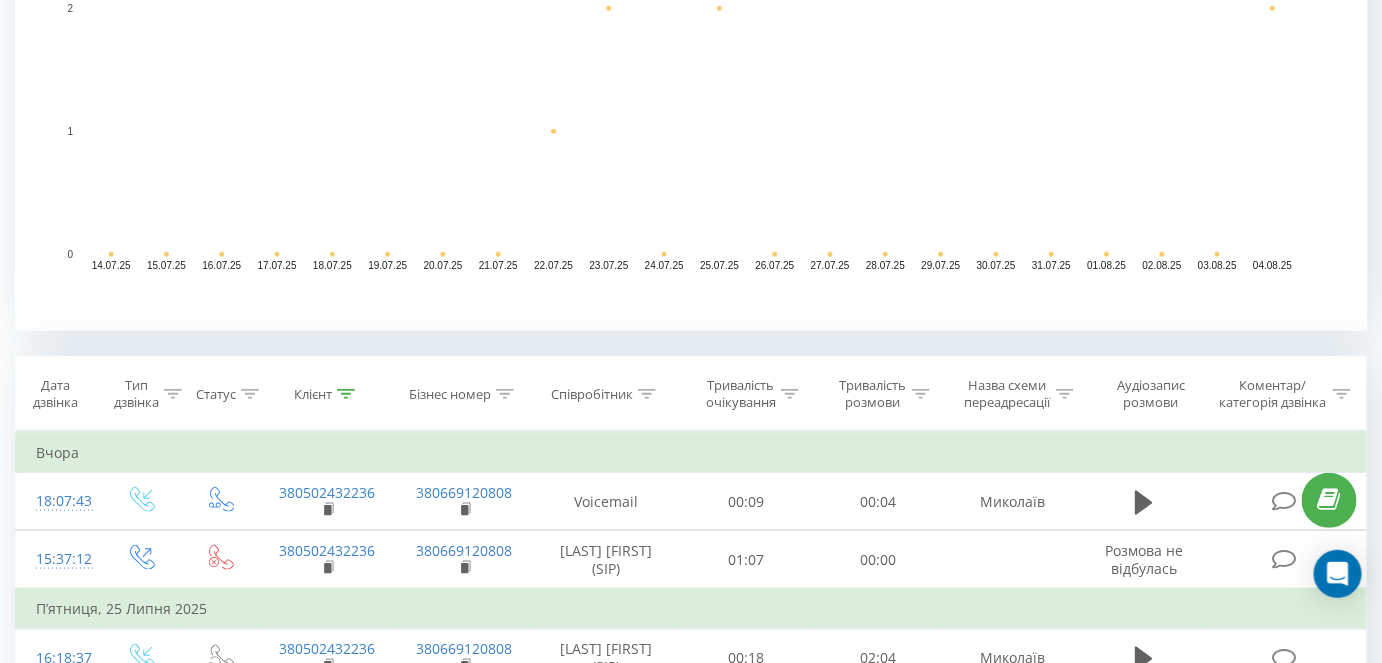 scroll, scrollTop: 445, scrollLeft: 0, axis: vertical 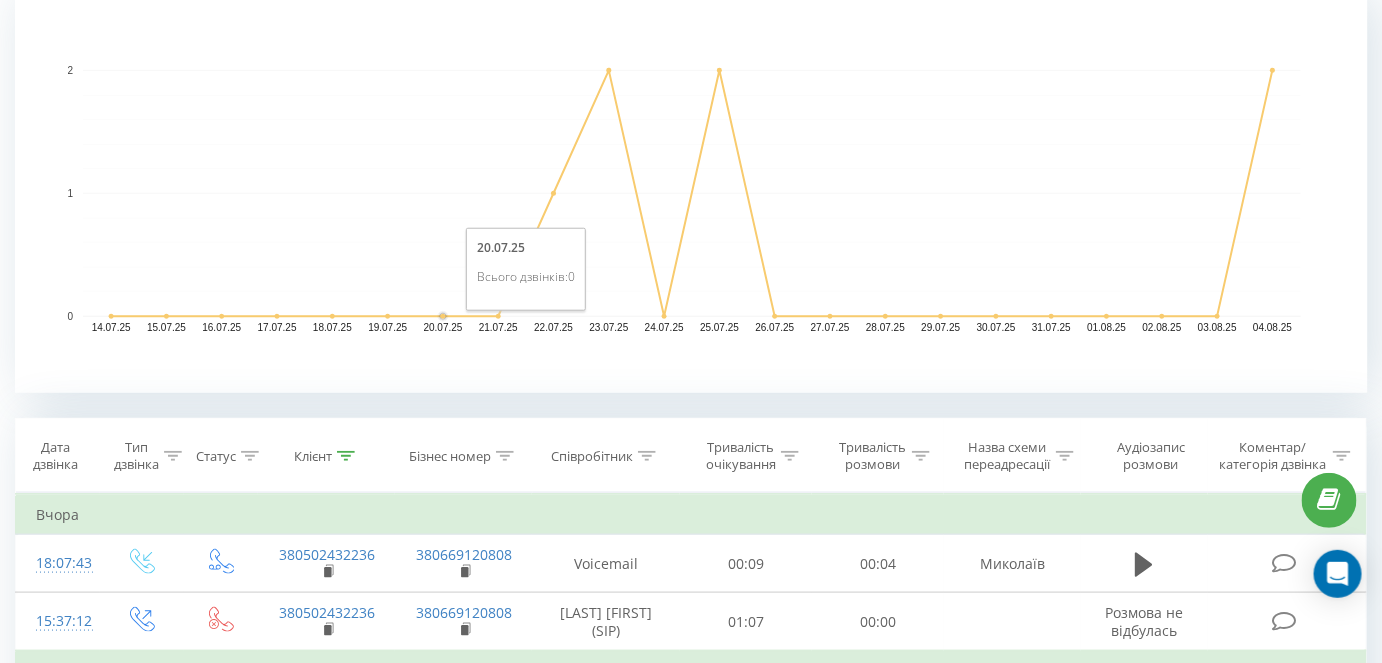 click 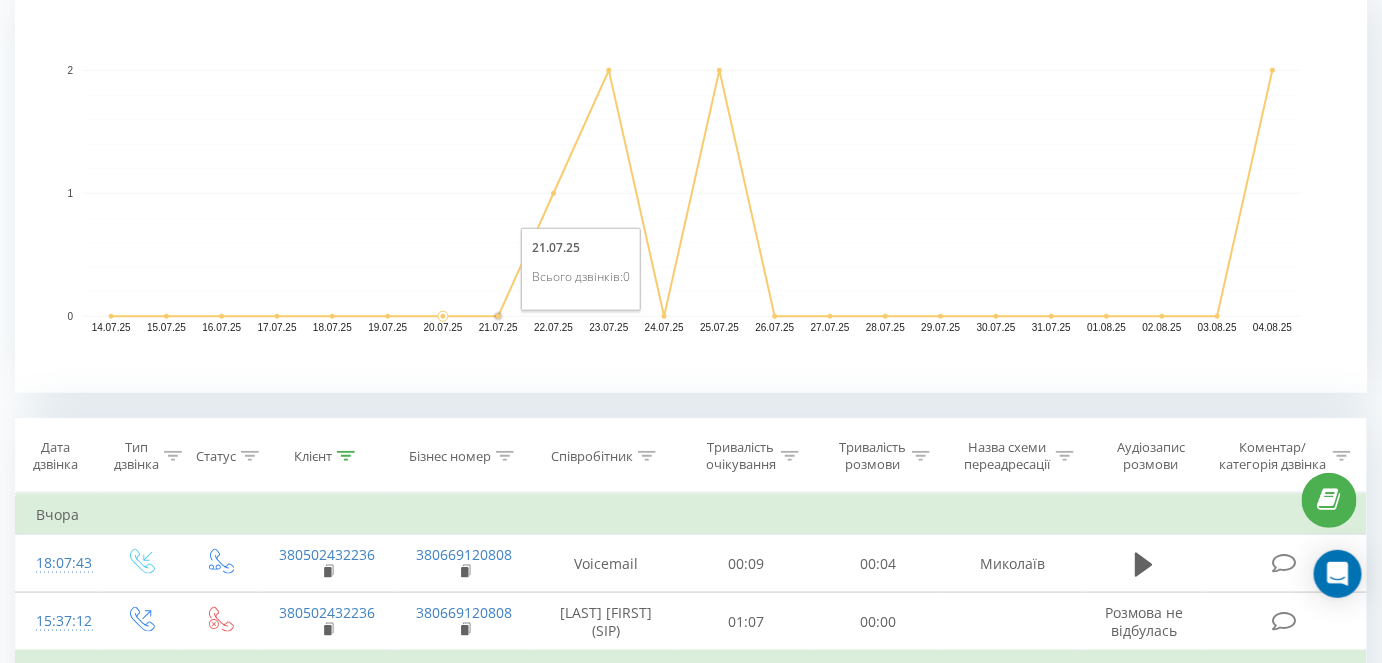 click 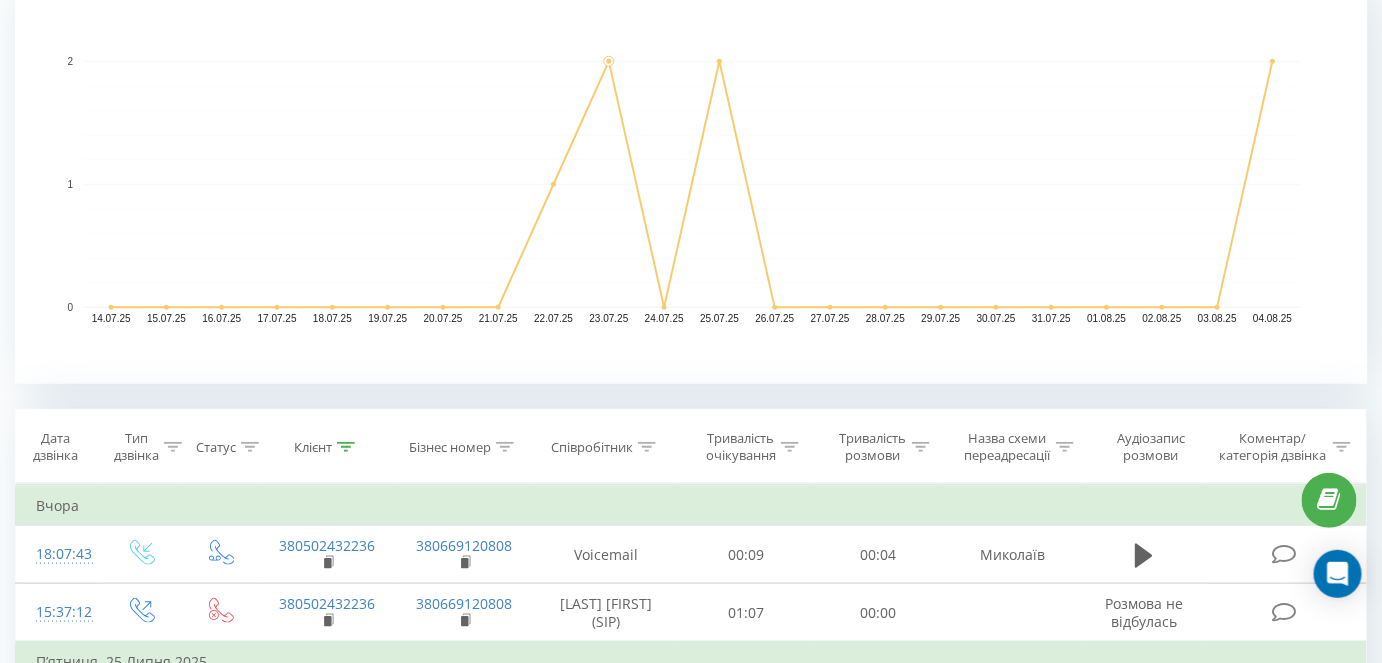 scroll, scrollTop: 727, scrollLeft: 0, axis: vertical 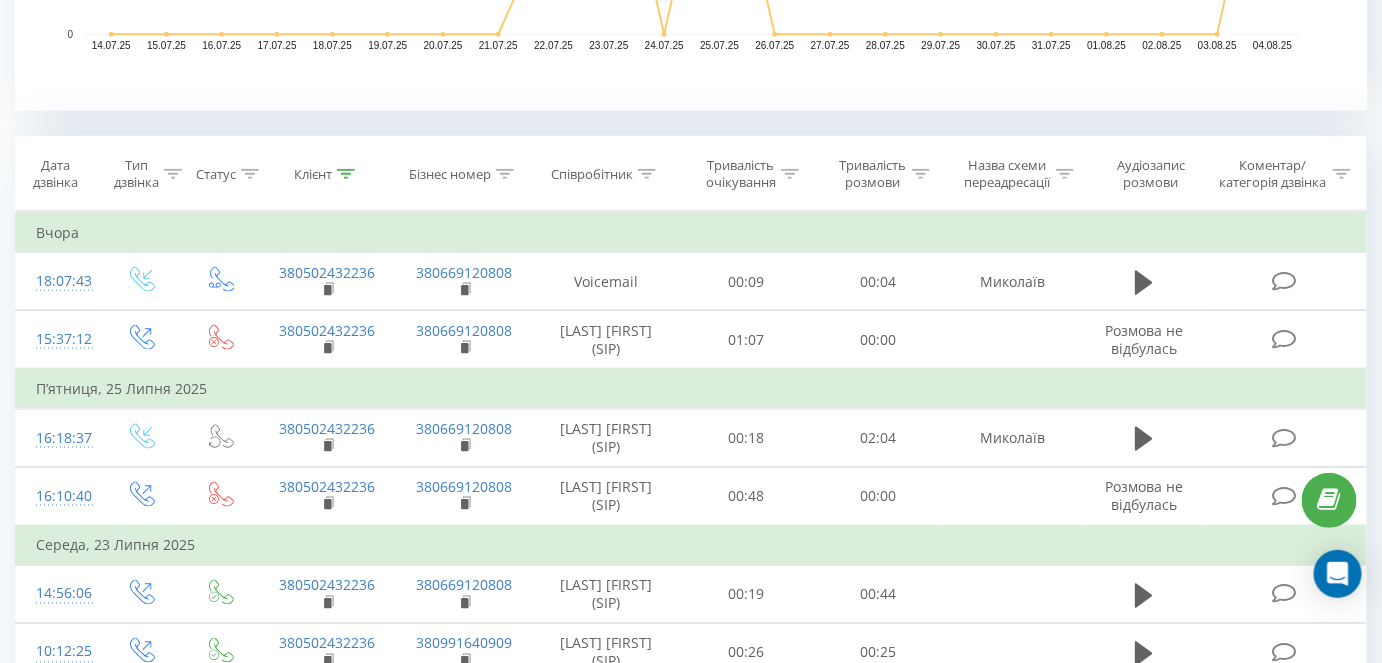 click 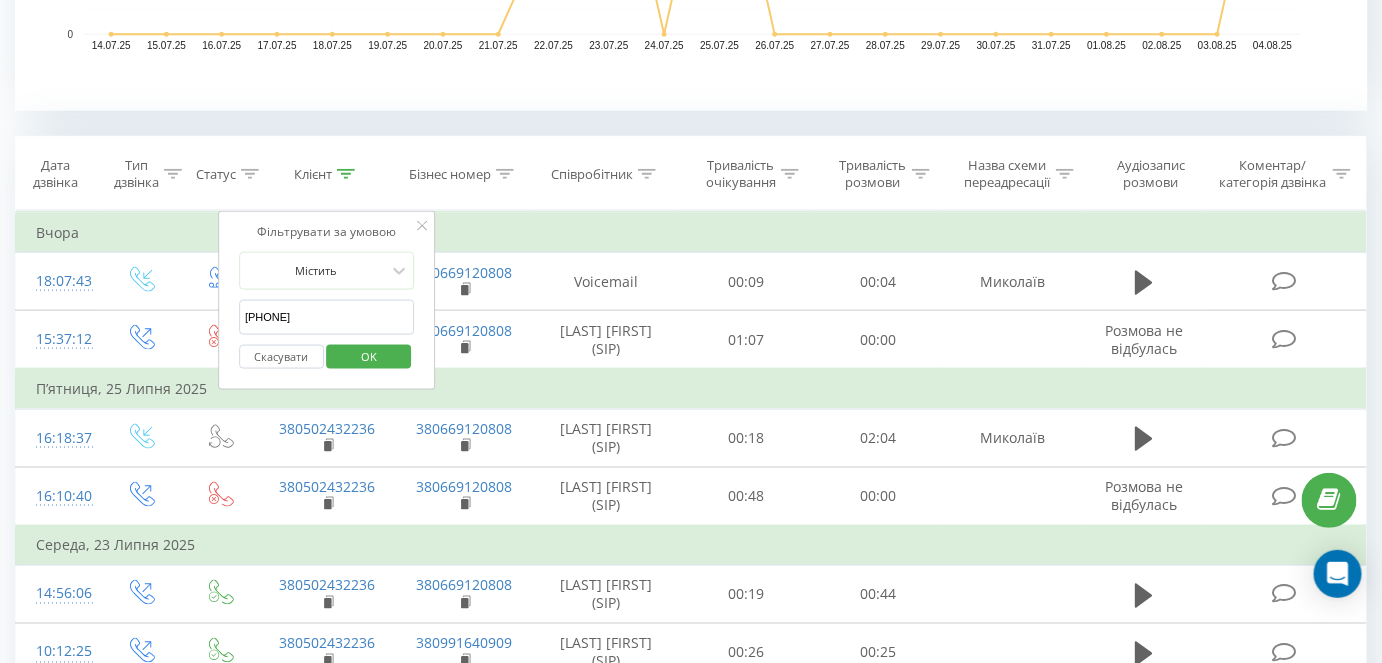 click on "[PHONE]" at bounding box center [327, 317] 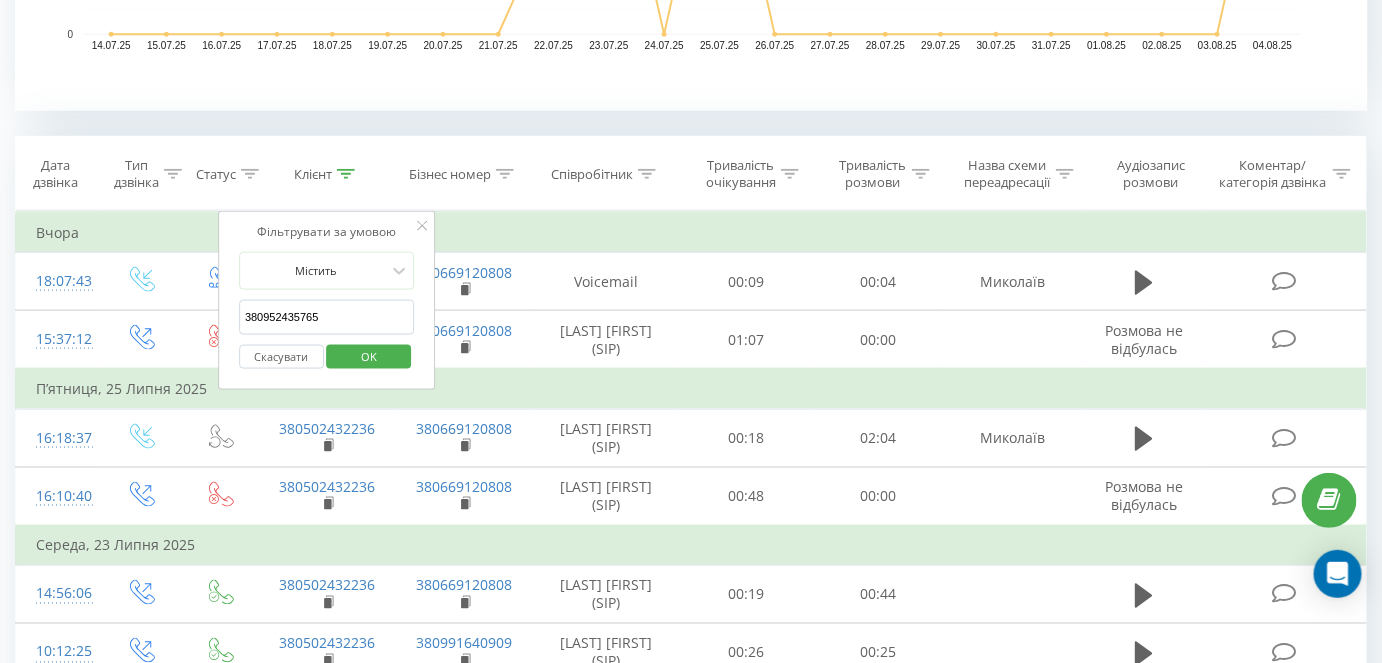 drag, startPoint x: 253, startPoint y: 313, endPoint x: 236, endPoint y: 310, distance: 17.262676 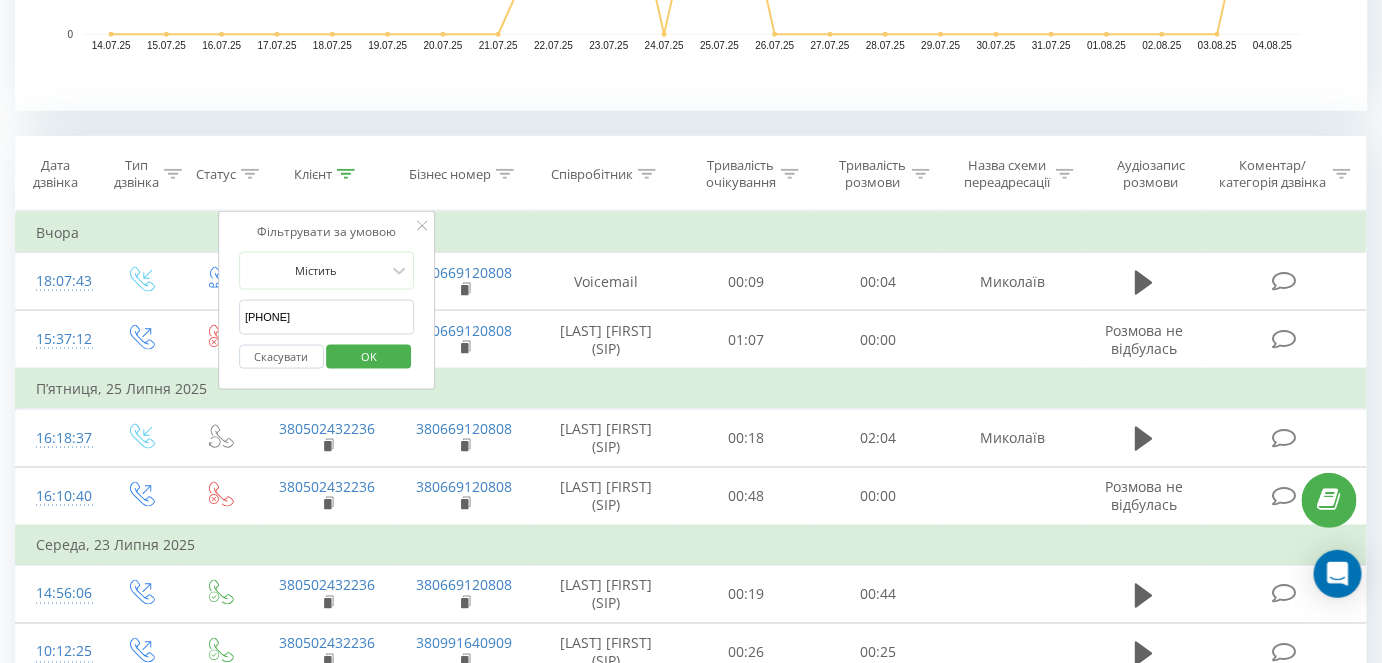 type on "[PHONE]" 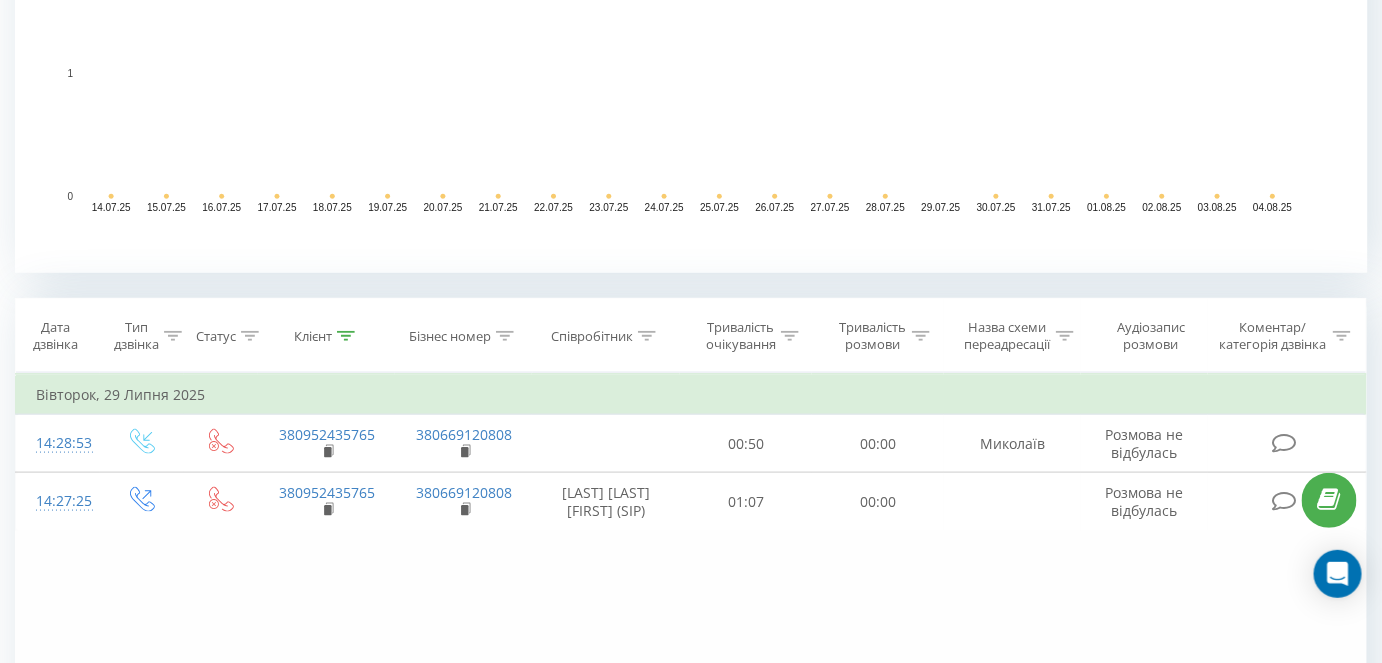 scroll, scrollTop: 616, scrollLeft: 0, axis: vertical 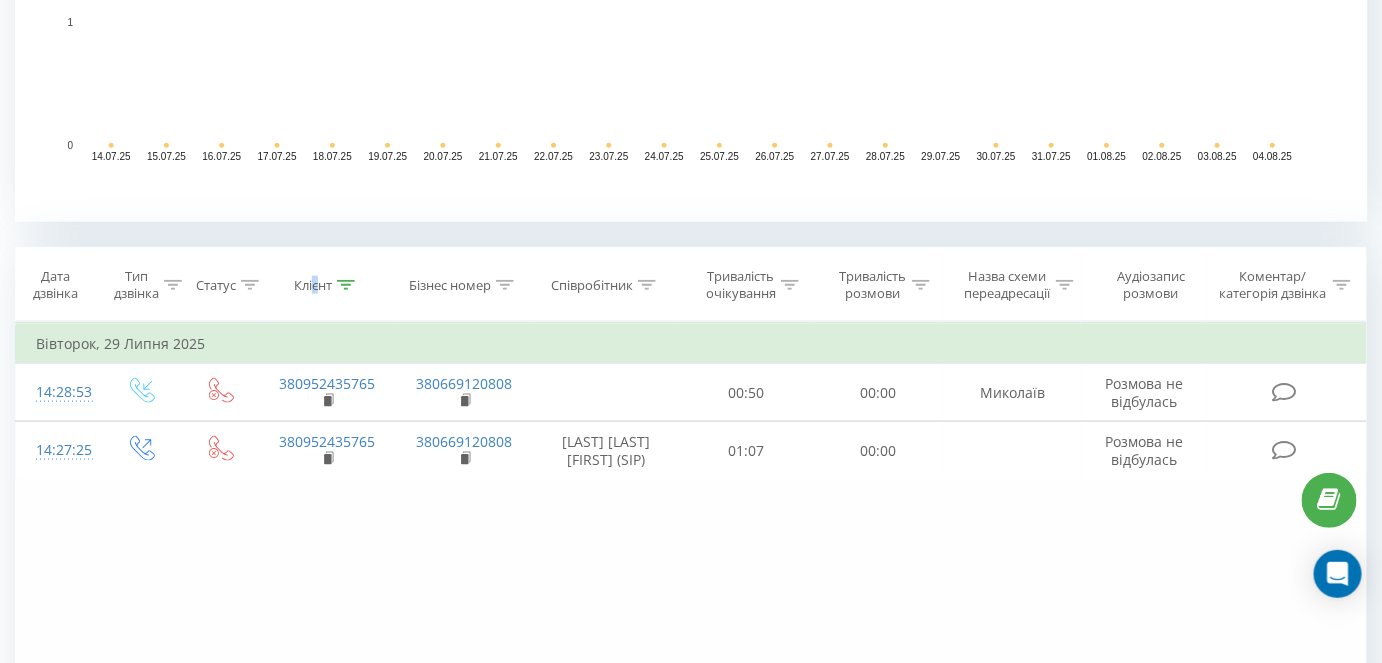 drag, startPoint x: 319, startPoint y: 293, endPoint x: 313, endPoint y: 307, distance: 15.231546 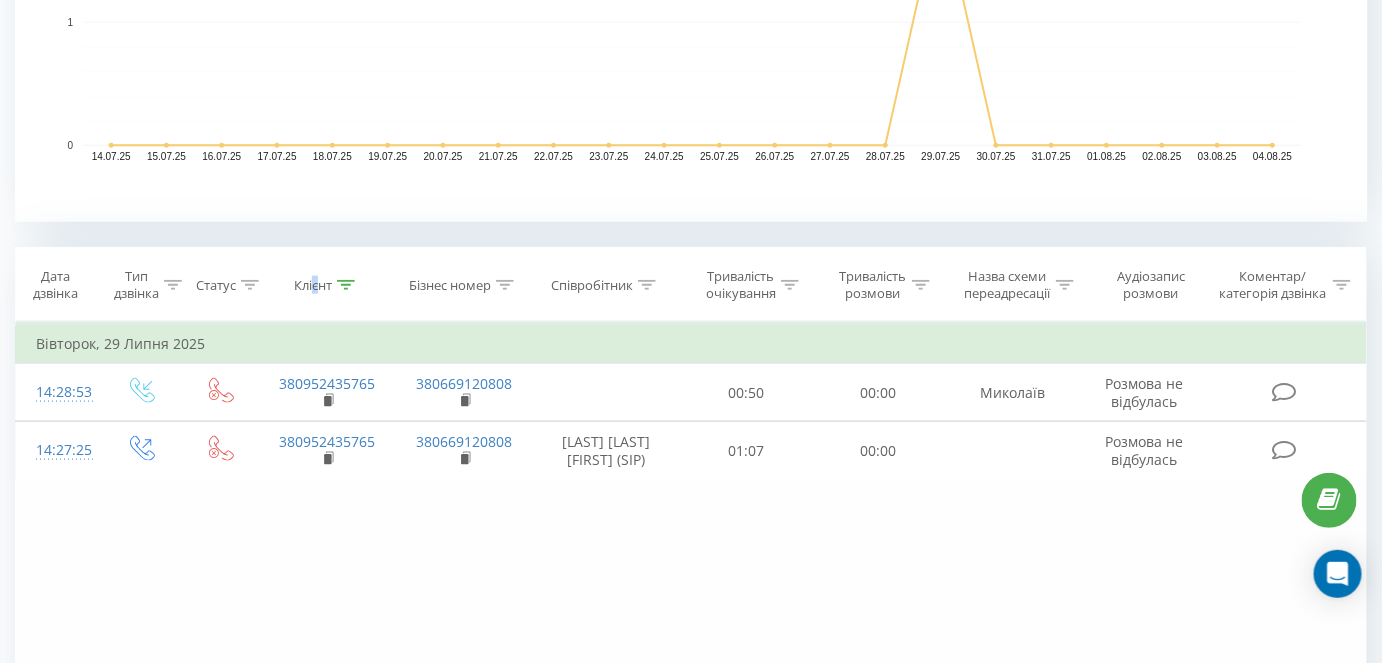 click on "Клієнт" at bounding box center [326, 285] 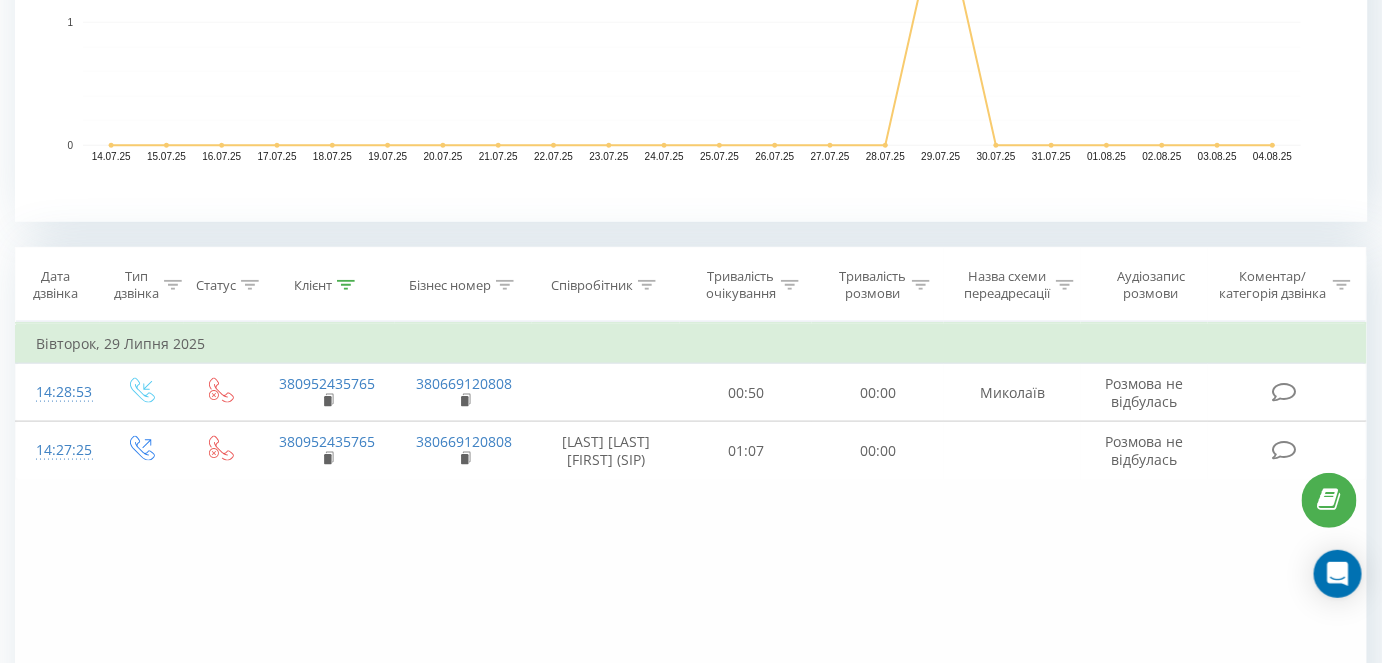 click 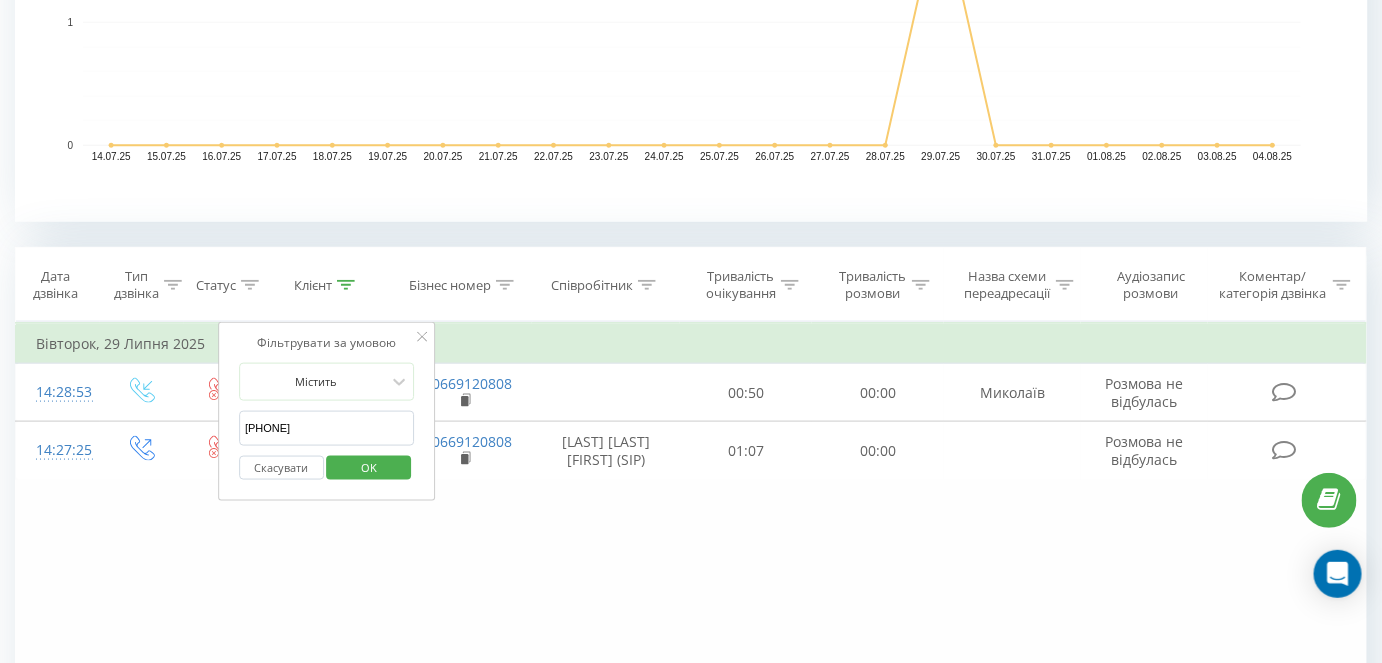 click on "[PHONE]" at bounding box center [327, 428] 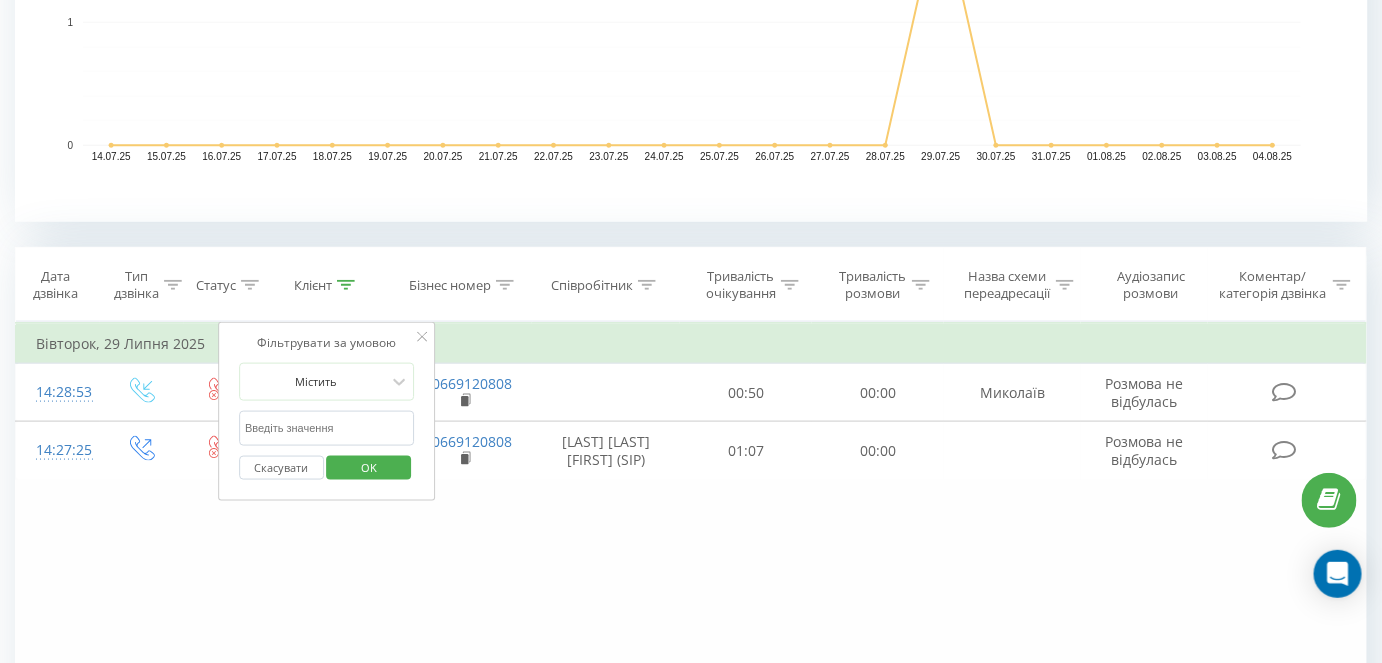 type 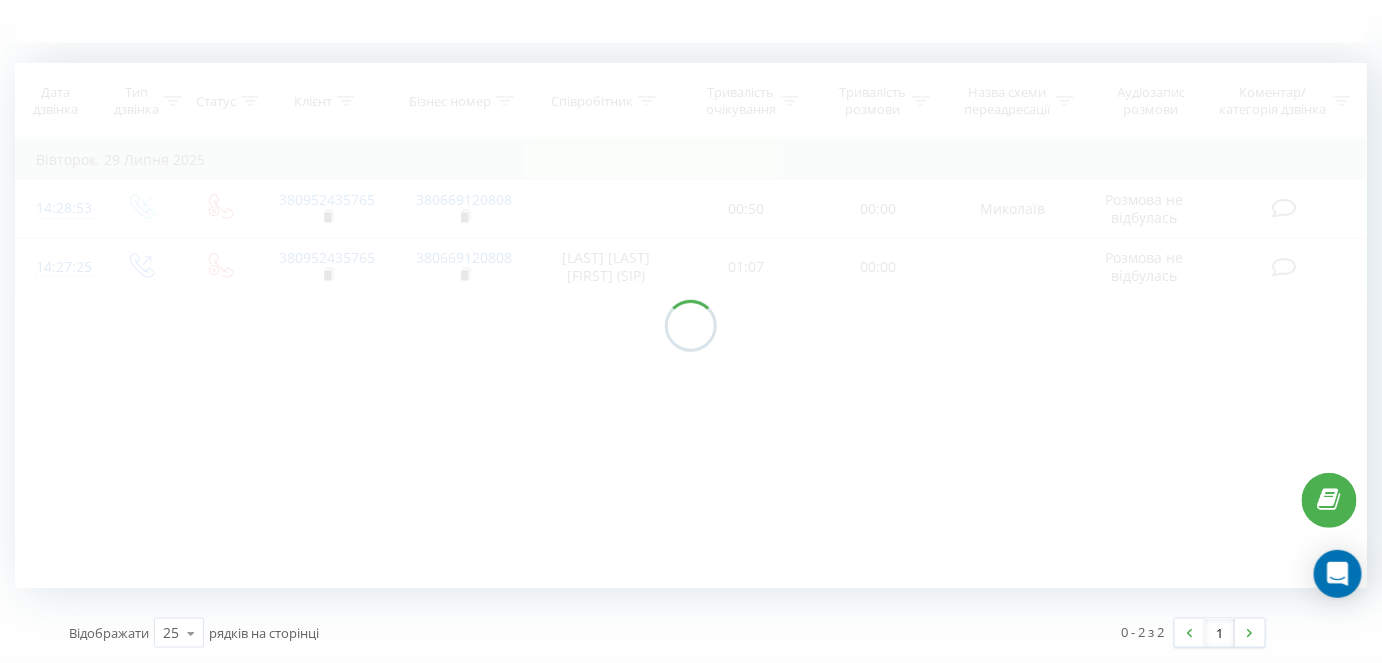 scroll, scrollTop: 517, scrollLeft: 0, axis: vertical 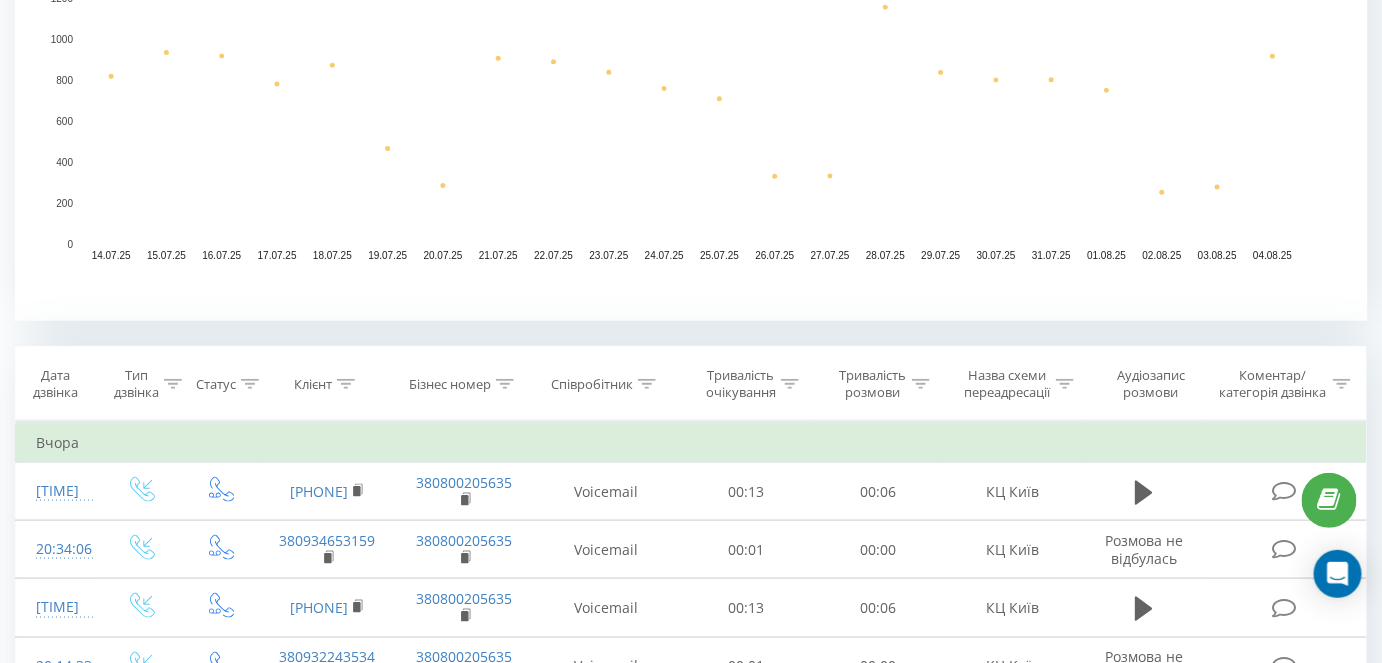 click 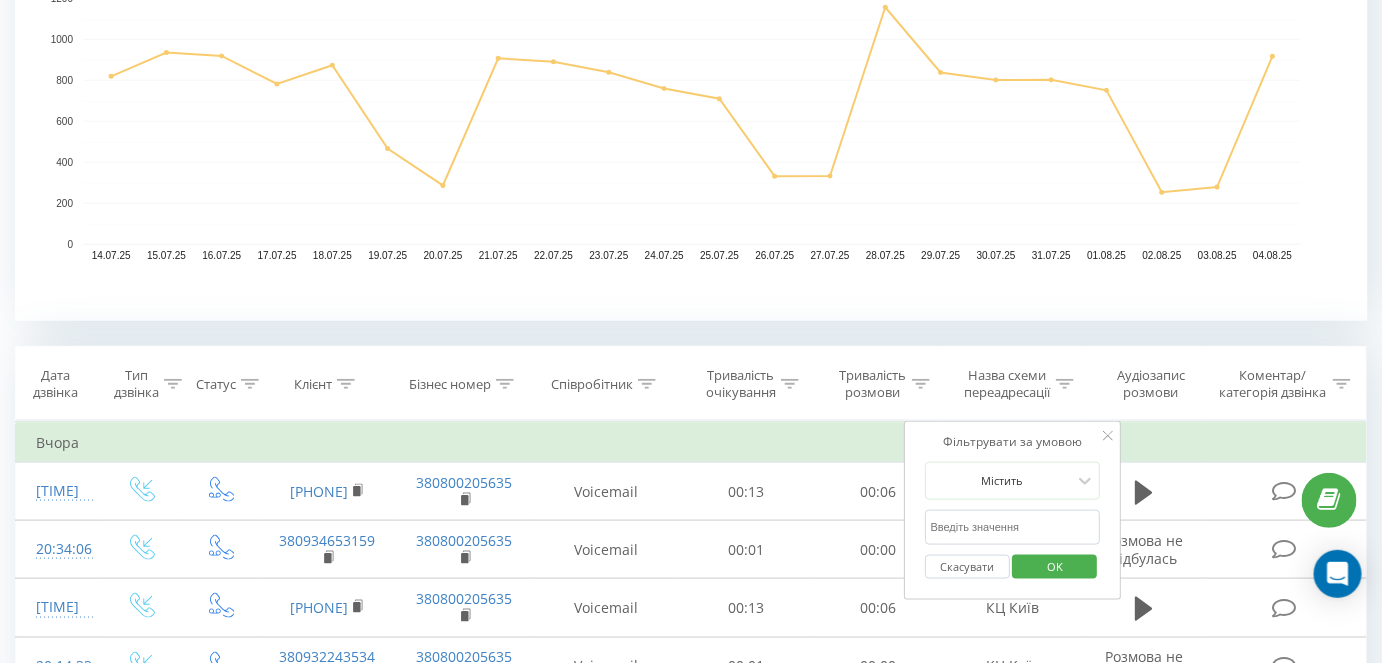 click at bounding box center [1013, 527] 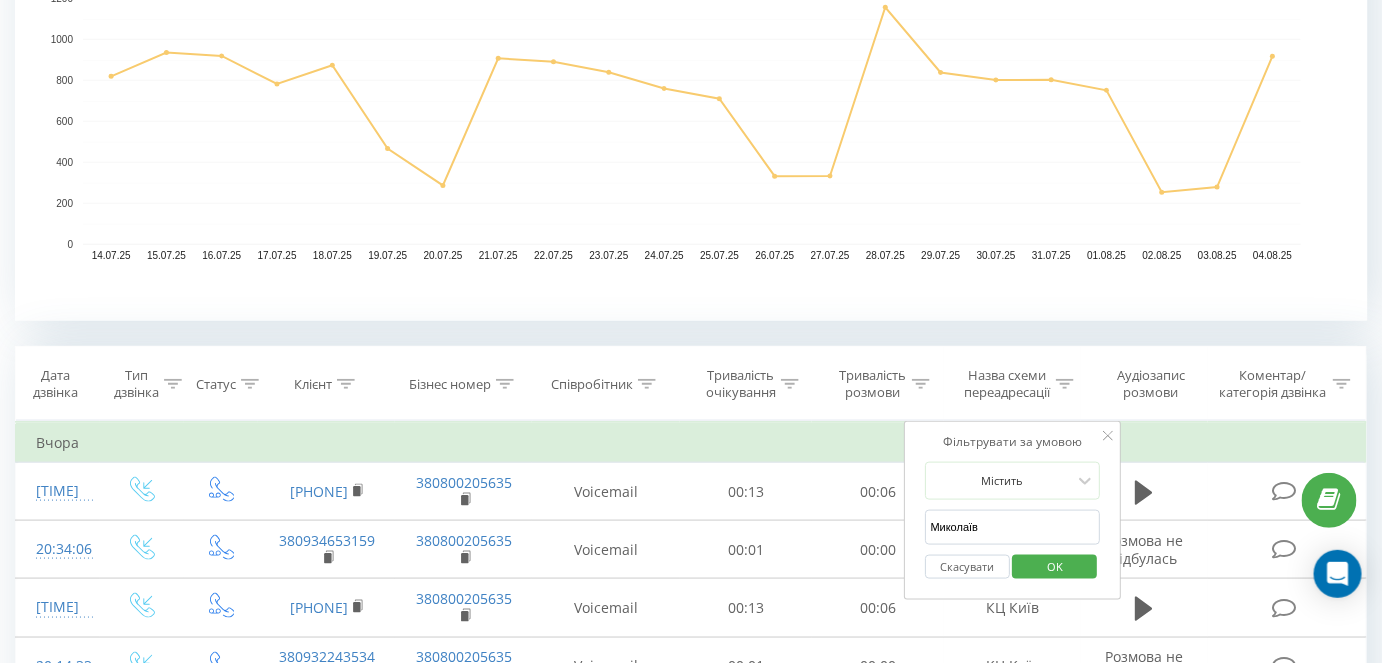 click on "OK" at bounding box center [1055, 566] 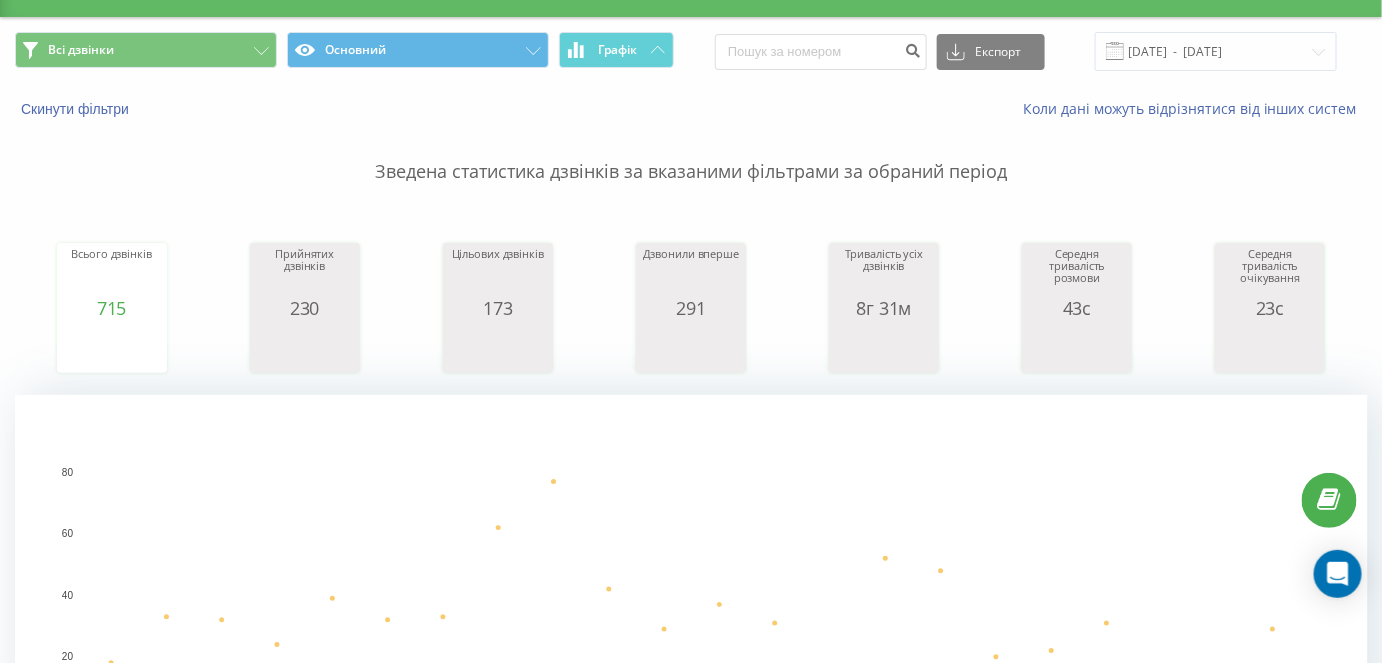 scroll, scrollTop: 0, scrollLeft: 0, axis: both 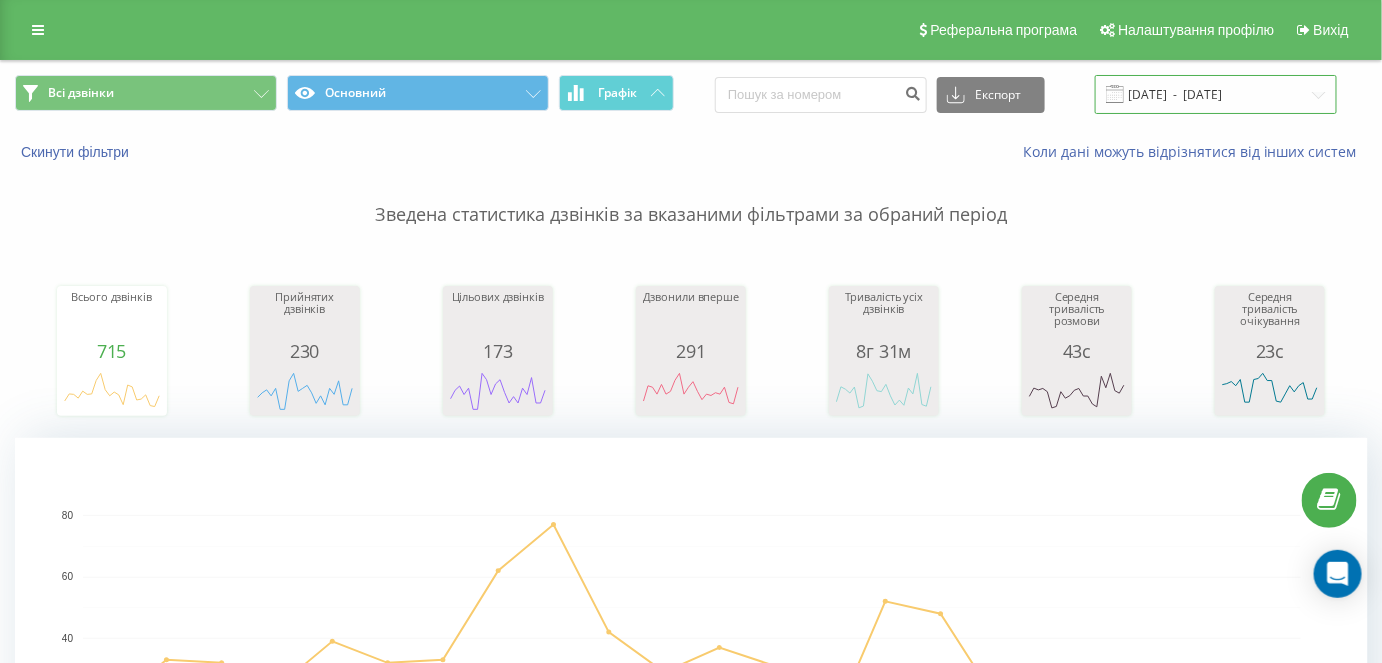 click on "[DATE]  -  [DATE]" at bounding box center (1216, 94) 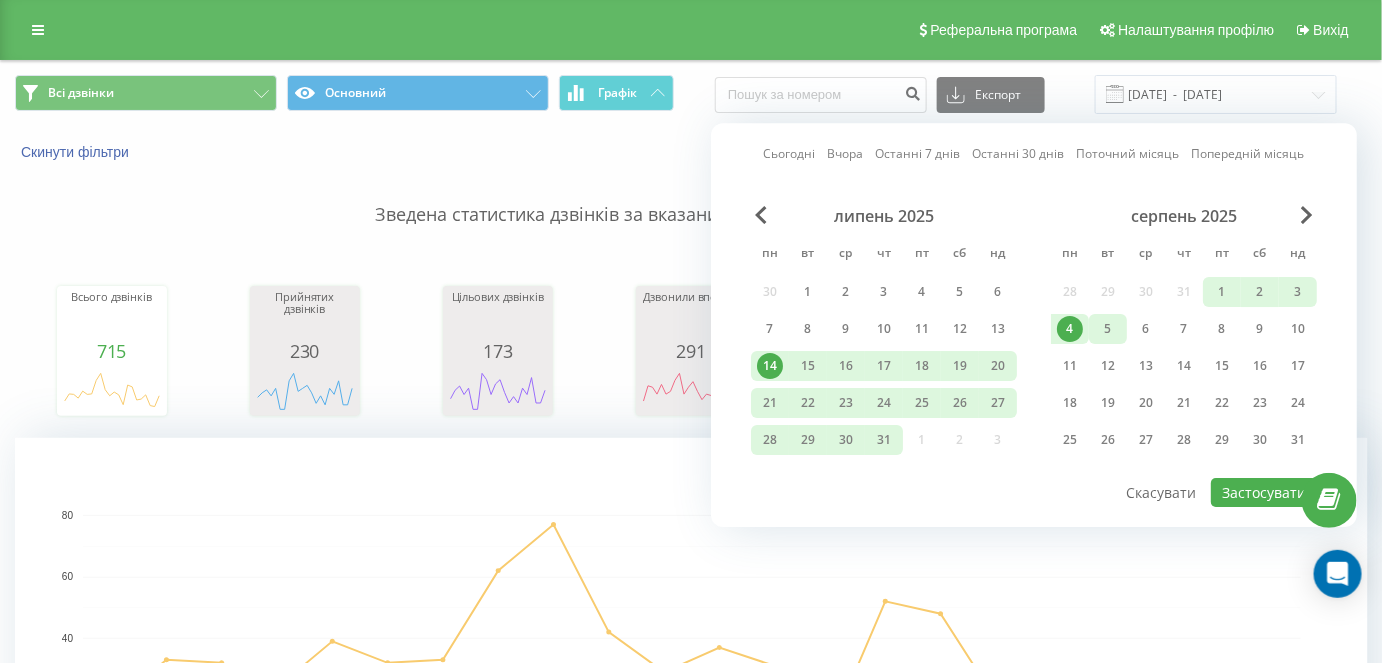 click on "5" at bounding box center (1108, 329) 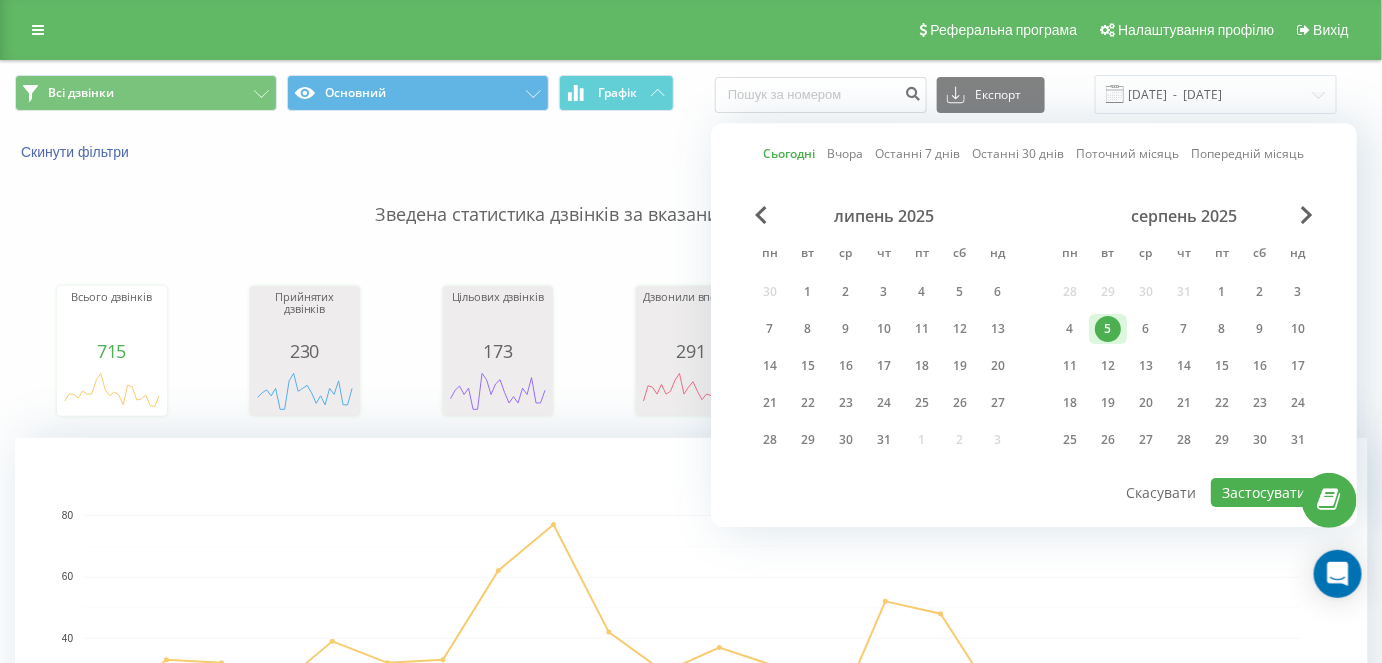 click on "5" at bounding box center [1108, 329] 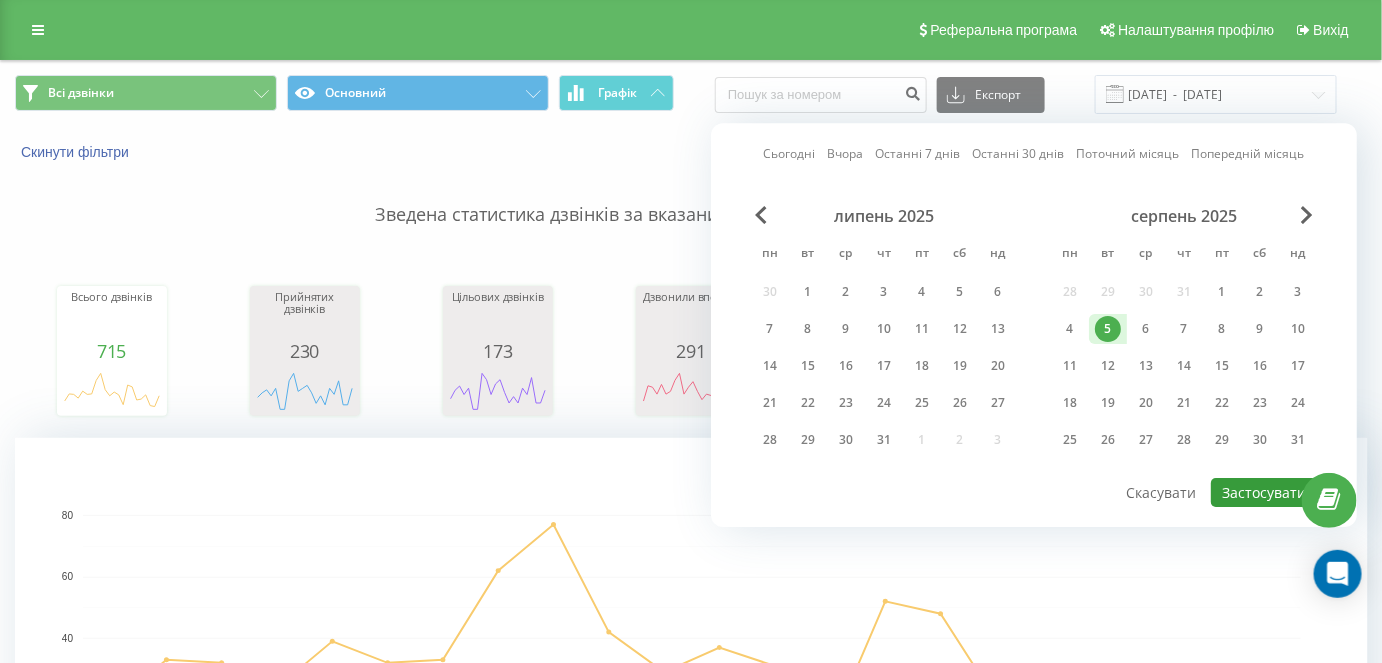 click on "Застосувати" at bounding box center (1264, 492) 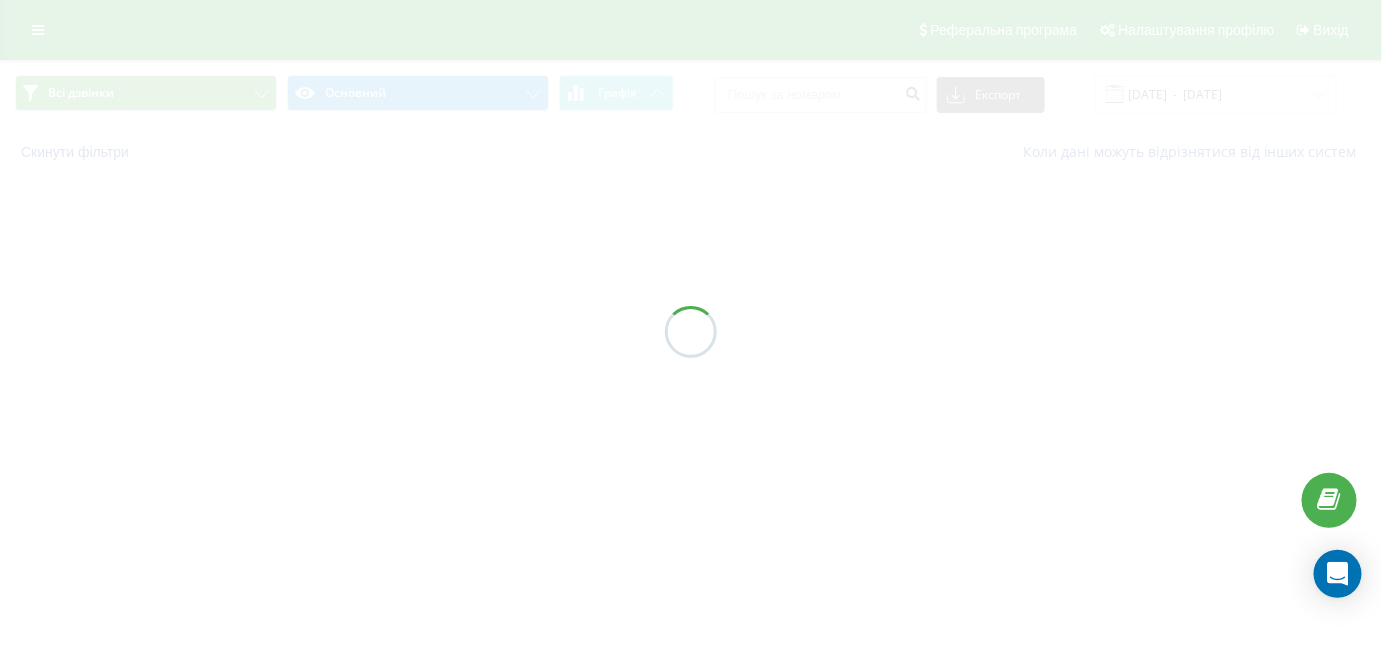type on "05.08.2025  -  05.08.2025" 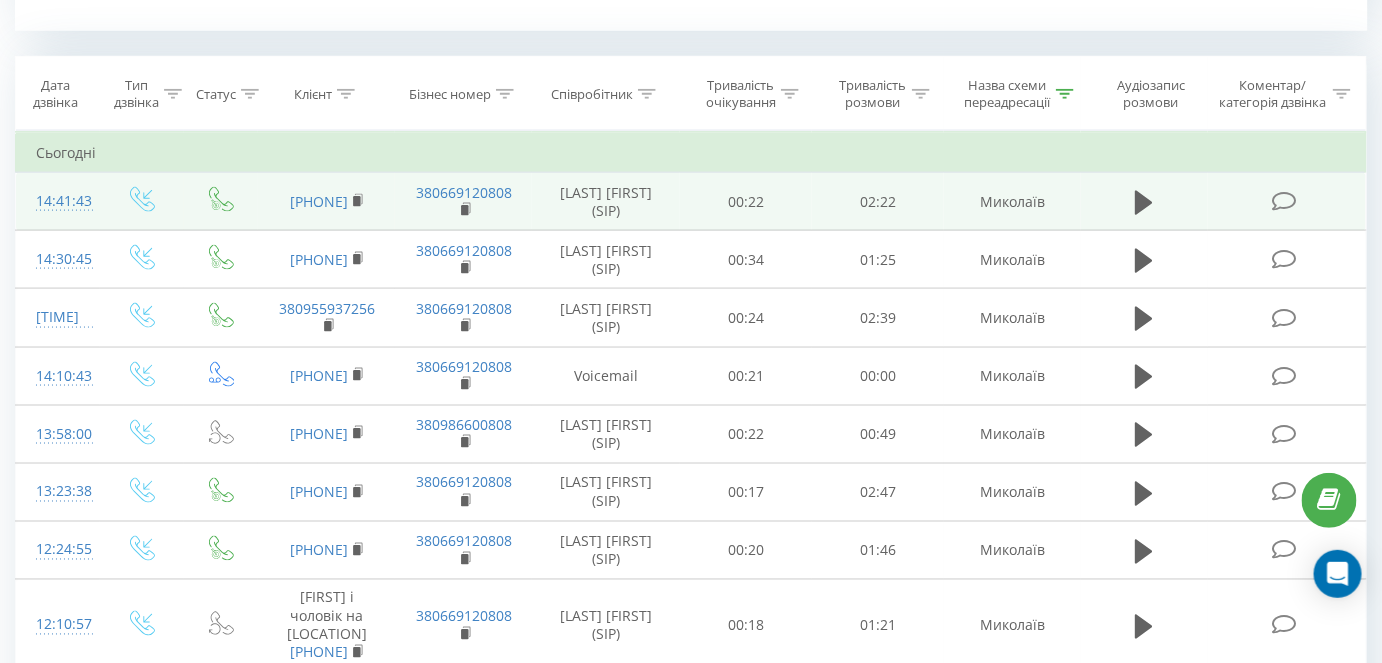 scroll, scrollTop: 818, scrollLeft: 0, axis: vertical 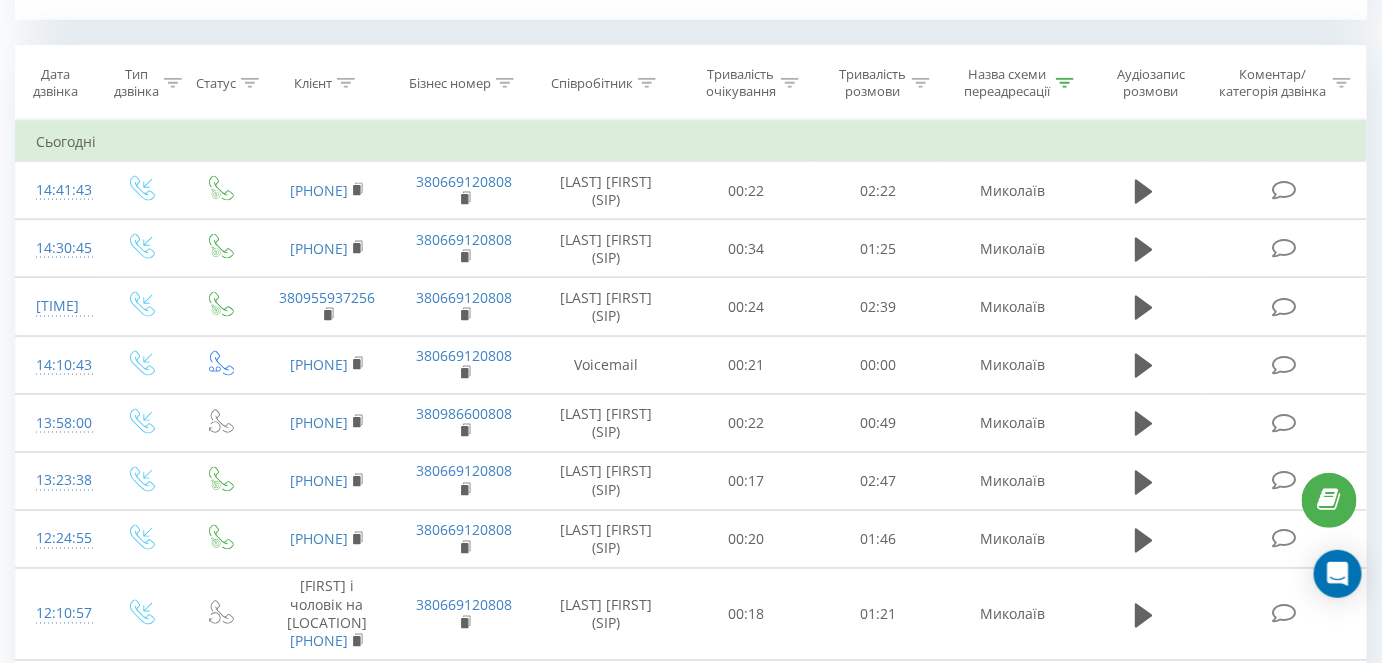click at bounding box center [1065, 83] 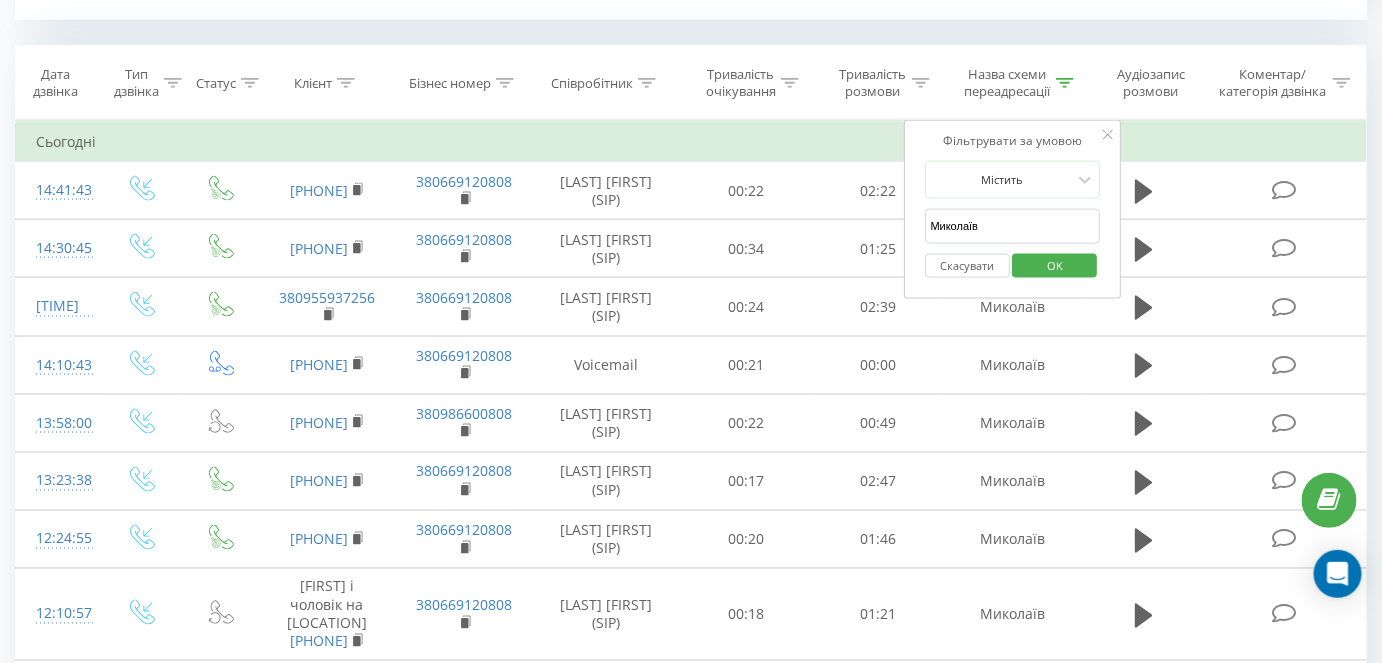 click on "Миколаїв" at bounding box center [1013, 226] 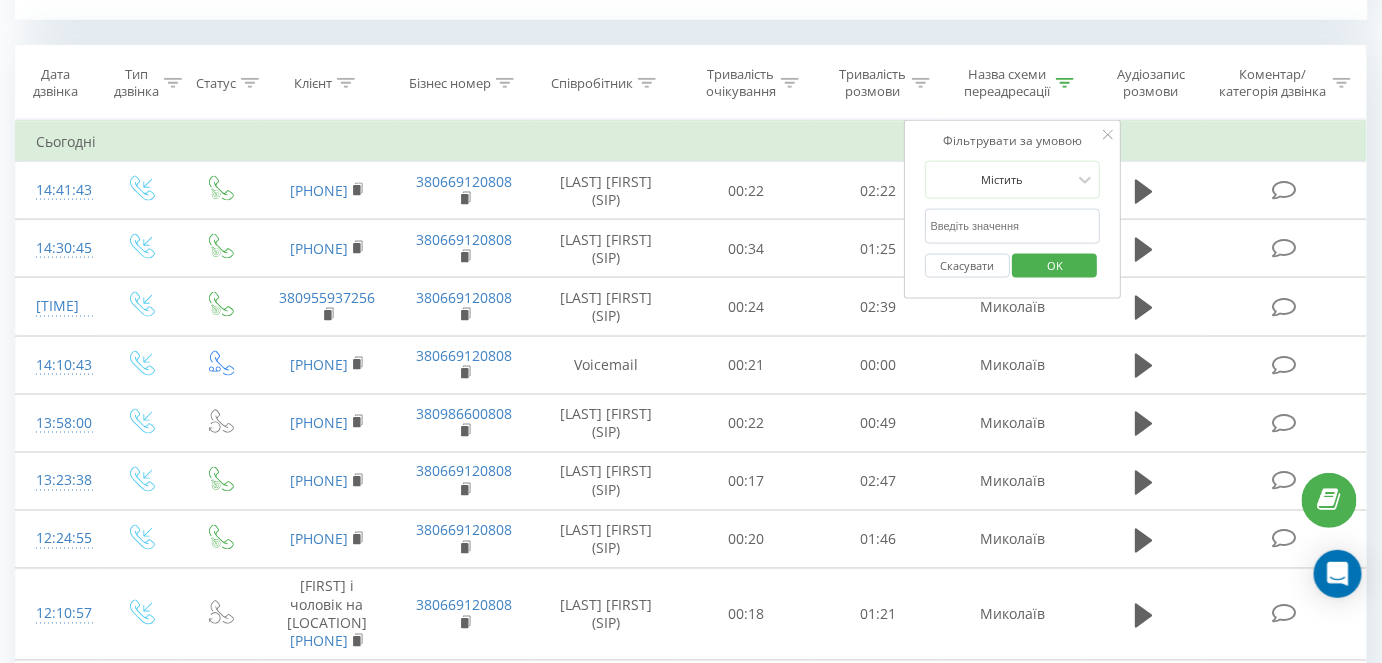 type 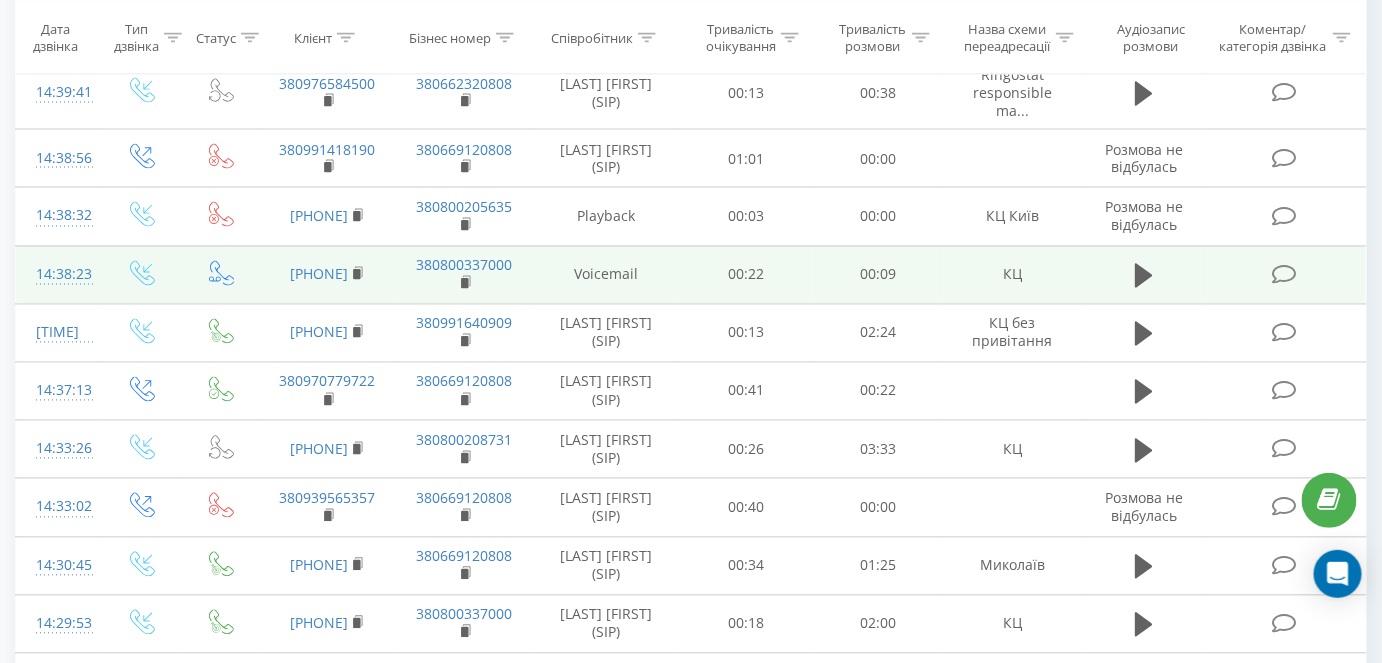 scroll, scrollTop: 826, scrollLeft: 0, axis: vertical 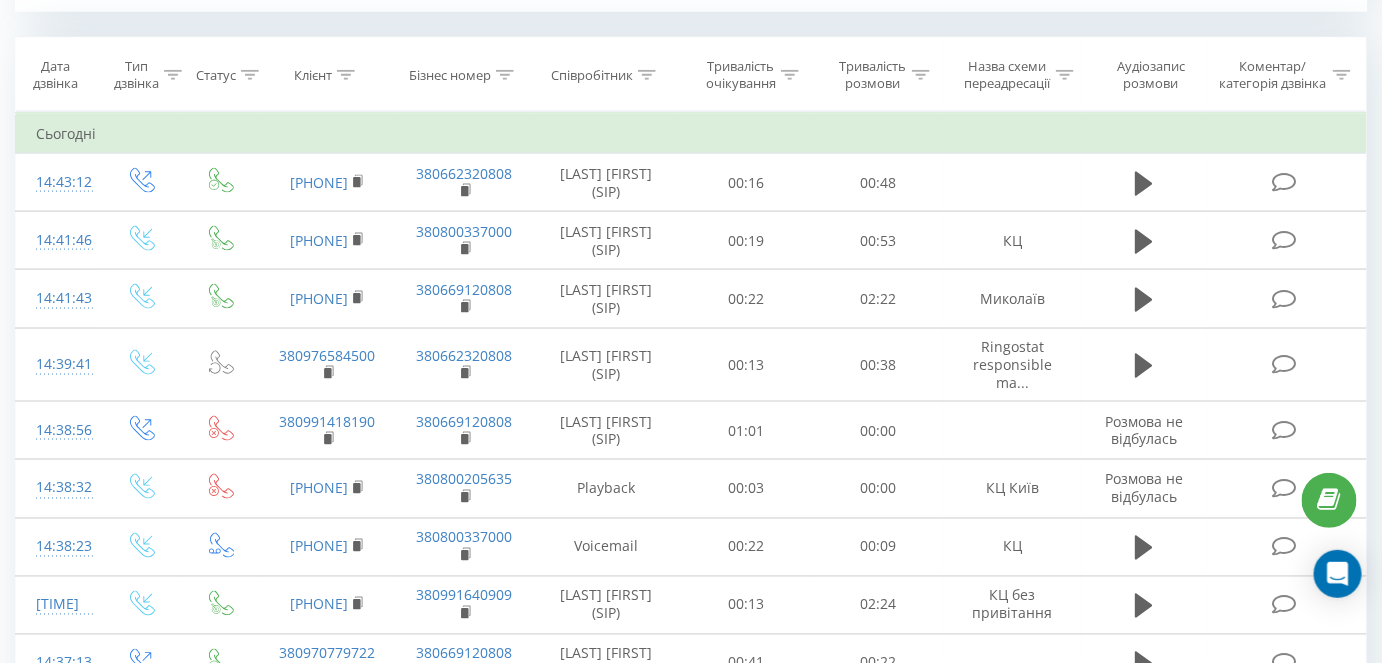click on "Співробітник" at bounding box center [592, 75] 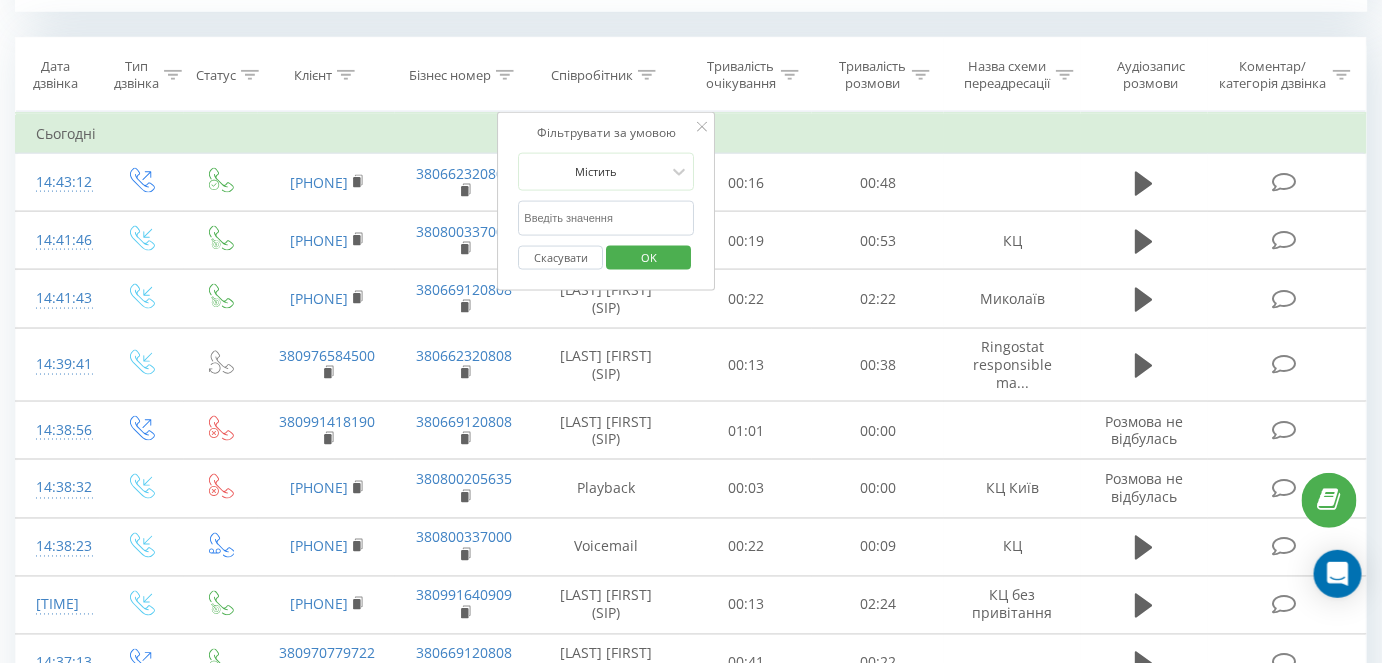 click at bounding box center (607, 218) 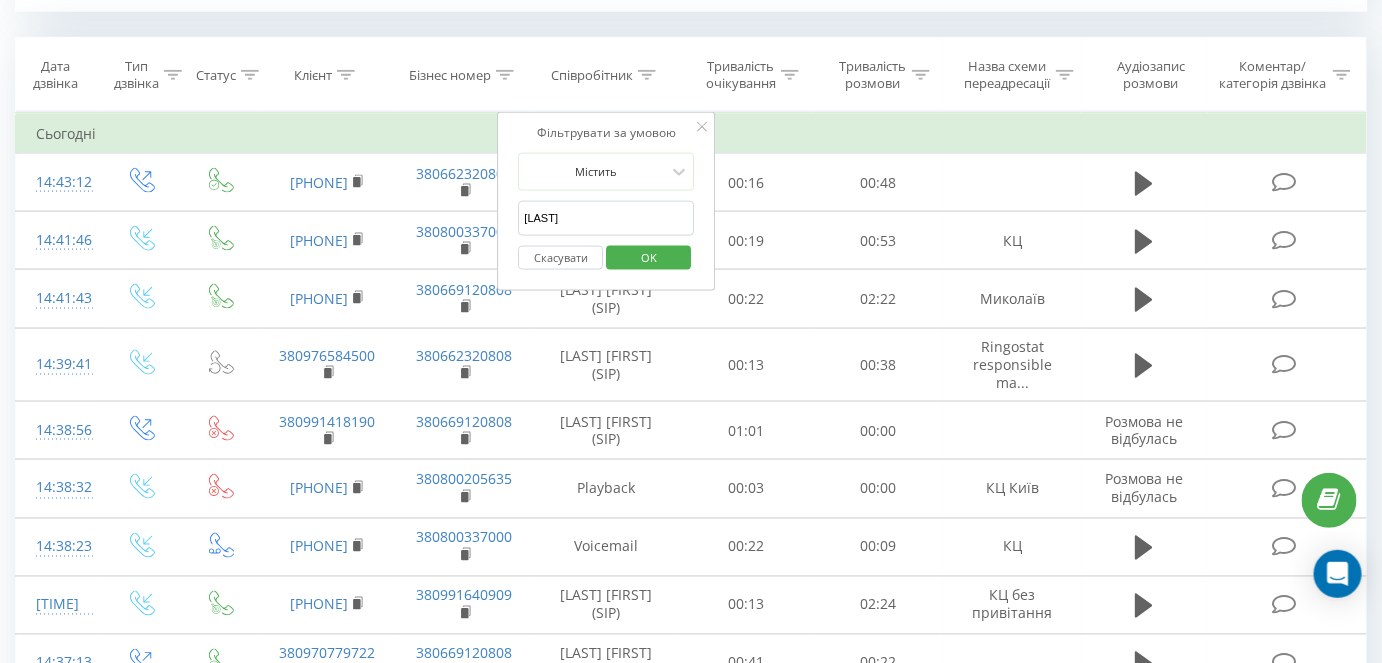 click on "OK" at bounding box center (649, 257) 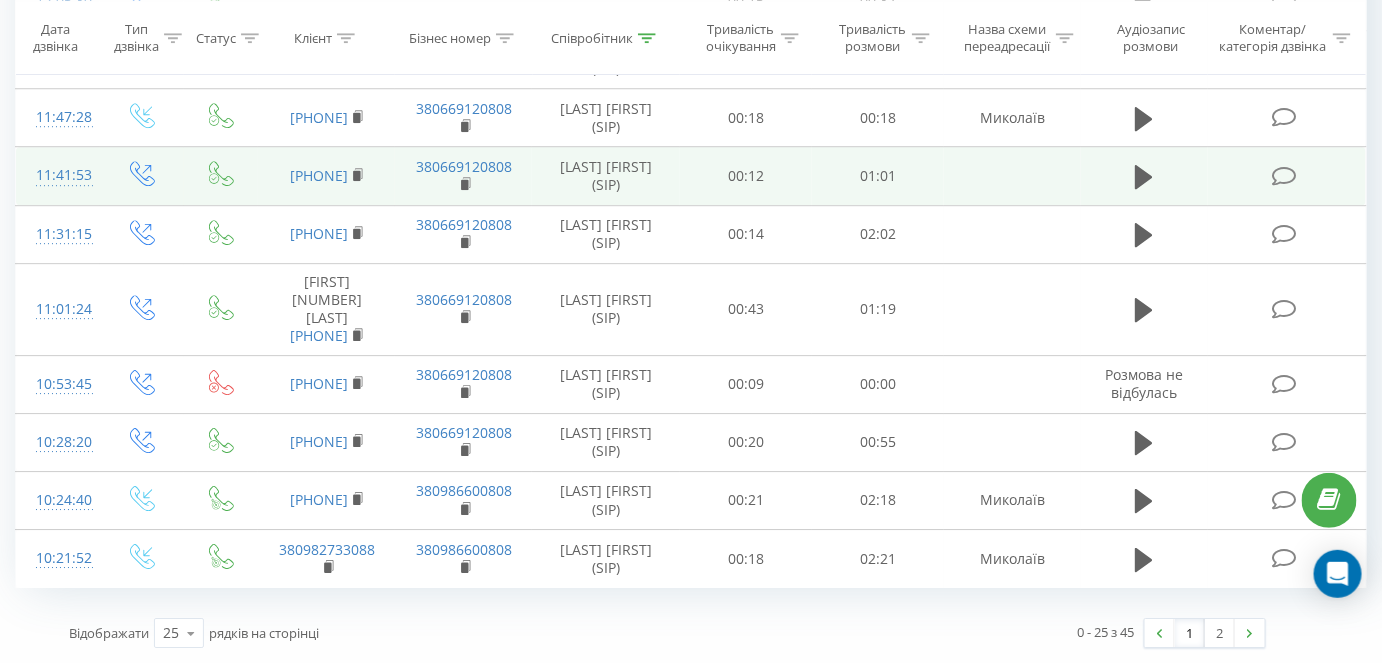 scroll, scrollTop: 2240, scrollLeft: 0, axis: vertical 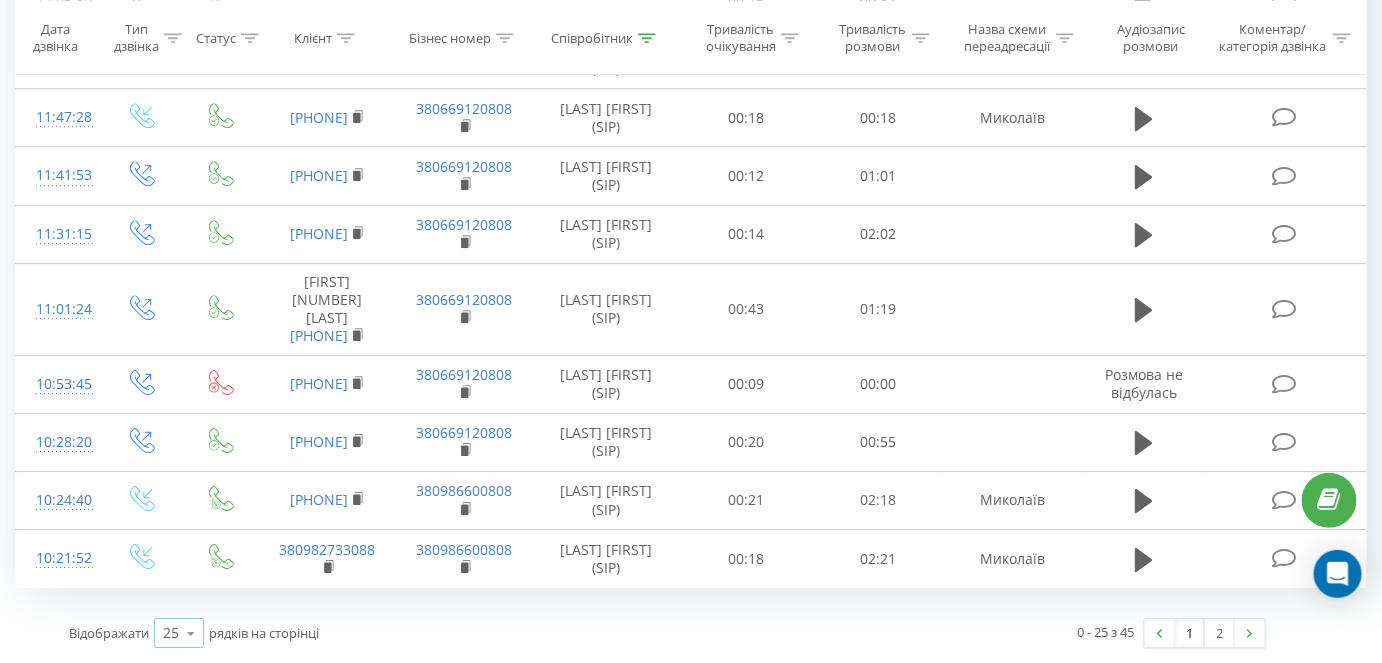 click on "25" at bounding box center (171, 633) 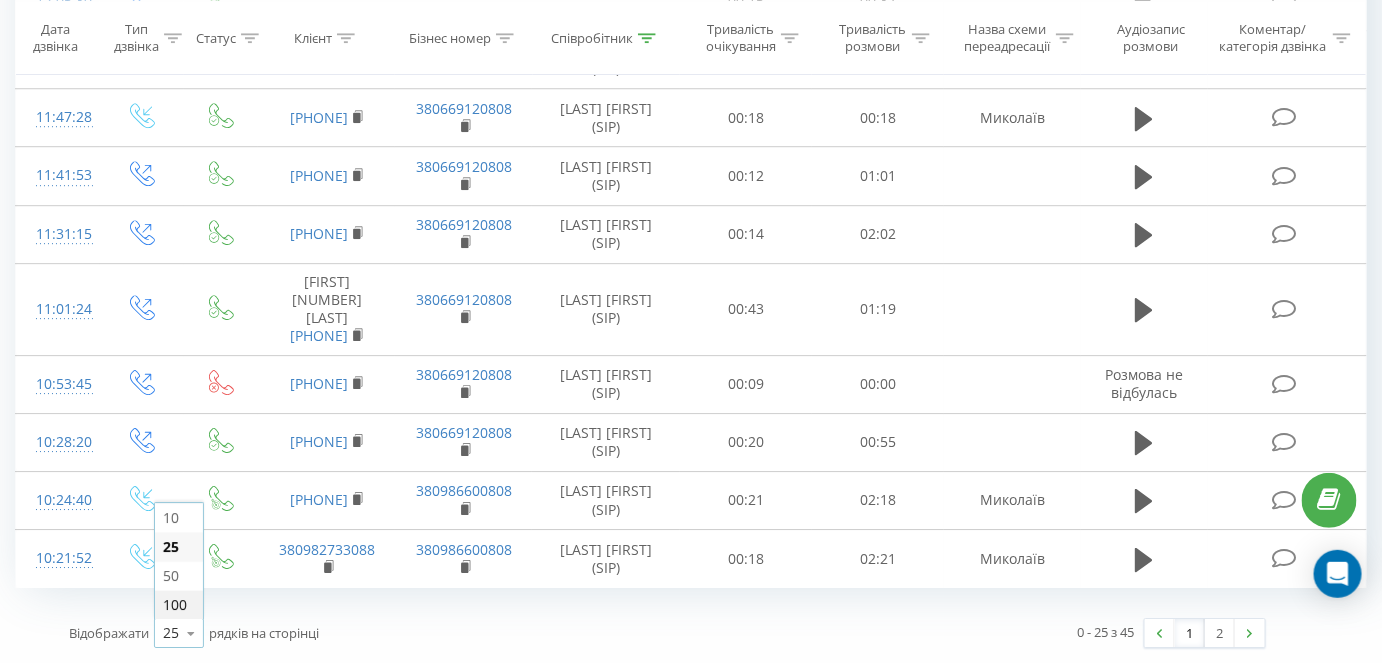 click on "100" at bounding box center [175, 604] 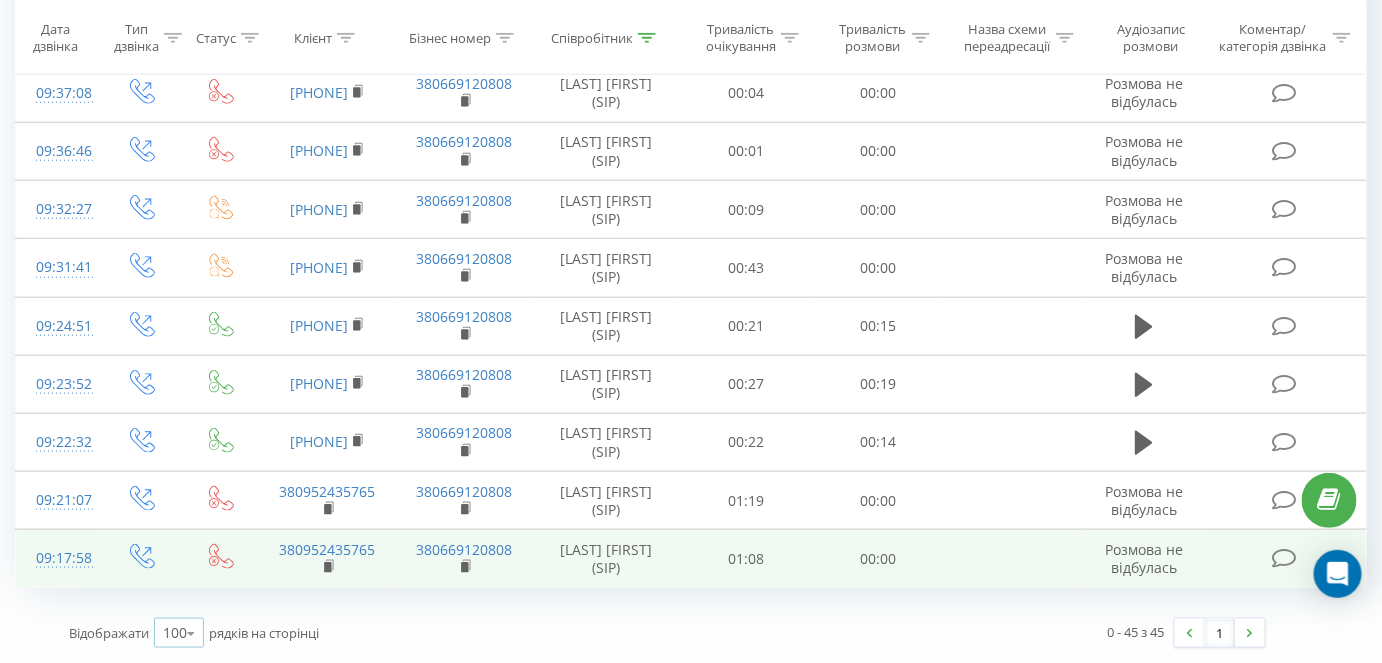 scroll, scrollTop: 3652, scrollLeft: 0, axis: vertical 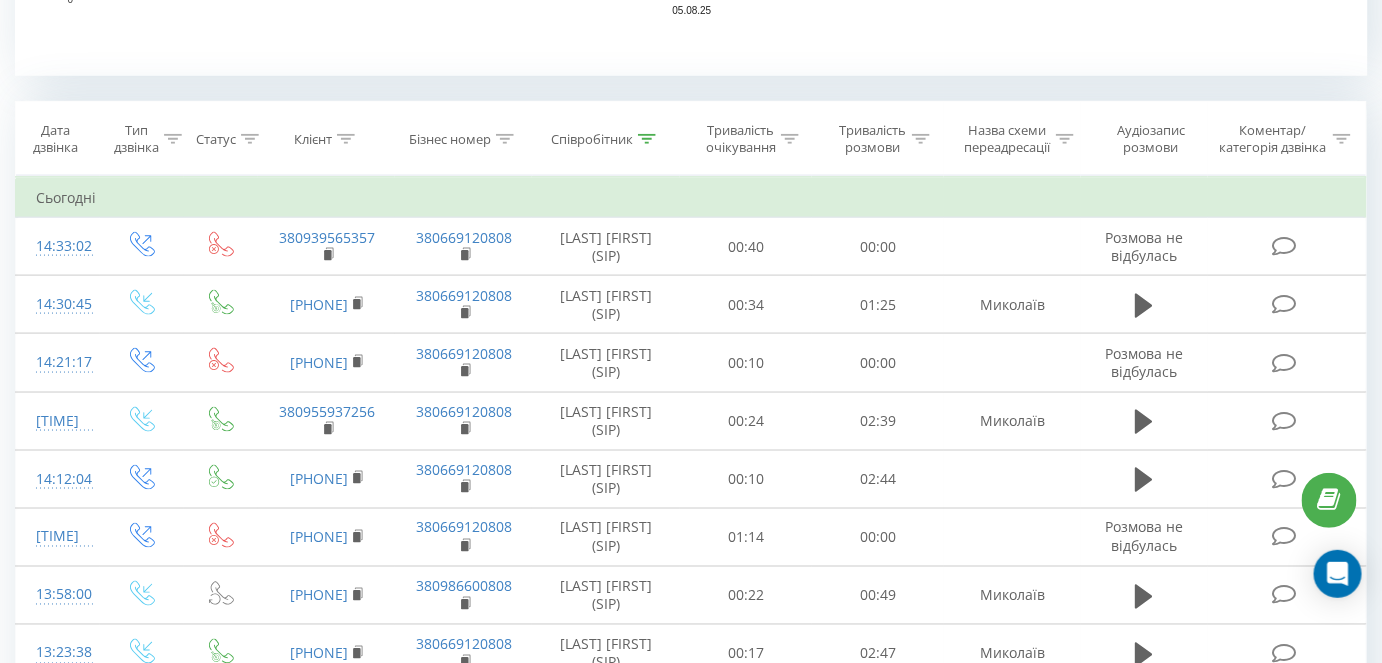 click 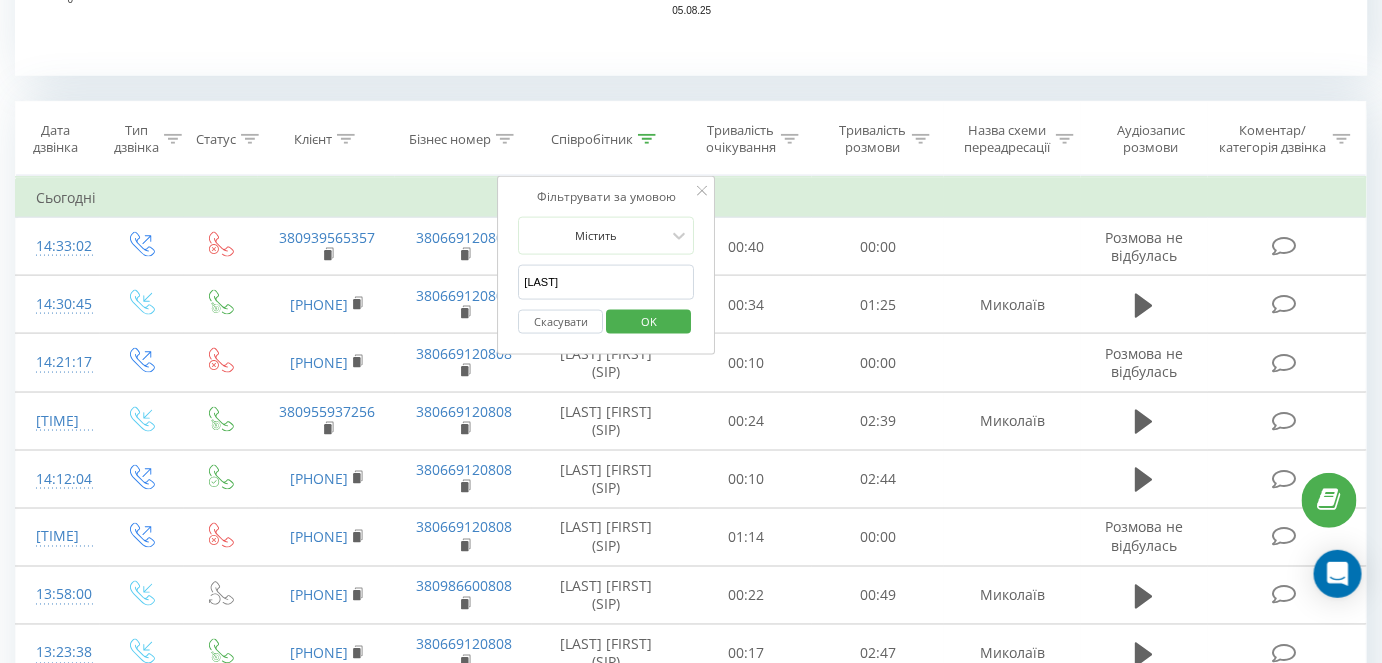 click at bounding box center (505, 139) 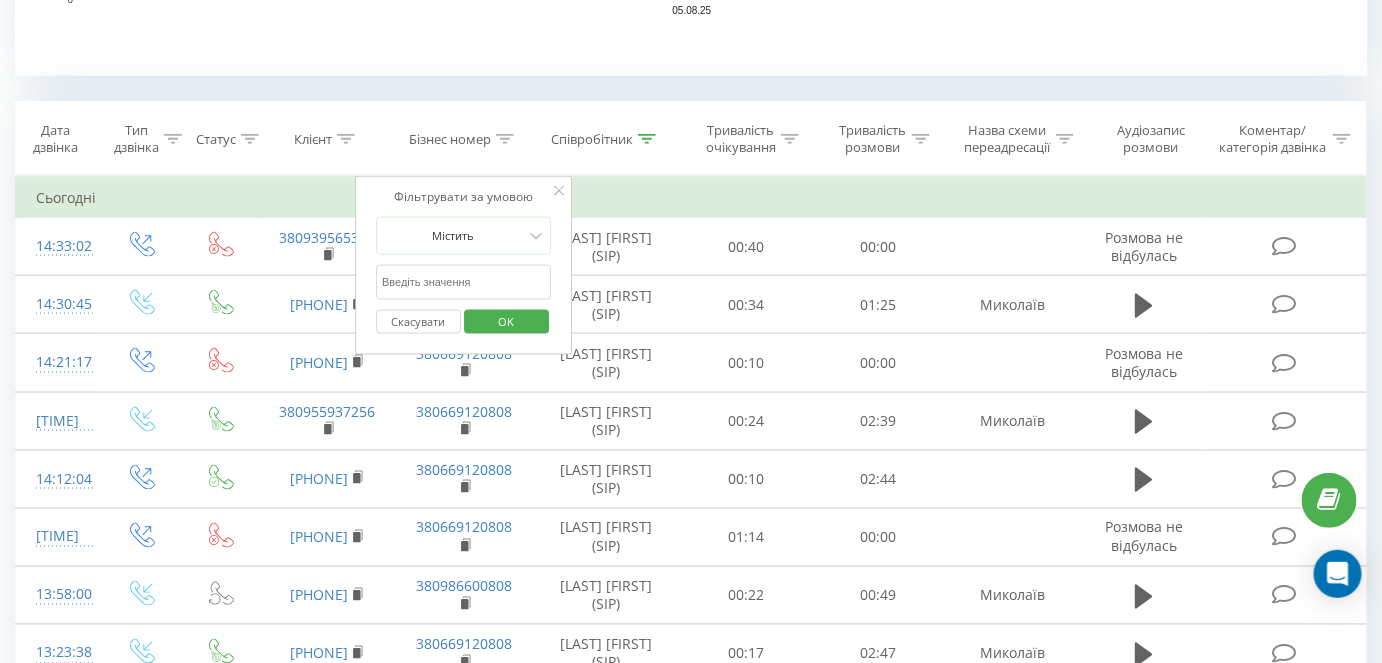 click at bounding box center (464, 282) 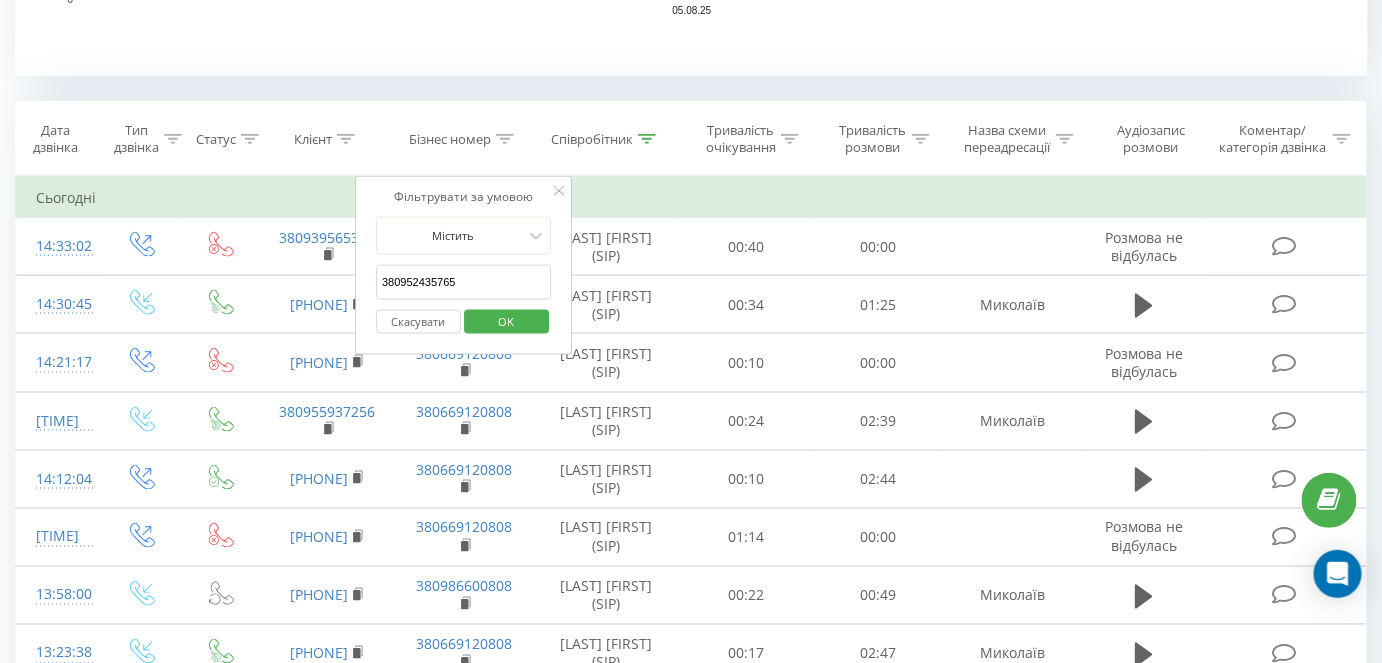 type on "380952435765" 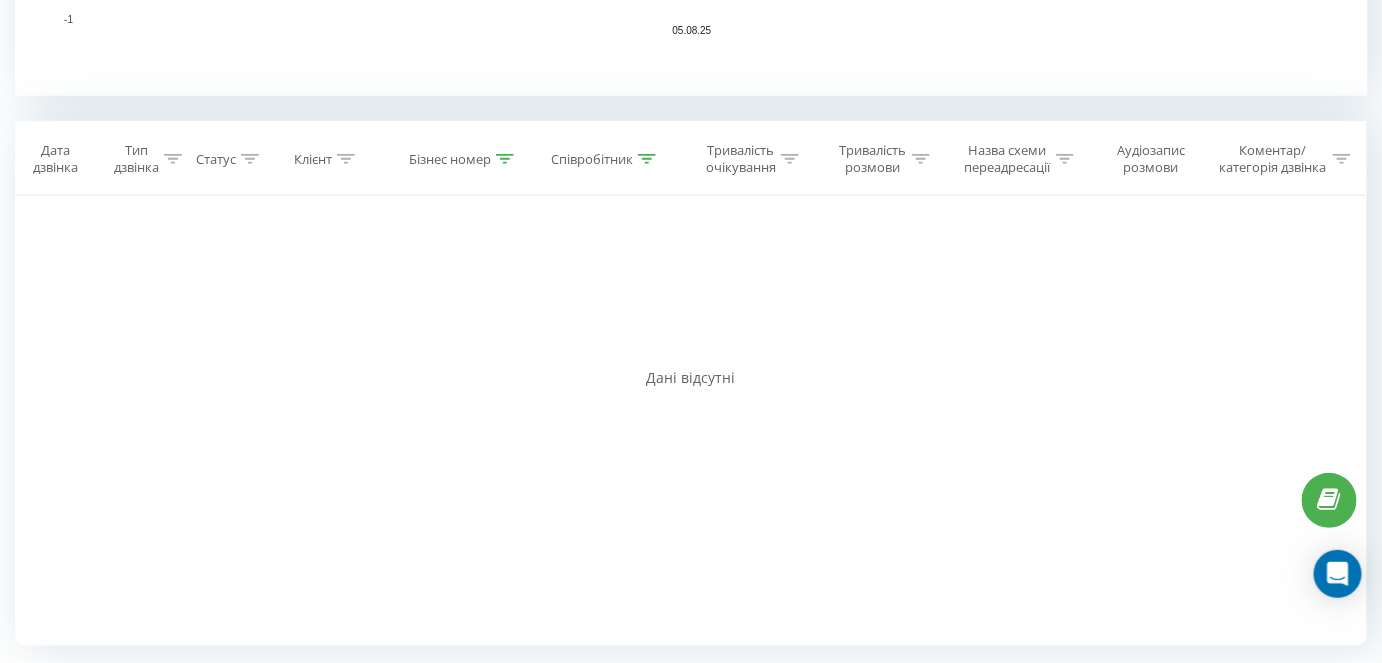 scroll, scrollTop: 741, scrollLeft: 0, axis: vertical 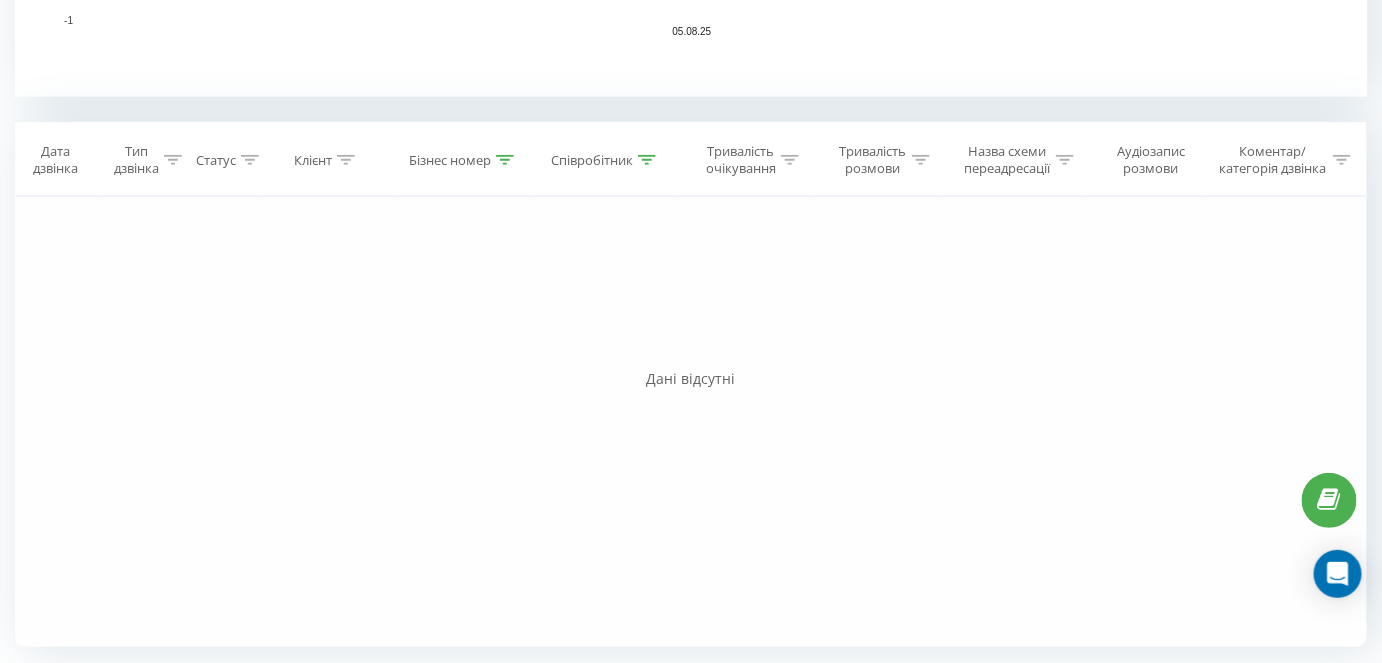 click 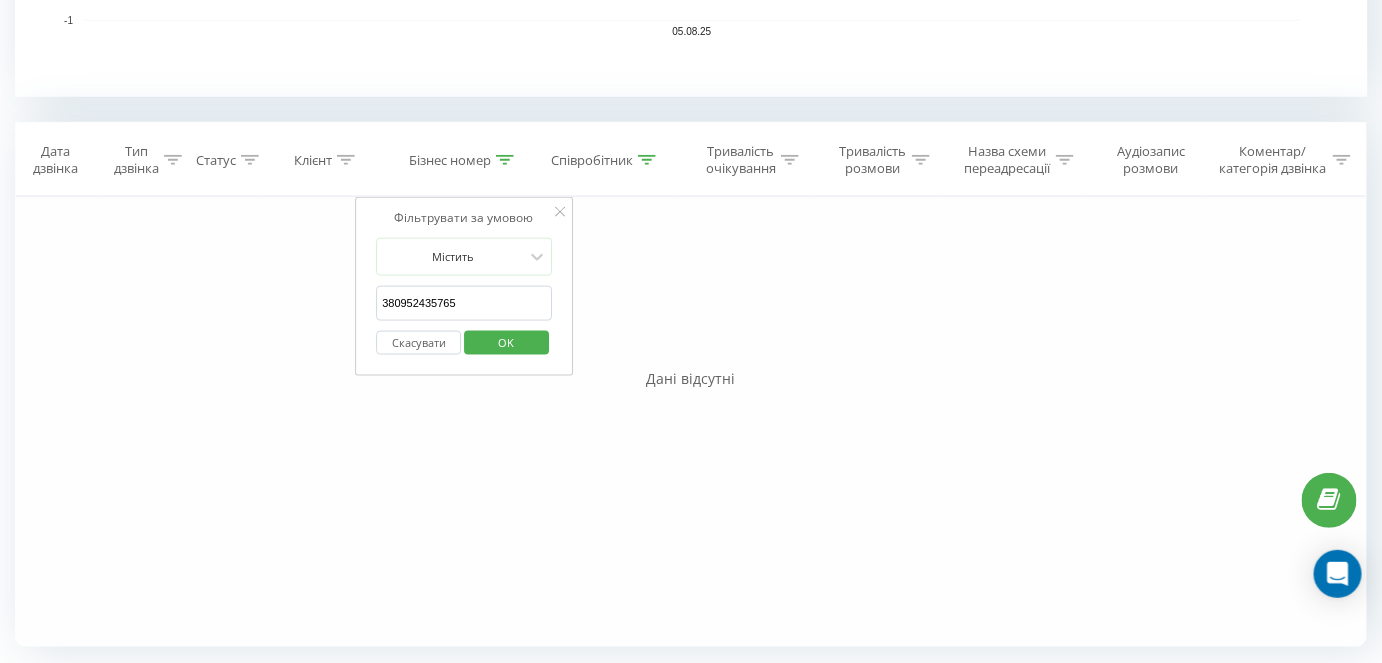 click on "Містить [PHONE] Скасувати OK" at bounding box center (464, 302) 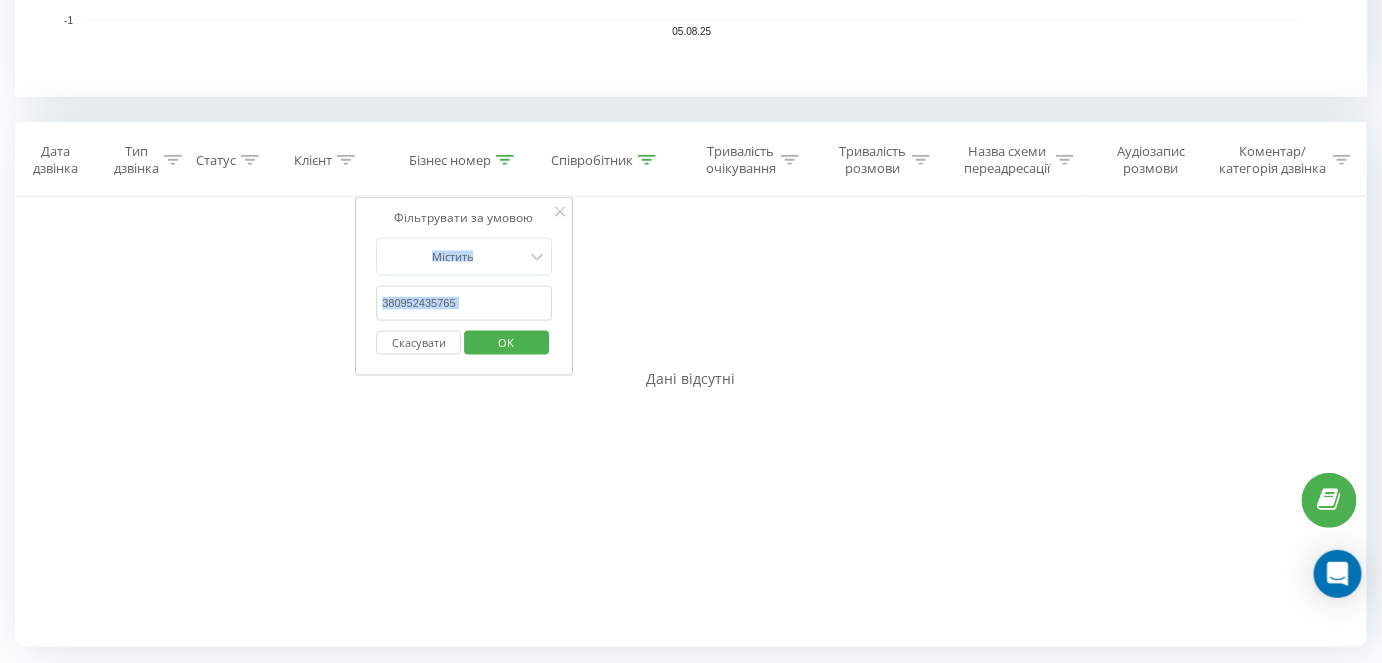 click on "Містить [PHONE] Скасувати OK" at bounding box center (464, 302) 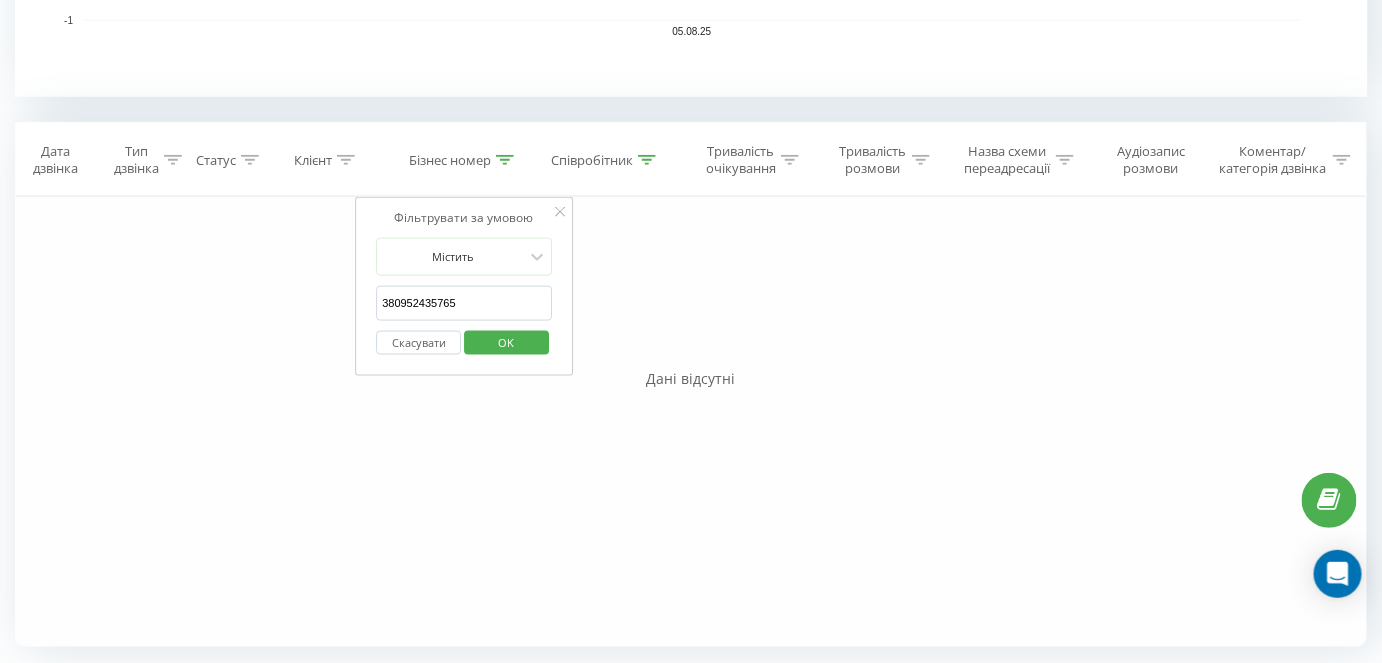 click on "380952435765" at bounding box center [464, 303] 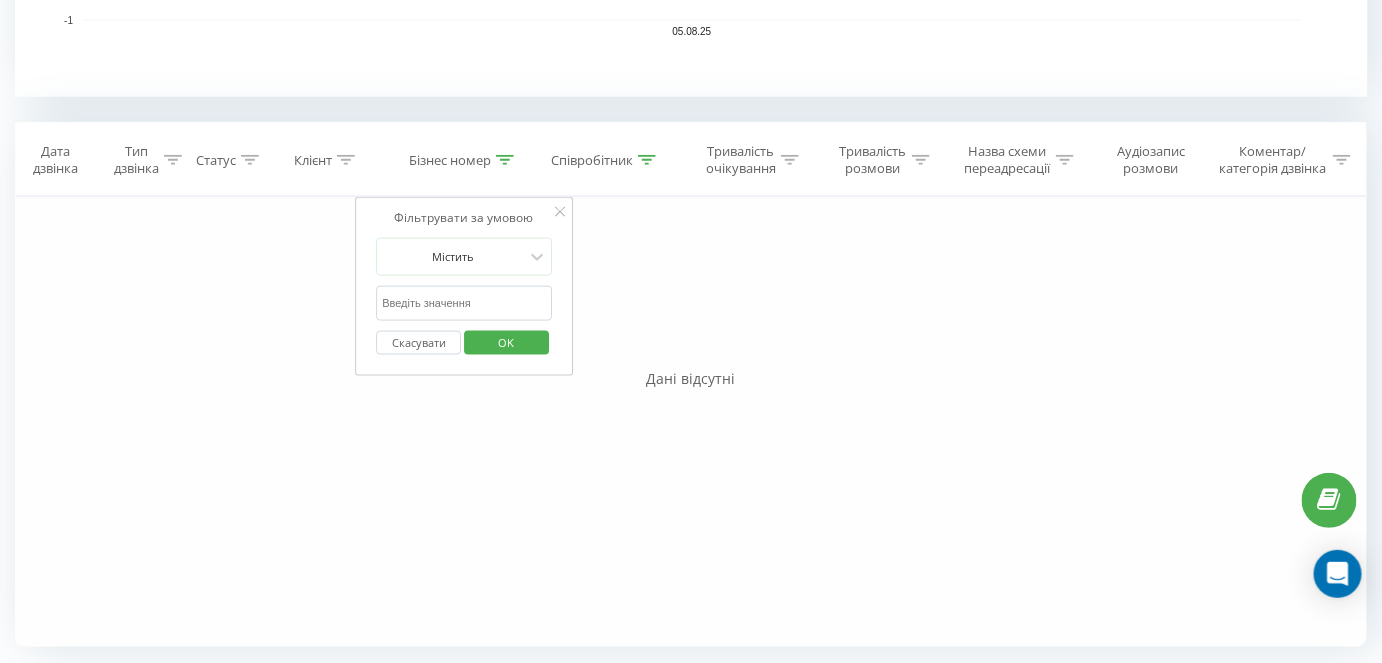 type 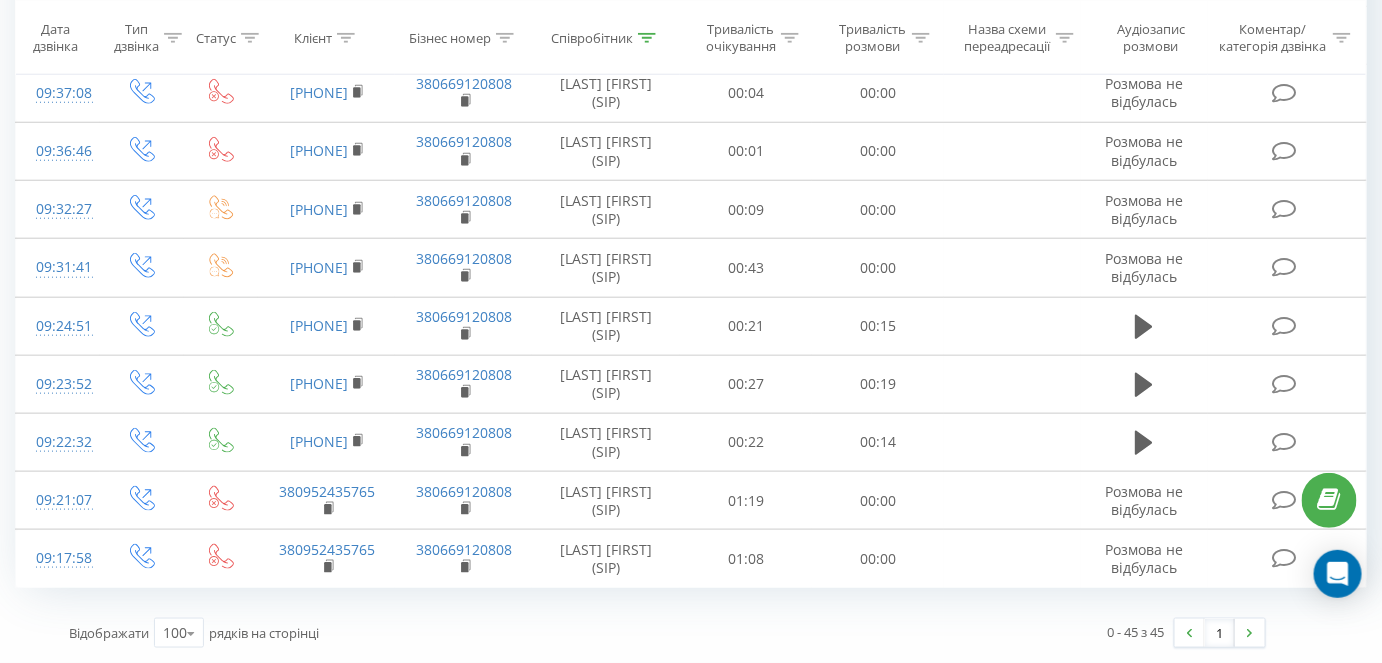scroll, scrollTop: 3369, scrollLeft: 0, axis: vertical 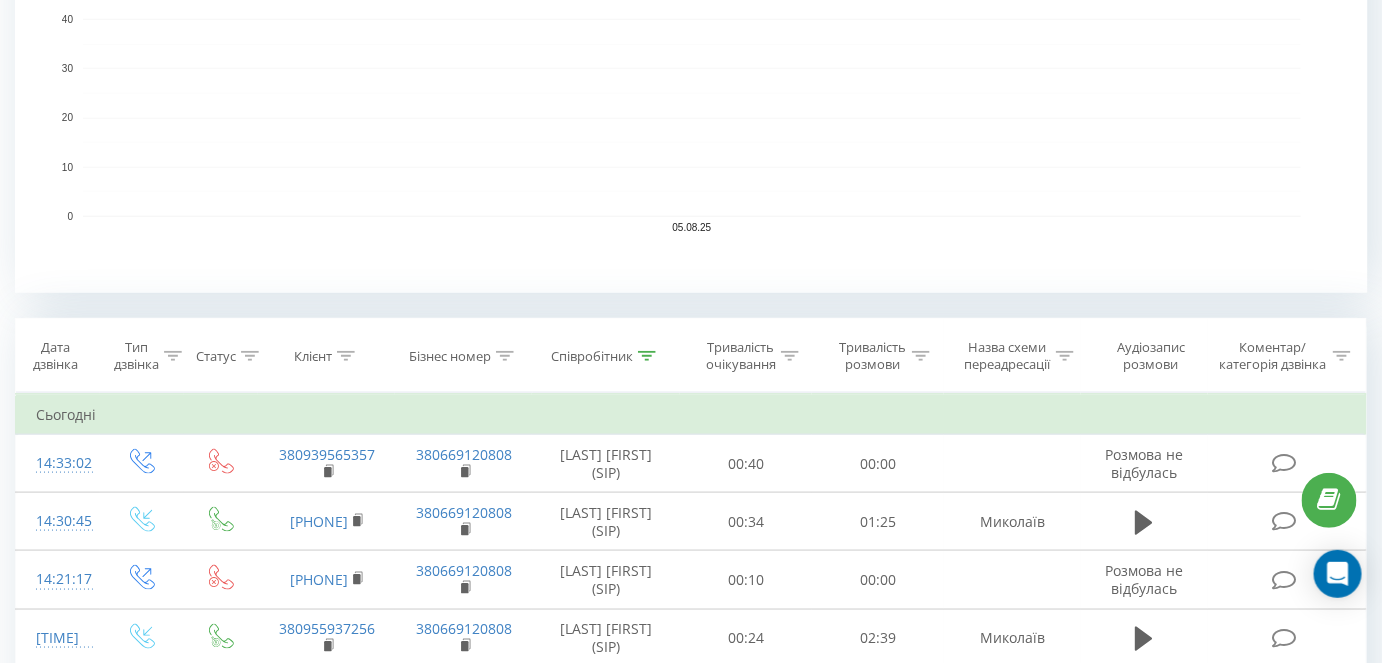 click 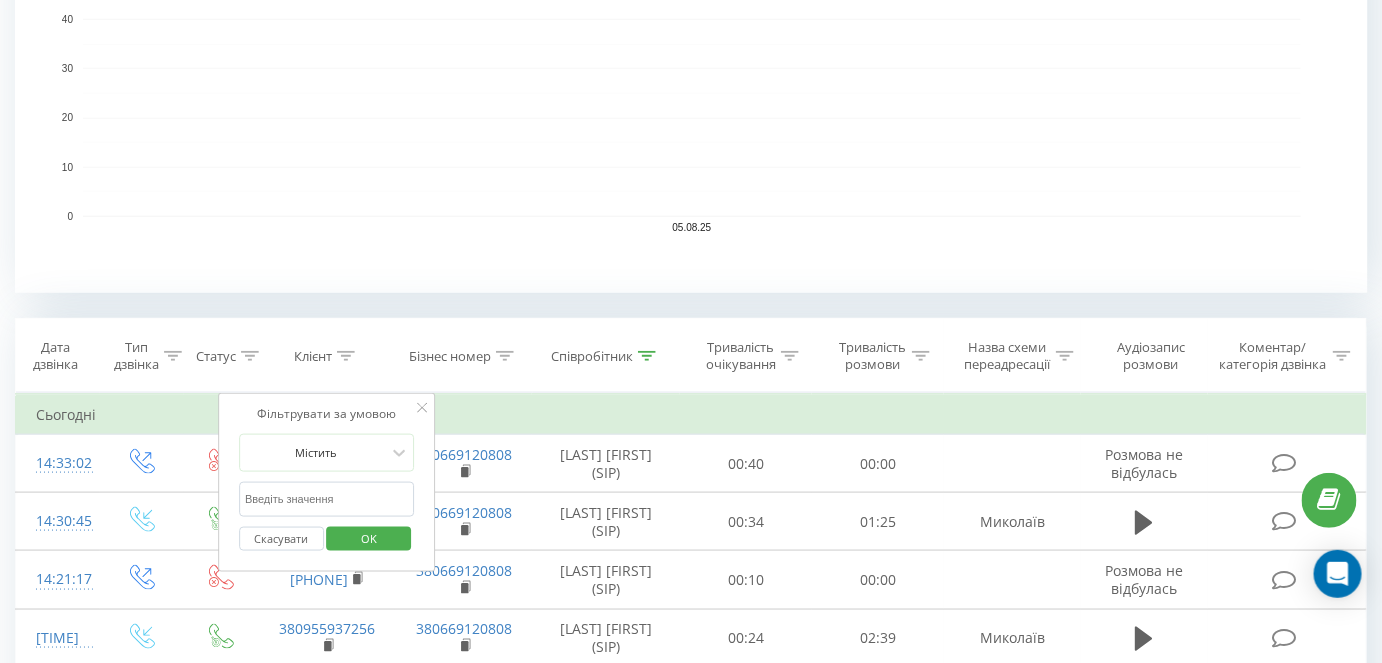 click at bounding box center (327, 499) 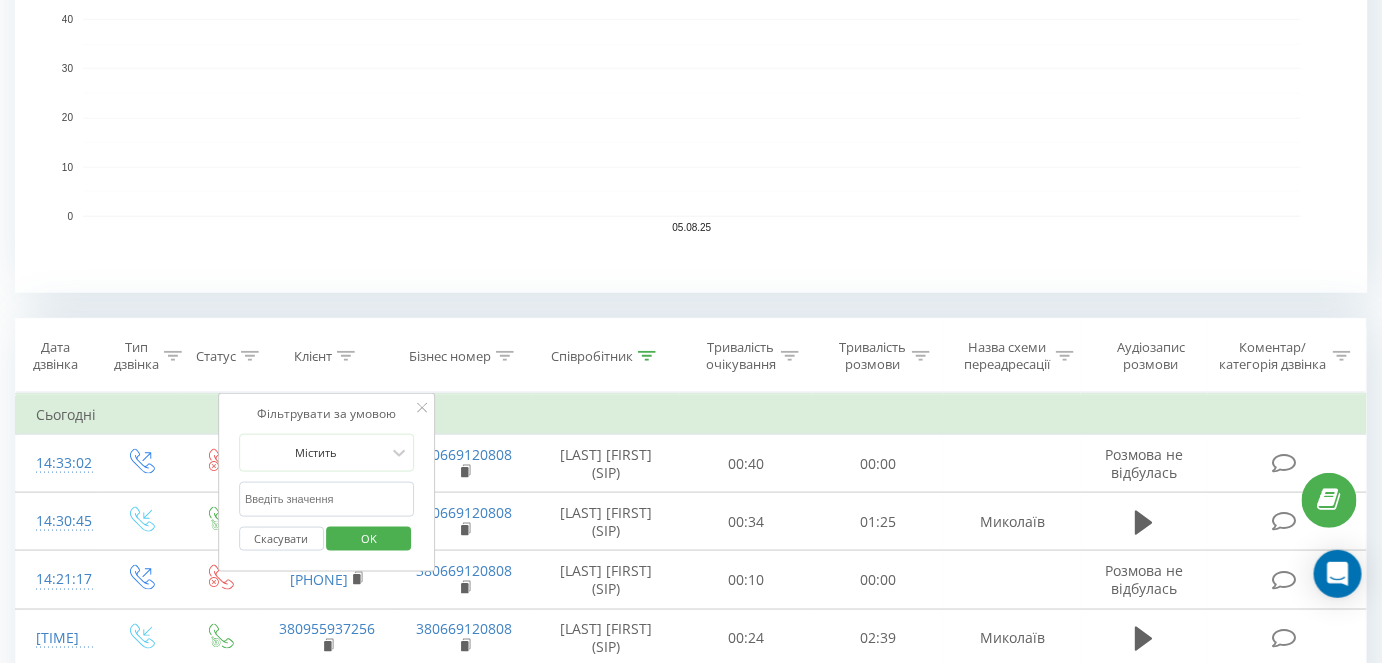 paste on "[PHONE]" 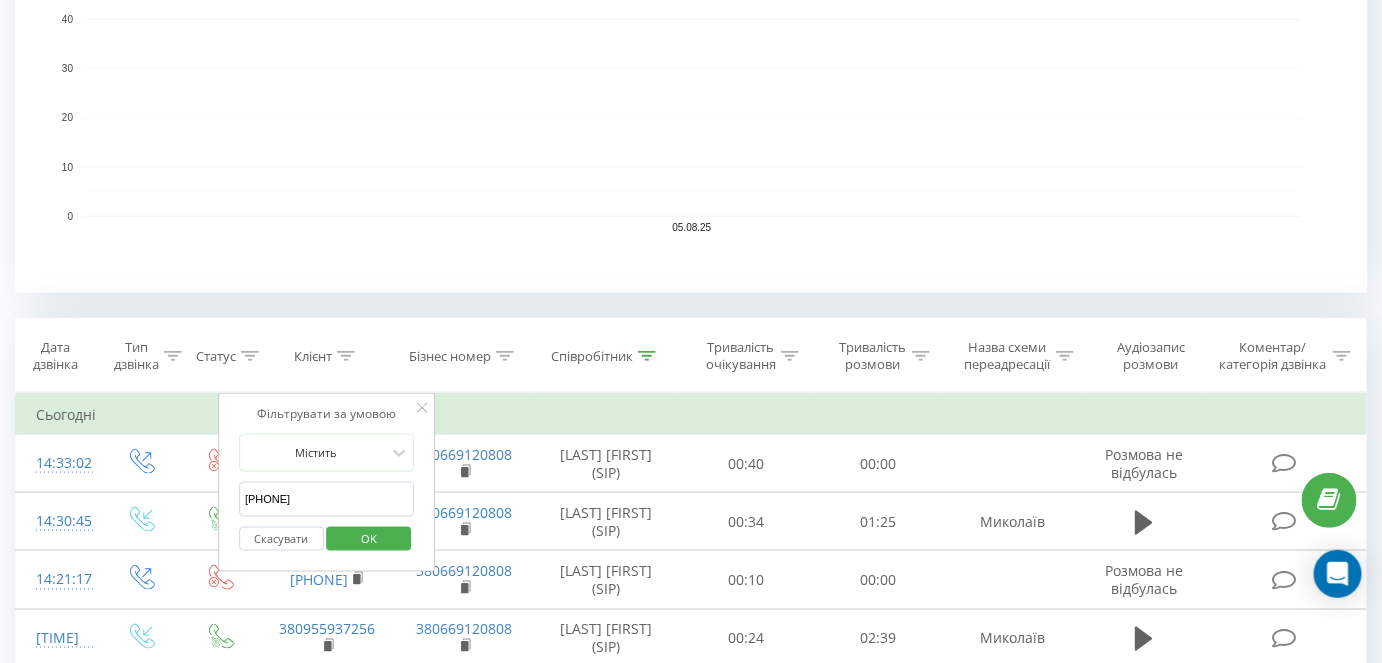 drag, startPoint x: 256, startPoint y: 490, endPoint x: 231, endPoint y: 491, distance: 25.019993 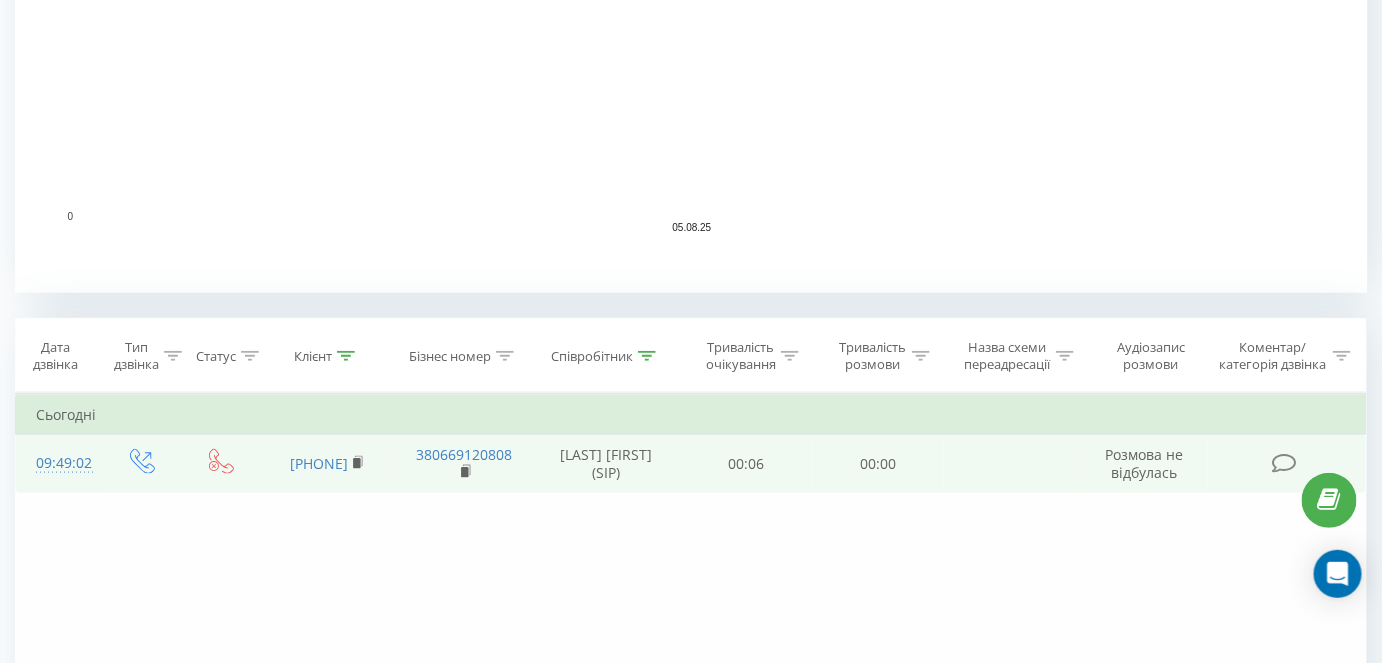 click 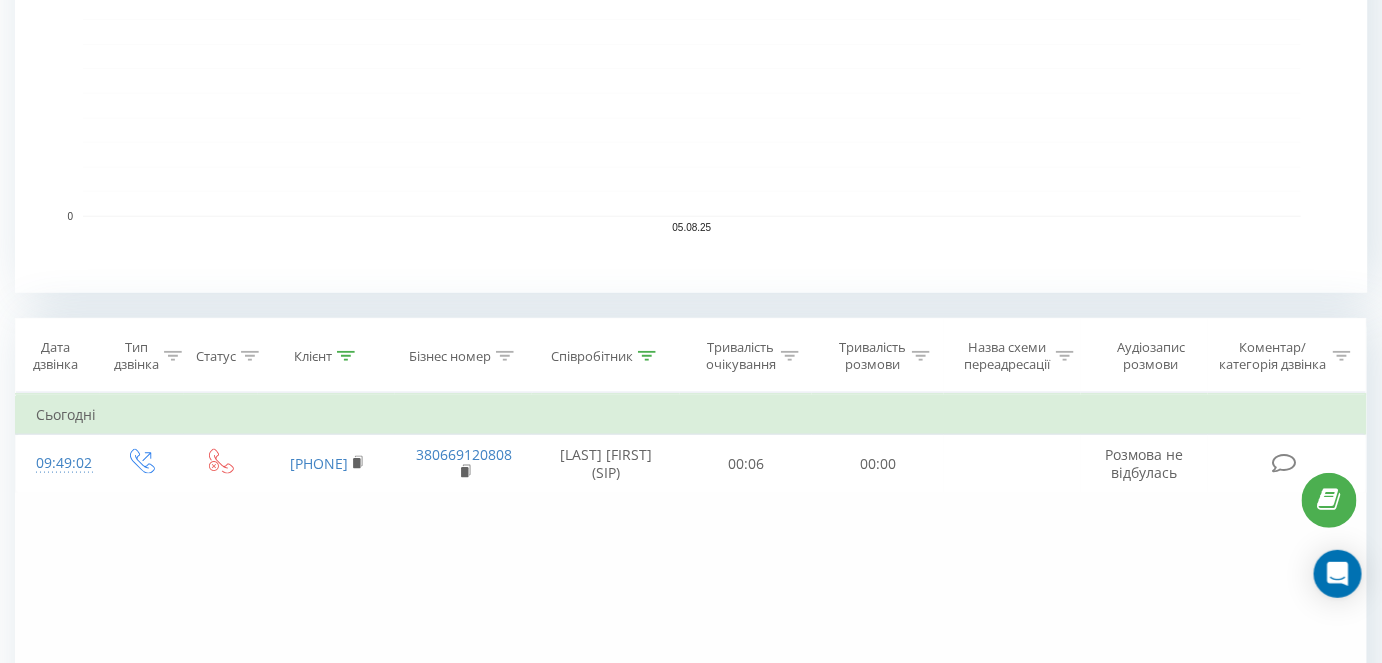click 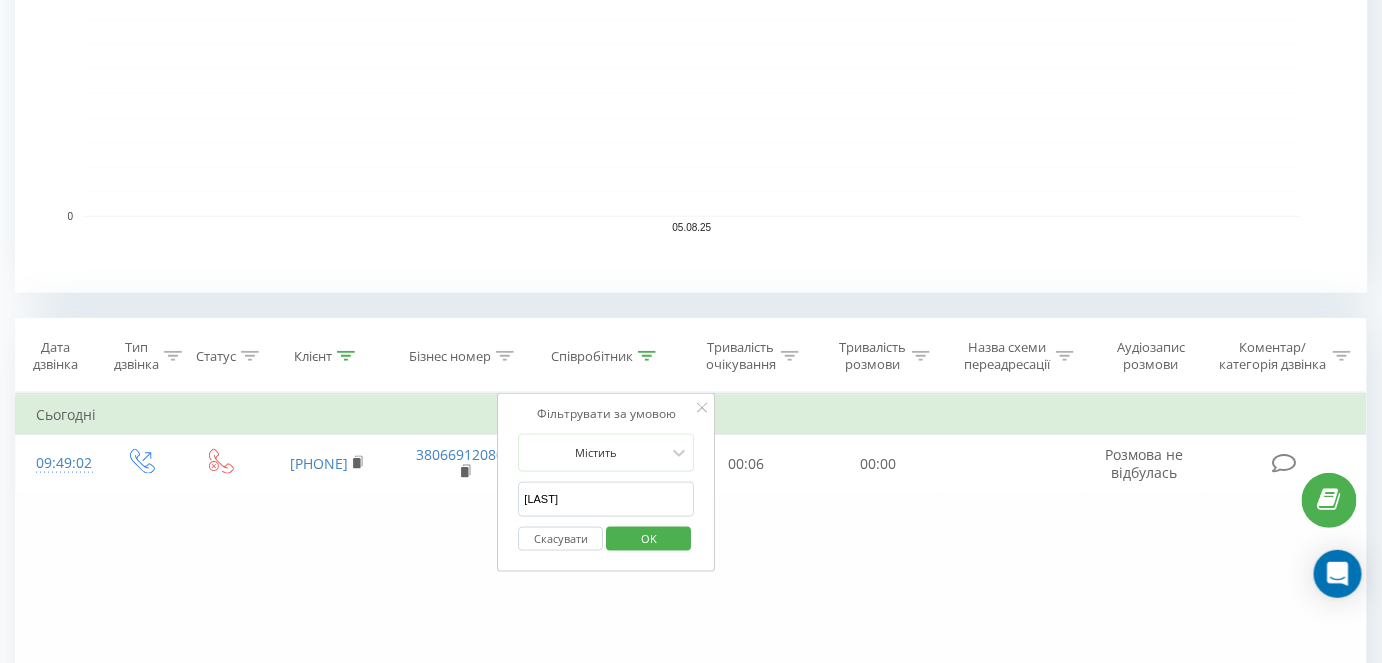 click on "[LAST]" at bounding box center [607, 499] 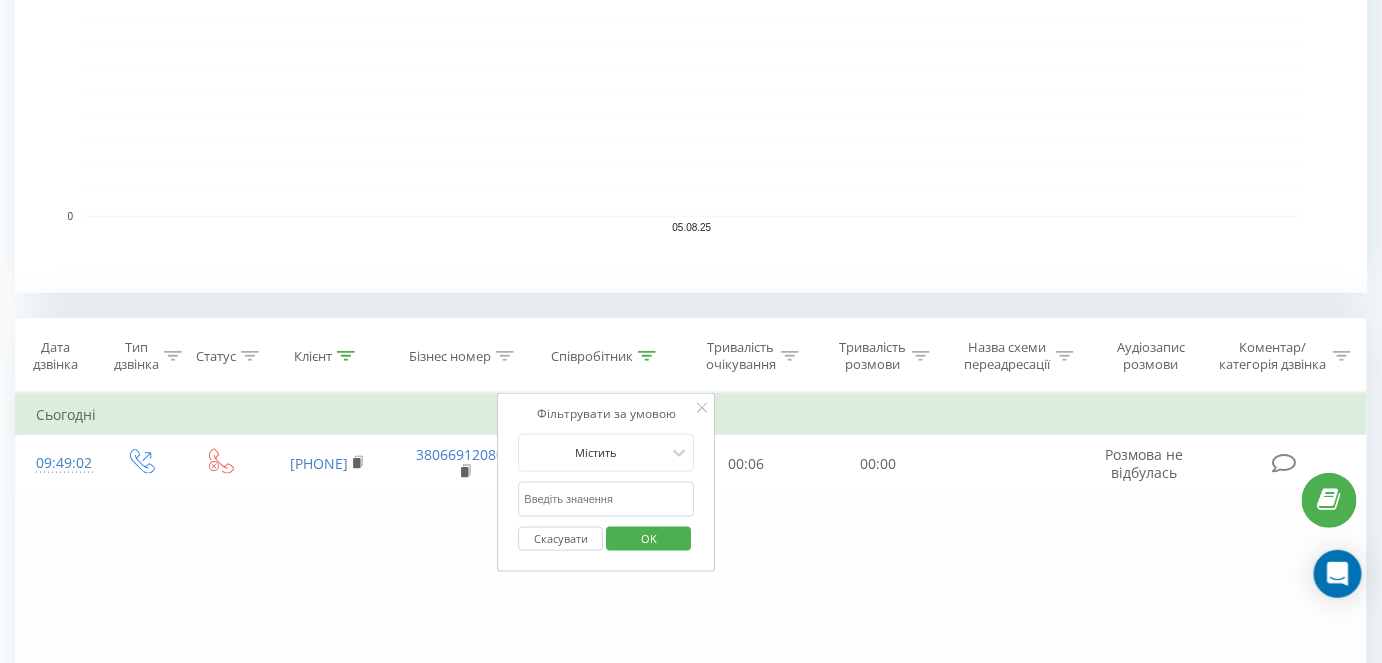 type 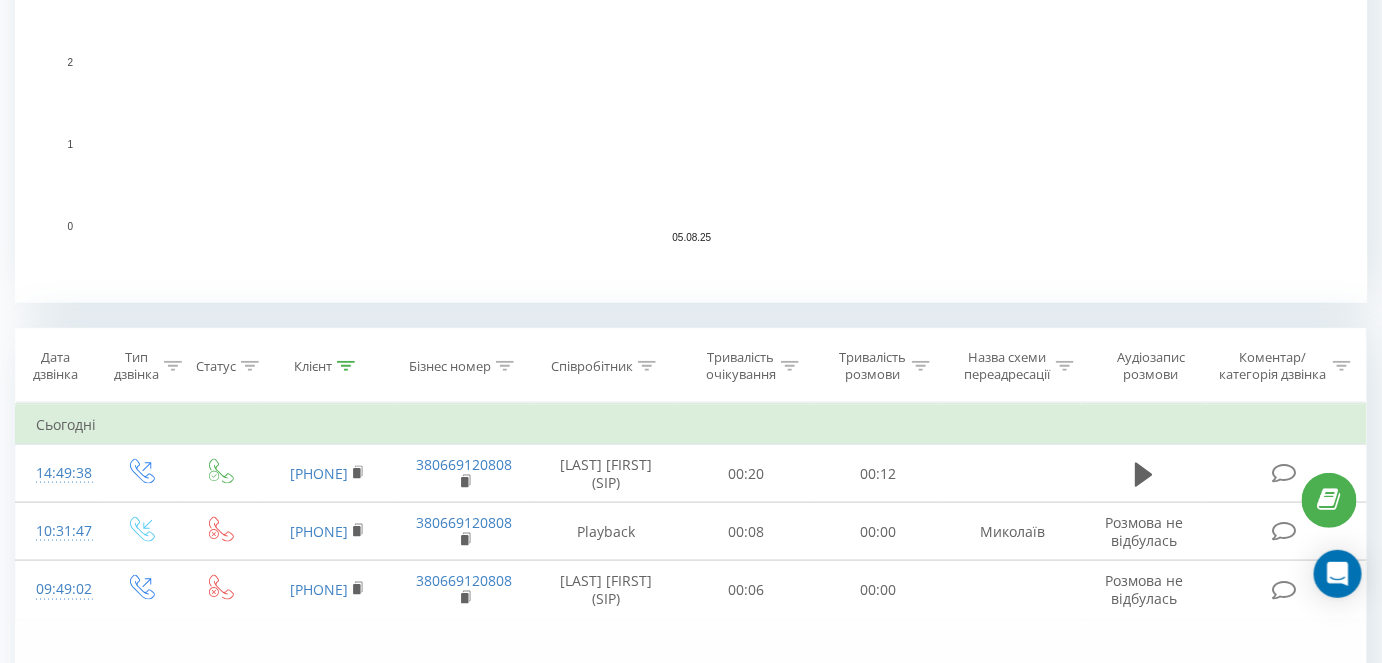 scroll, scrollTop: 699, scrollLeft: 0, axis: vertical 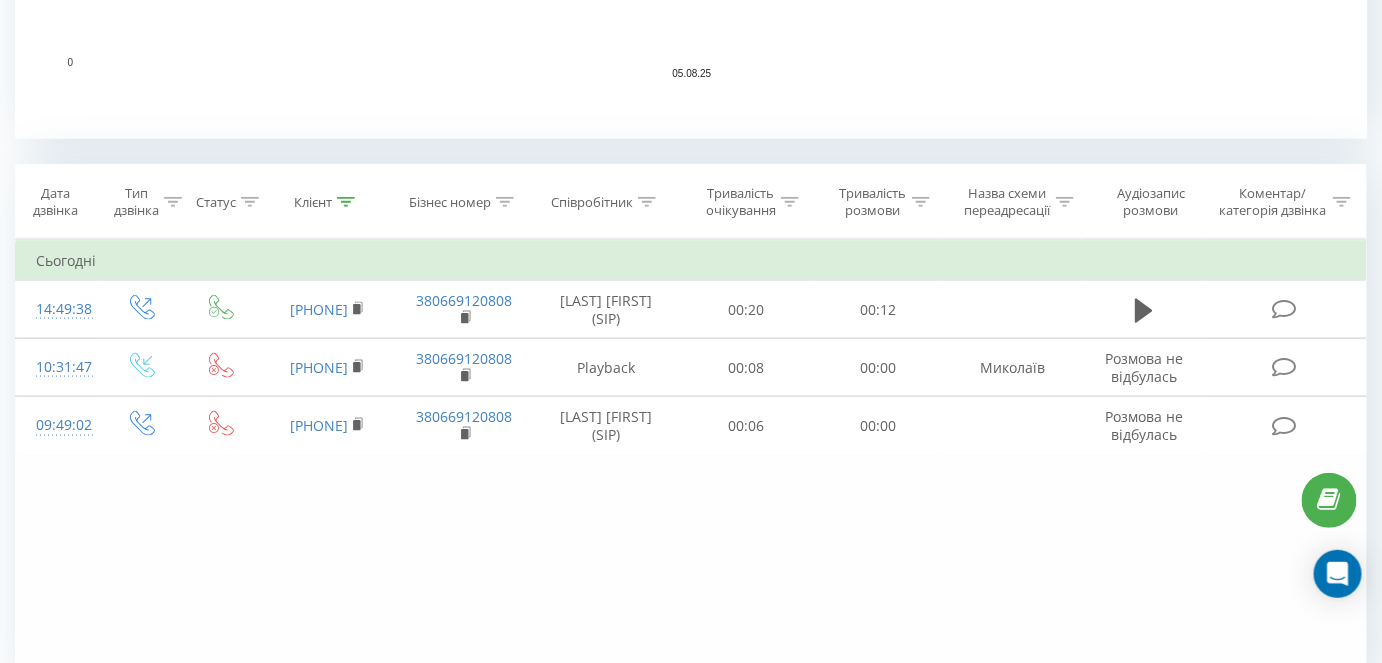 click at bounding box center (346, 202) 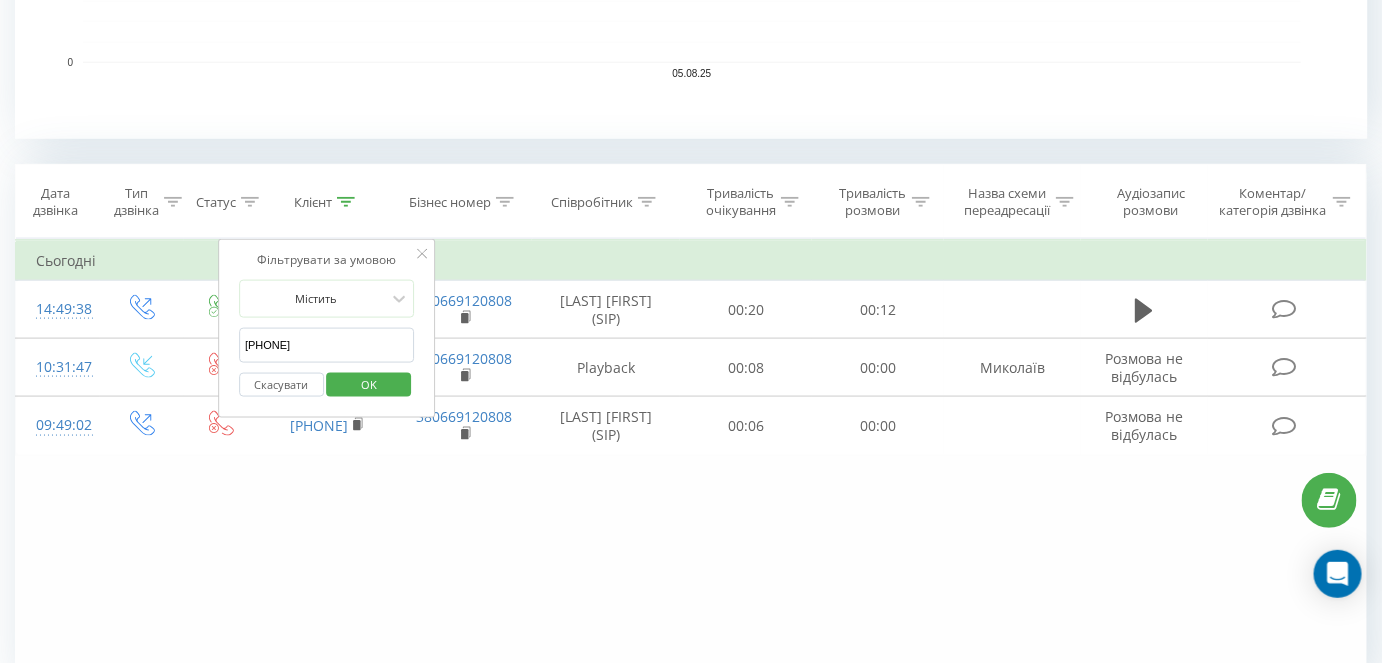 click on "[PHONE]" at bounding box center (327, 345) 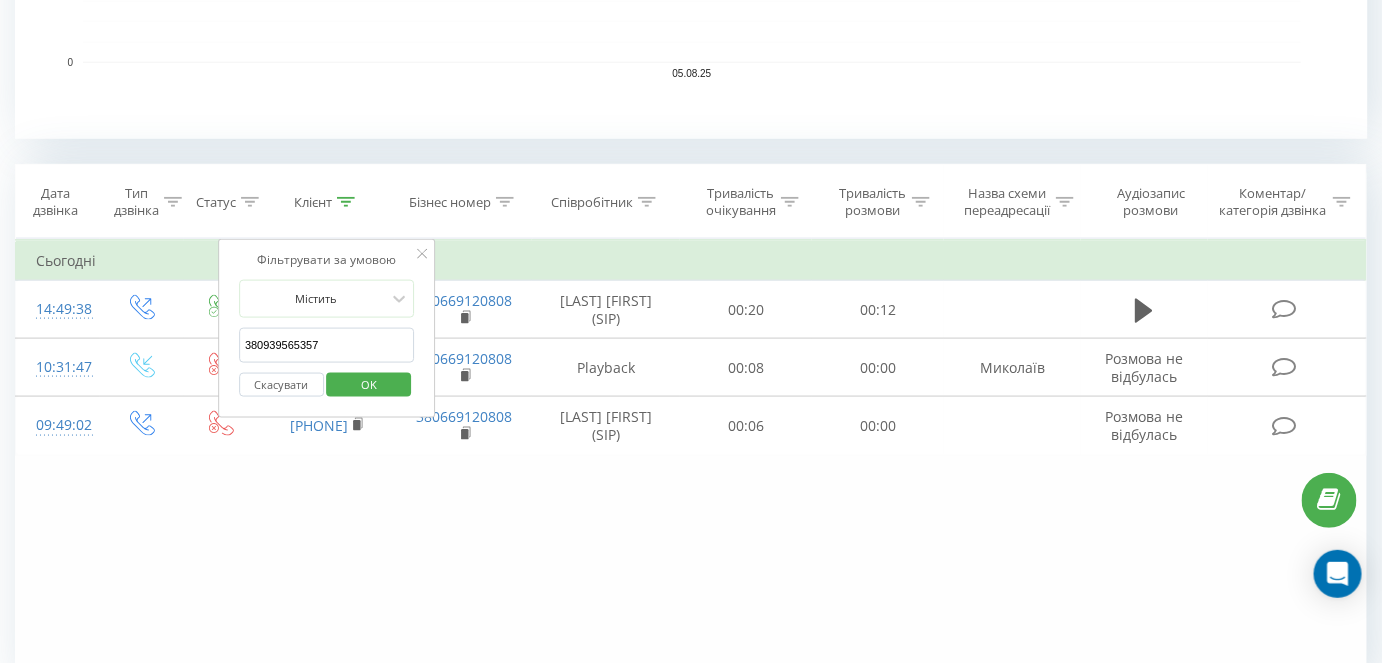 click on "OK" at bounding box center [369, 384] 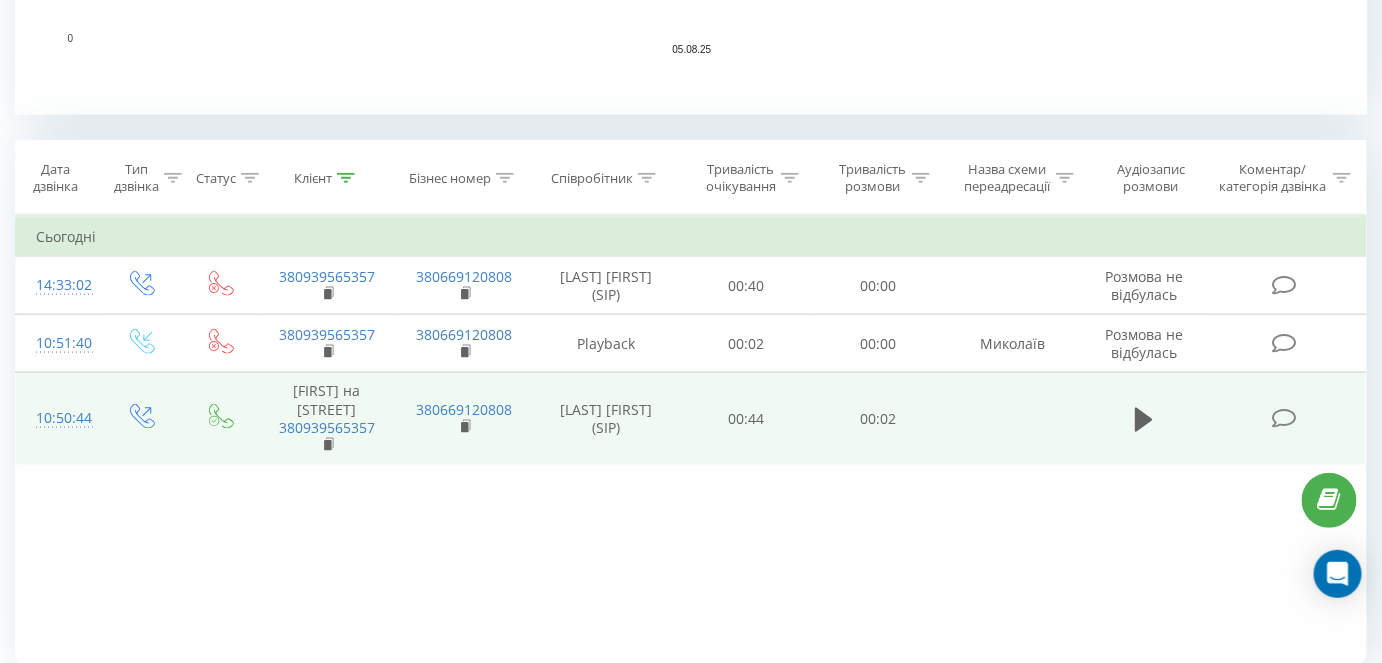 scroll, scrollTop: 699, scrollLeft: 0, axis: vertical 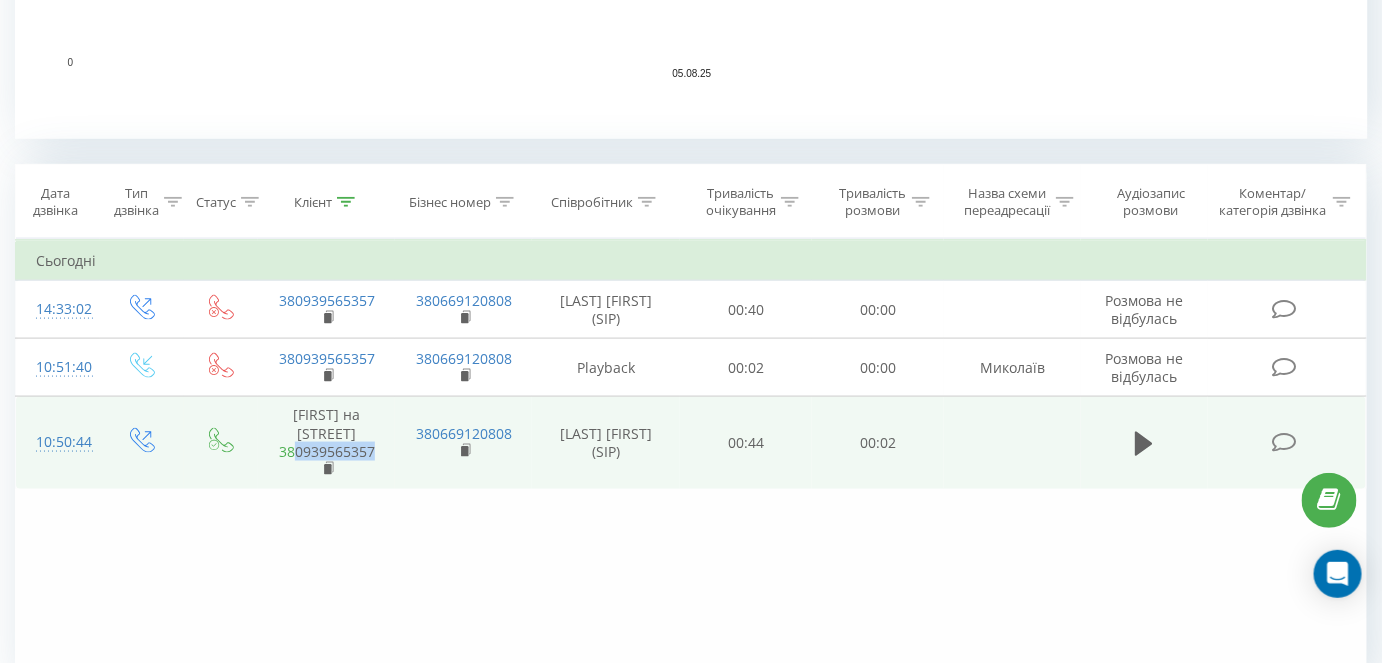 drag, startPoint x: 393, startPoint y: 463, endPoint x: 293, endPoint y: 463, distance: 100 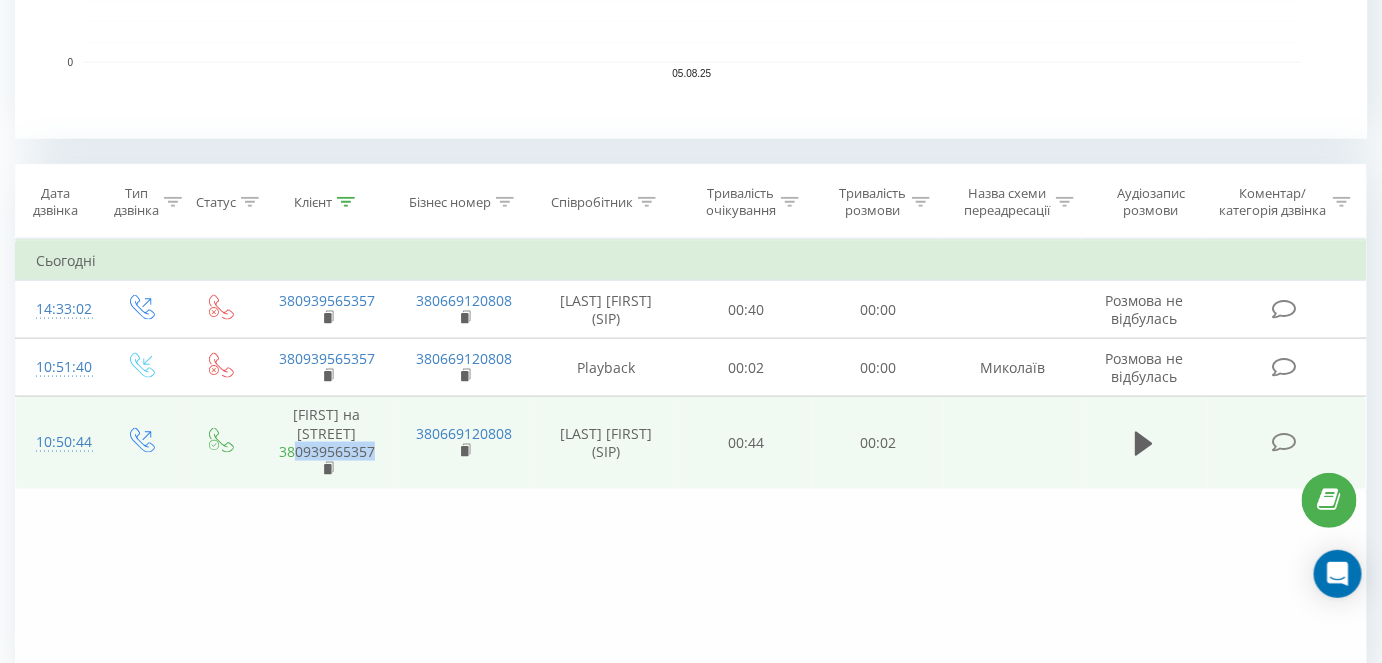click on "[FIRST] на [STREET] [PHONE]" at bounding box center [326, 443] 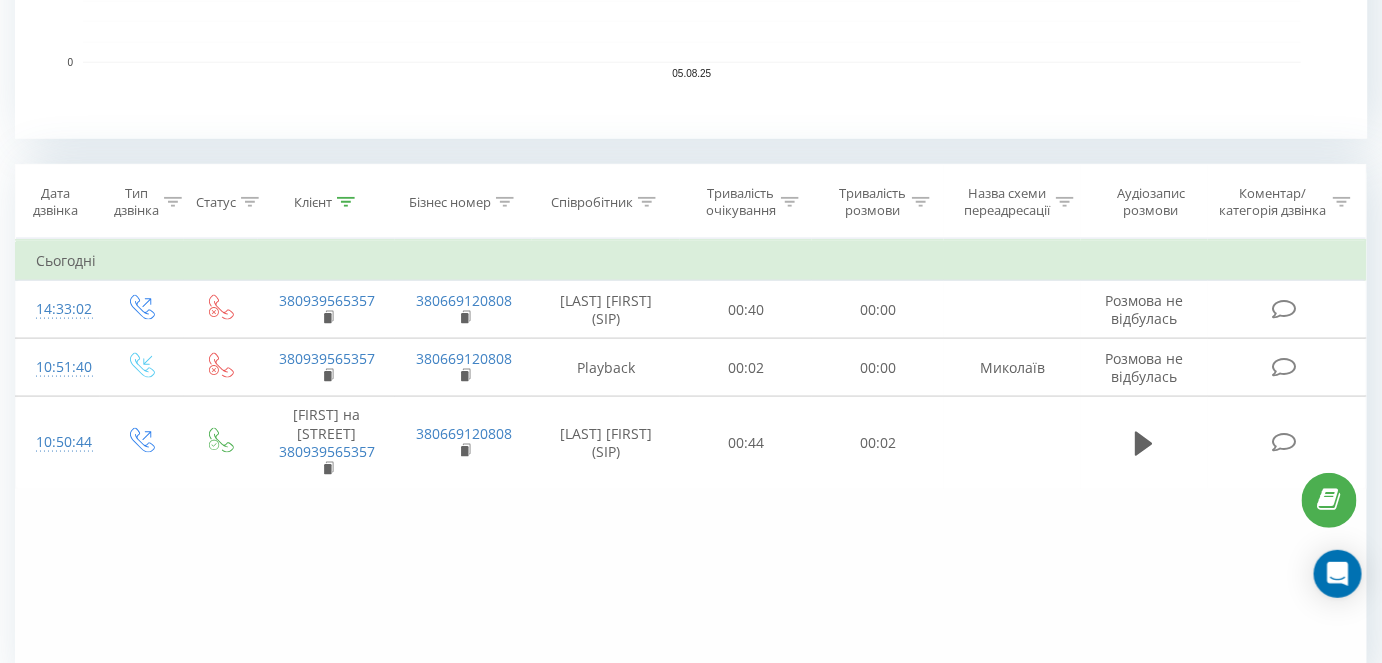 click on "Фільтрувати за умовою Дорівнює Введіть значення Скасувати OK Фільтрувати за умовою Дорівнює Введіть значення Скасувати OK Фільтрувати за умовою Містить [PHONE] Скасувати OK Фільтрувати за умовою Містить Скасувати OK Фільтрувати за умовою Містить Скасувати OK Фільтрувати за умовою Дорівнює Скасувати OK Фільтрувати за умовою Дорівнює Скасувати OK Фільтрувати за умовою Містить Скасувати OK Фільтрувати за умовою Дорівнює Введіть значення Скасувати OK Сьогодні  [TIME]         [PHONE] [PHONE] Колесов Олександр Миколаїв (SIP) 00:40 00:00 Розмова не відбулась  [TIME]         [PHONE]" at bounding box center [691, 464] 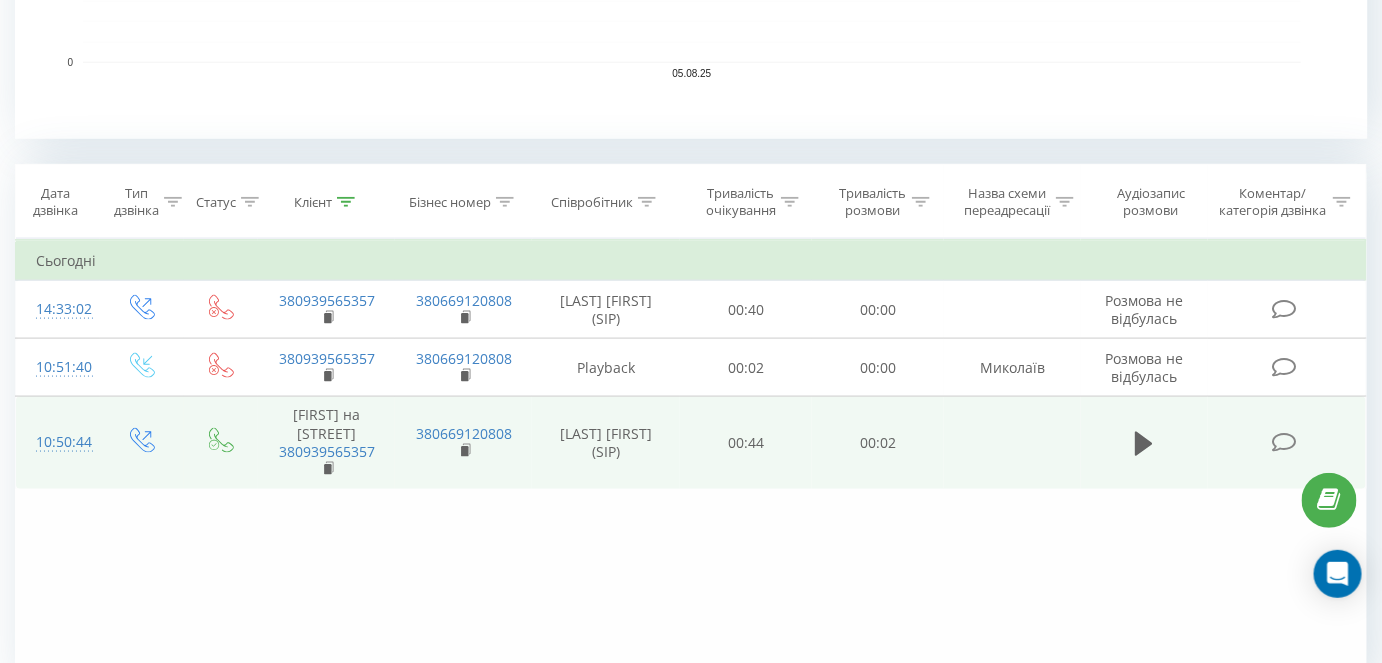 click 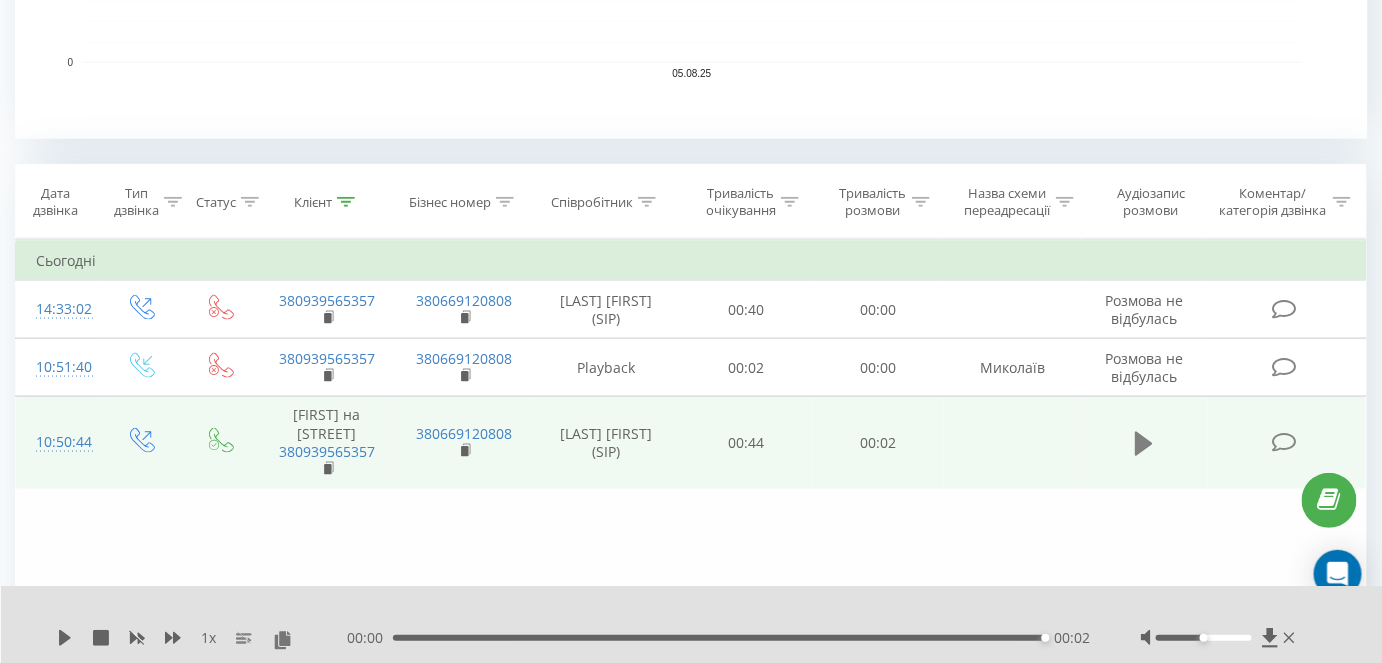 click 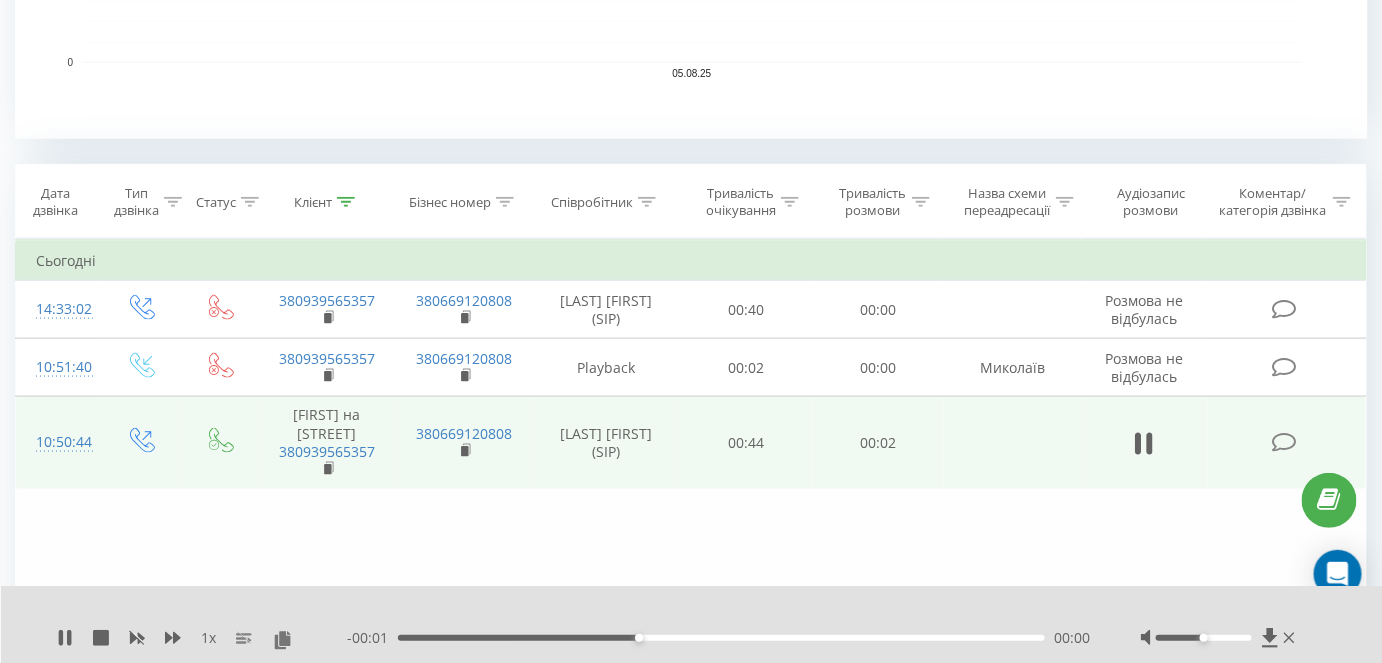 click 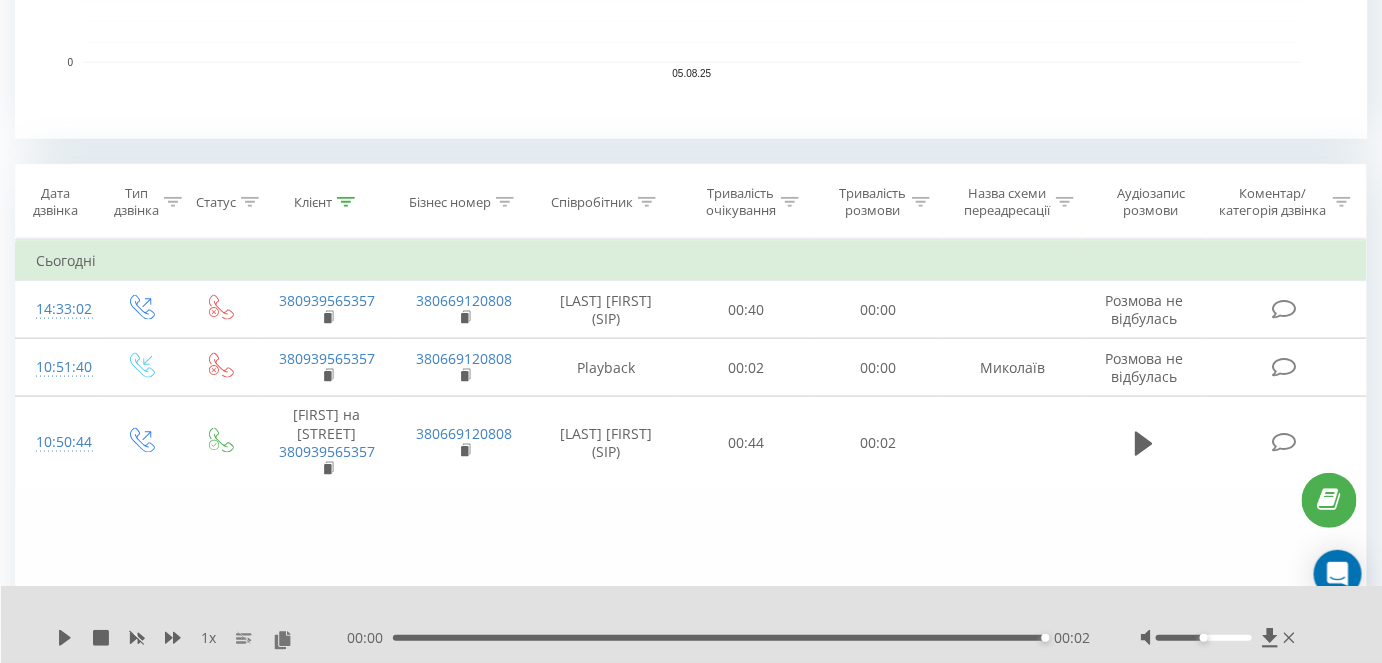 click at bounding box center (346, 202) 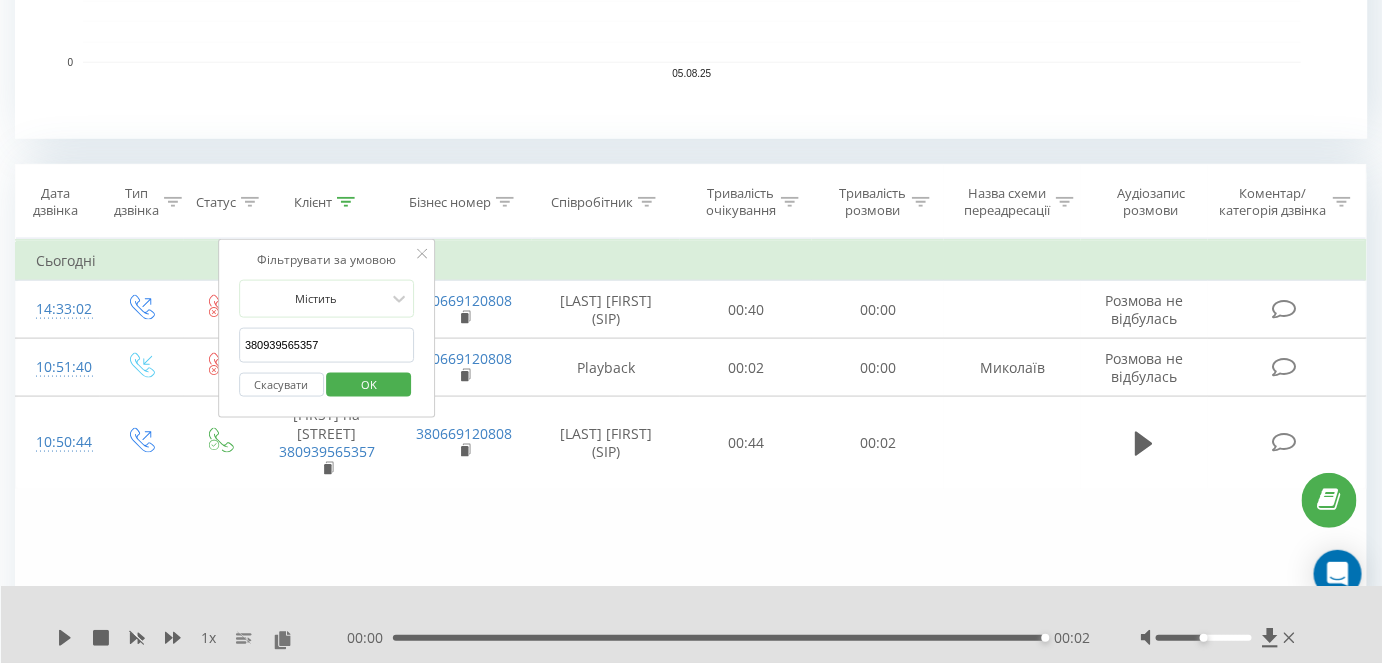 click on "380939565357" at bounding box center [327, 345] 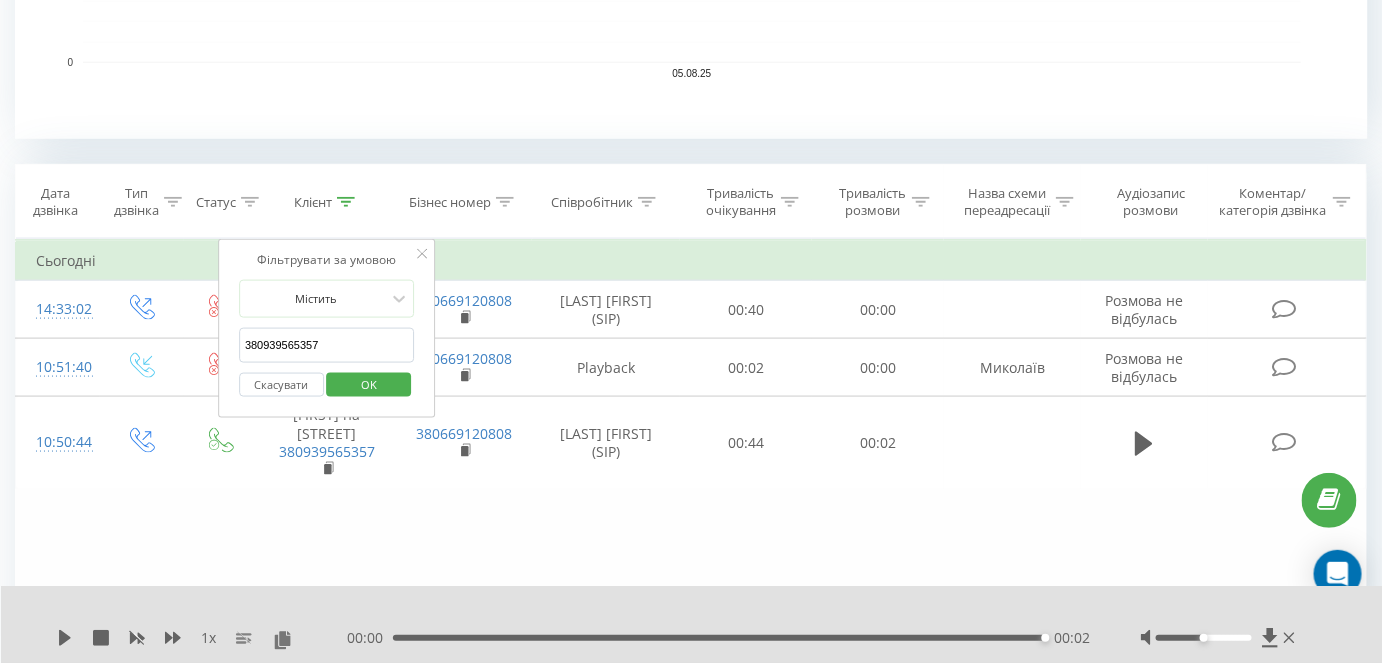 paste on "[NUMBER]" 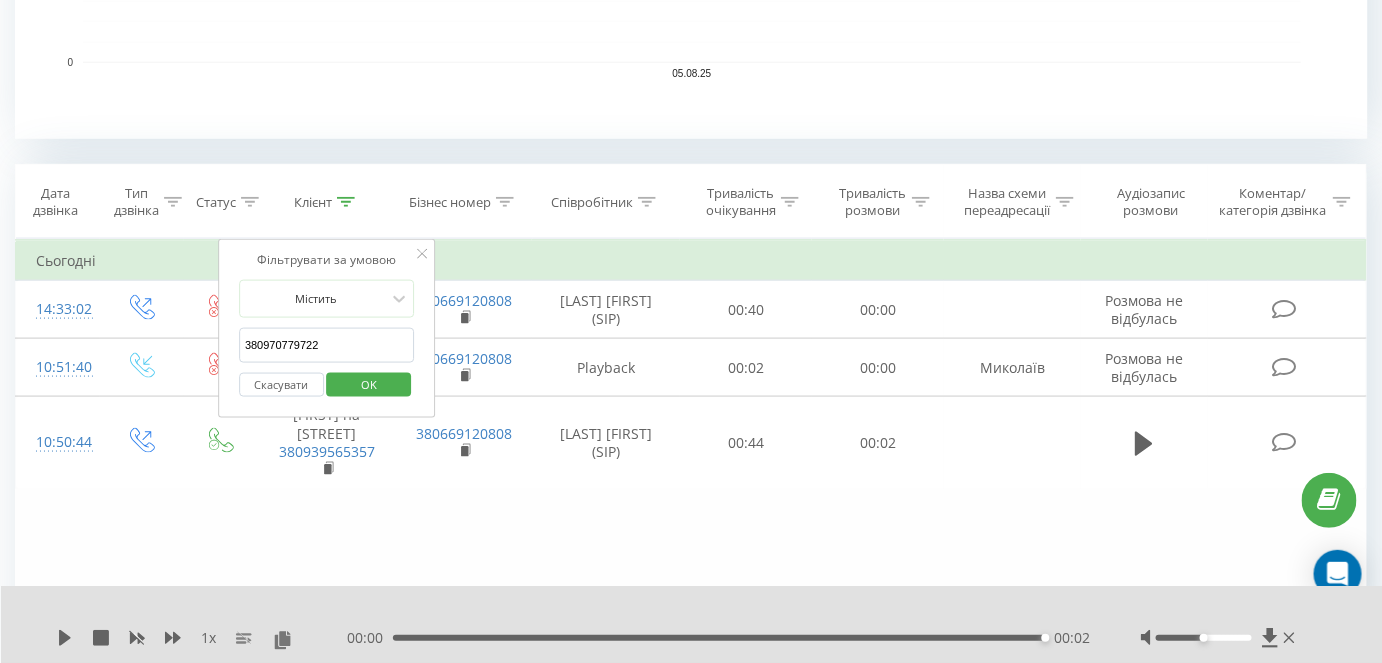 click on "OK" at bounding box center [369, 384] 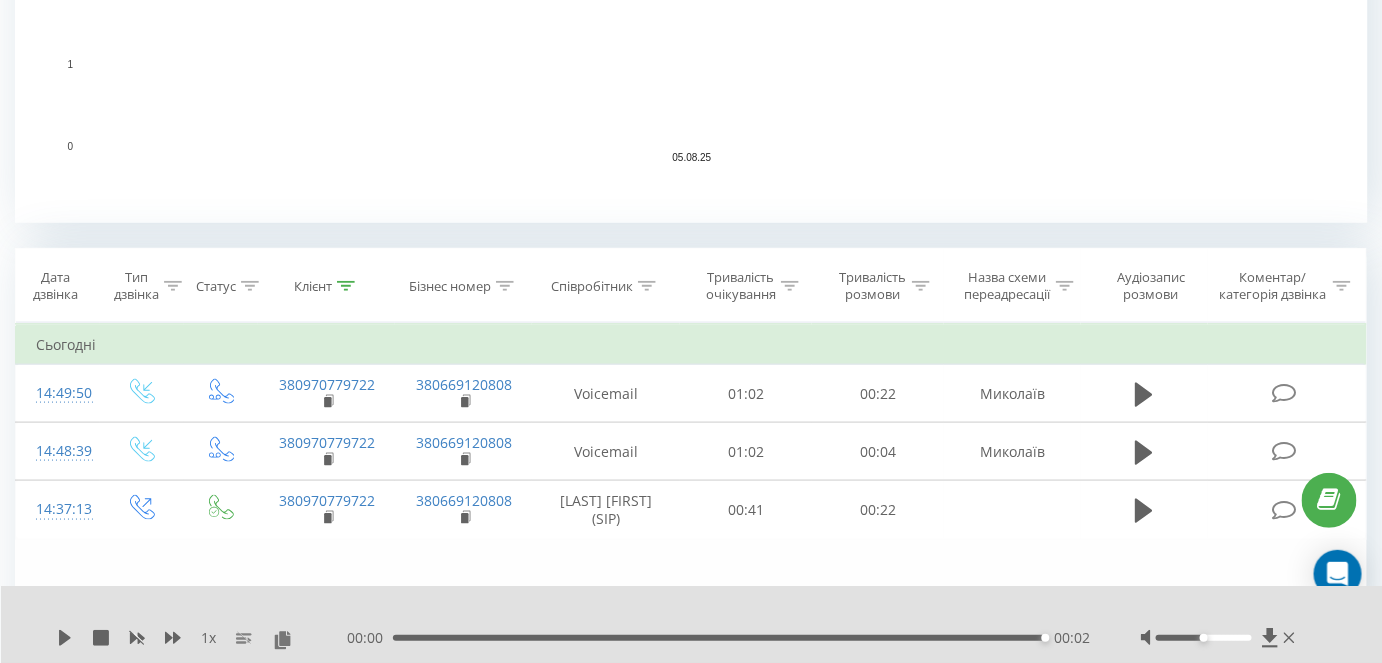 scroll, scrollTop: 699, scrollLeft: 0, axis: vertical 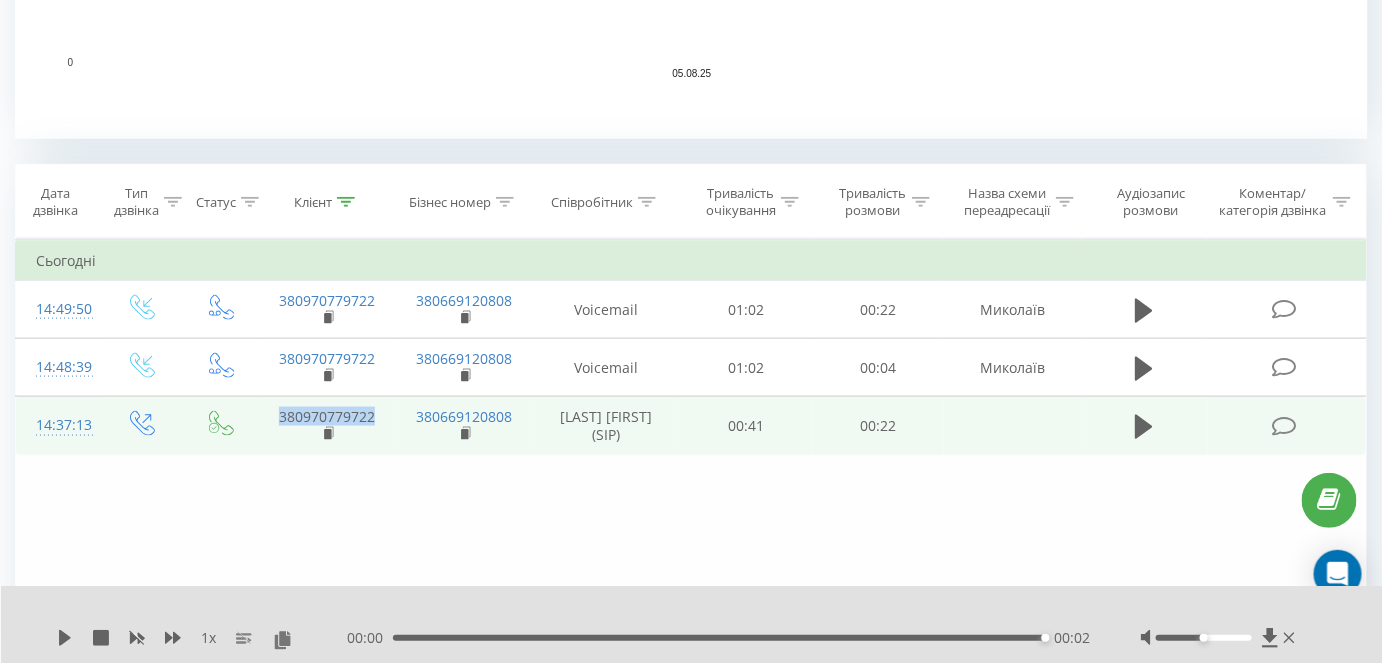copy on "380970779722" 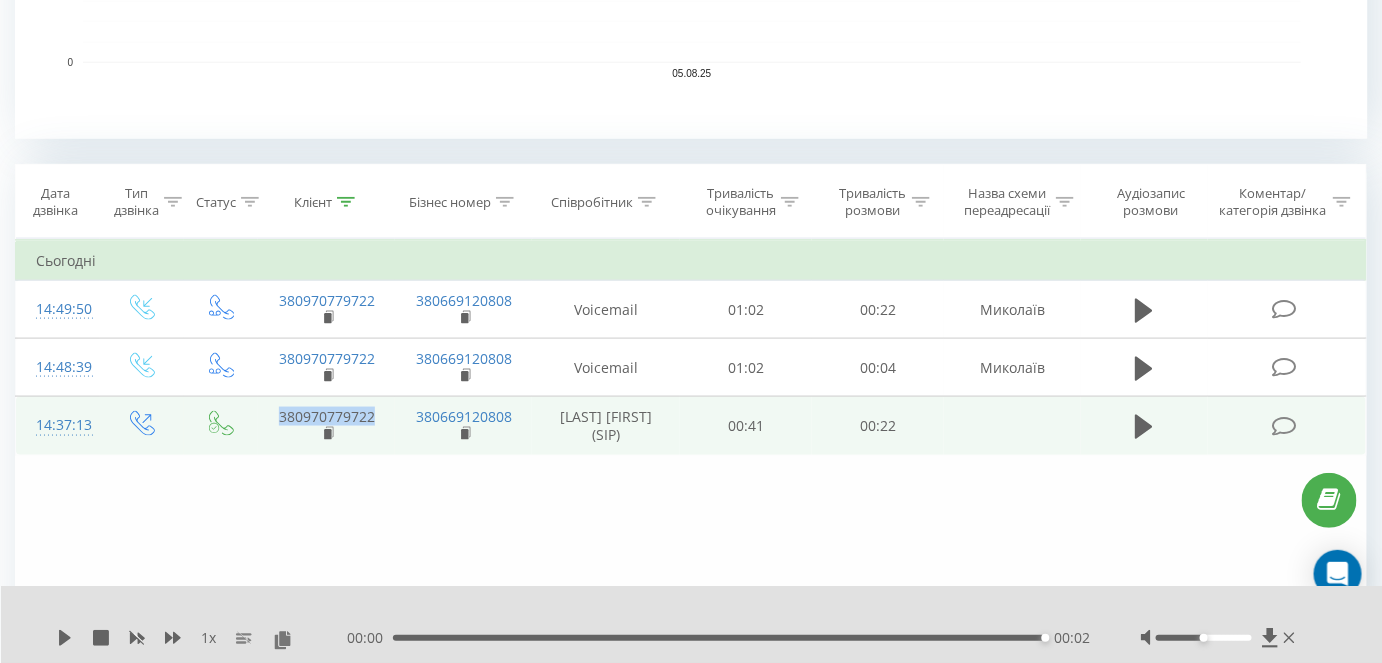 click on "380970779722" at bounding box center (326, 426) 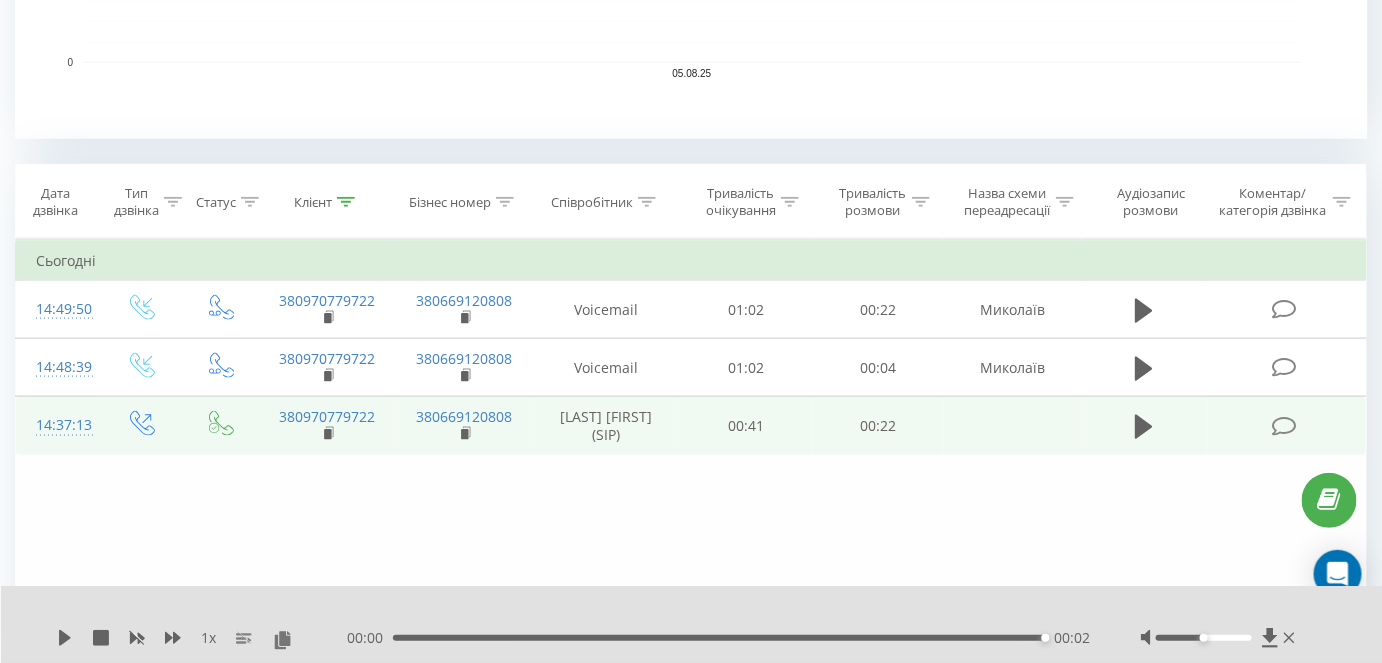 click on "00:41" at bounding box center (746, 426) 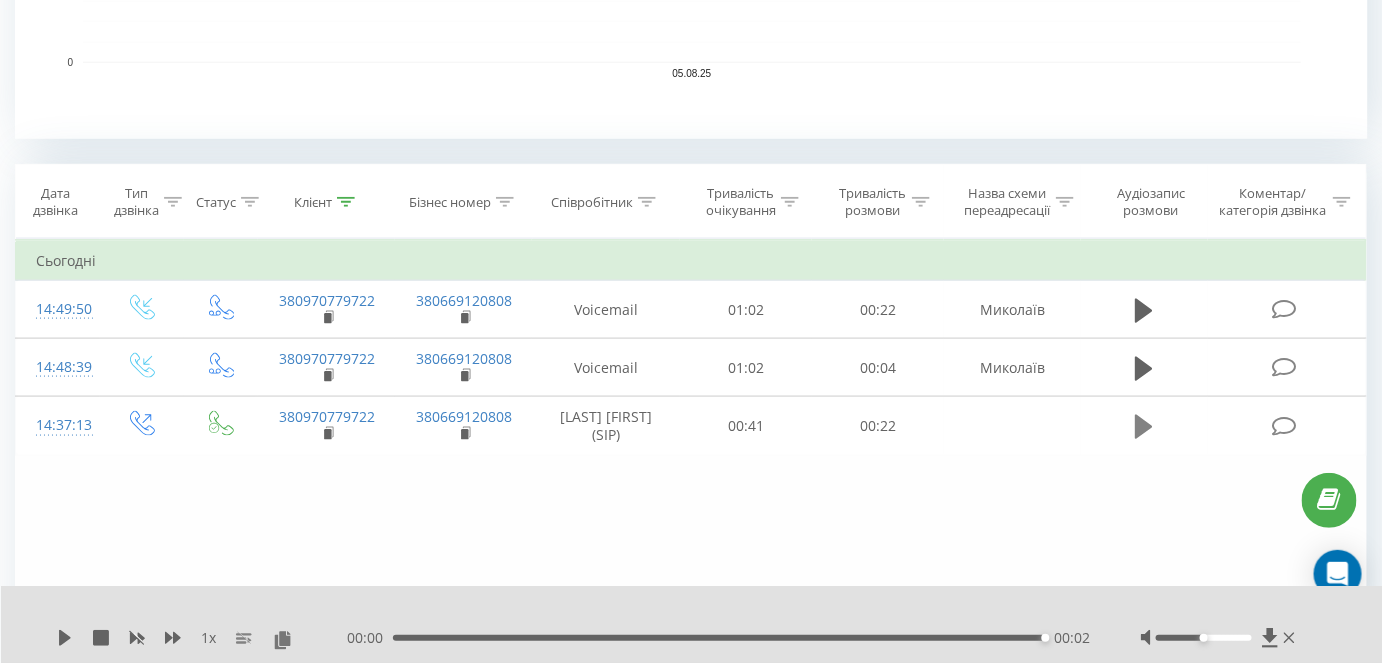 click 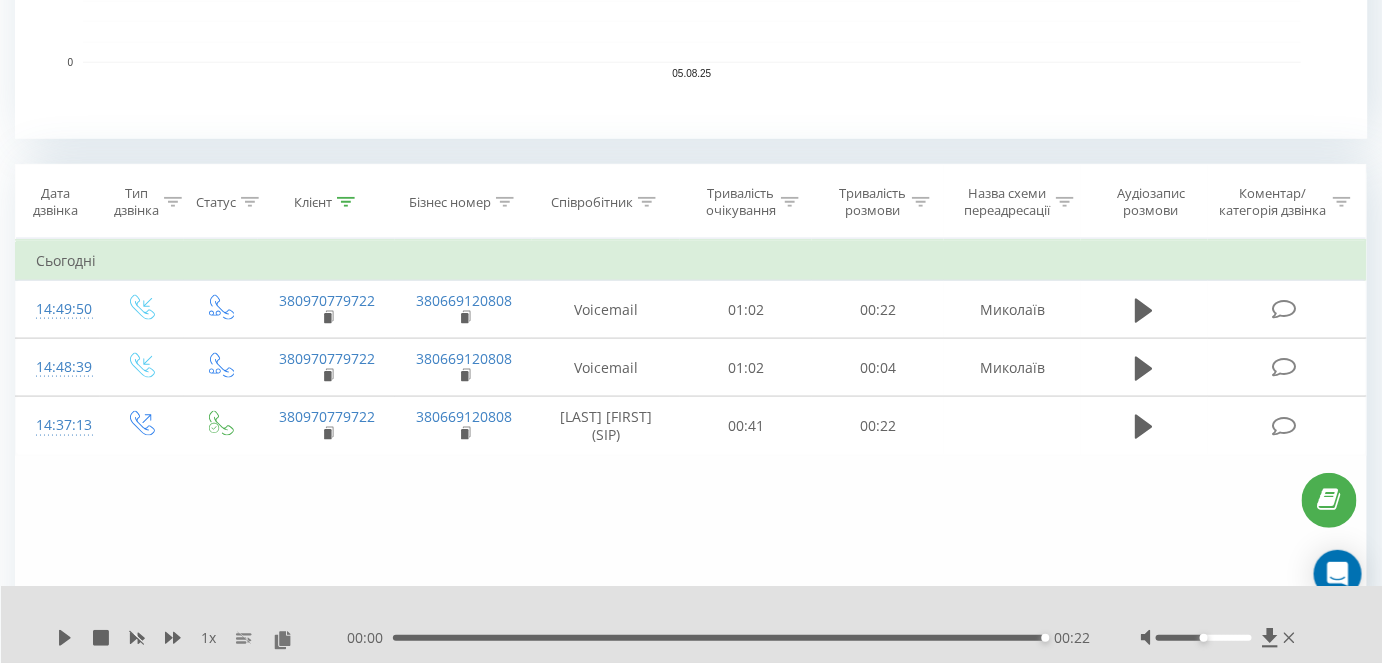 click on "[NUMBER] x [DURATION] [DURATION] [DURATION]" at bounding box center [692, 624] 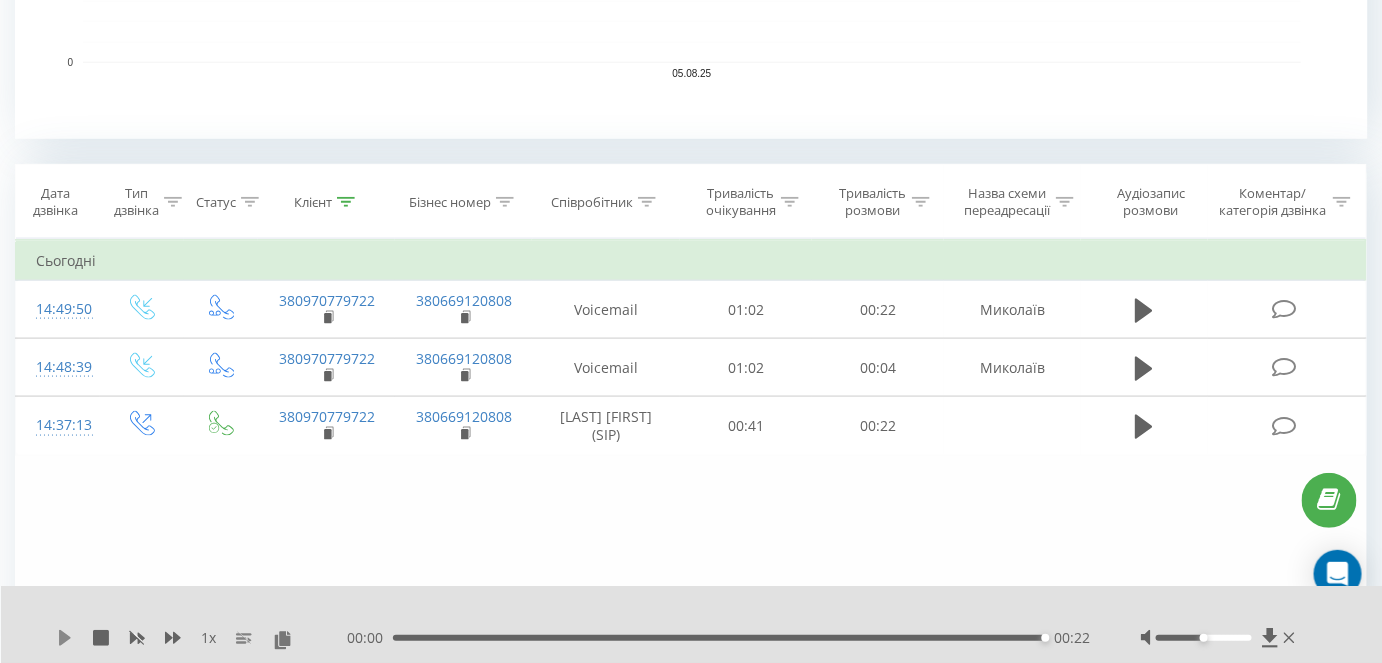 click 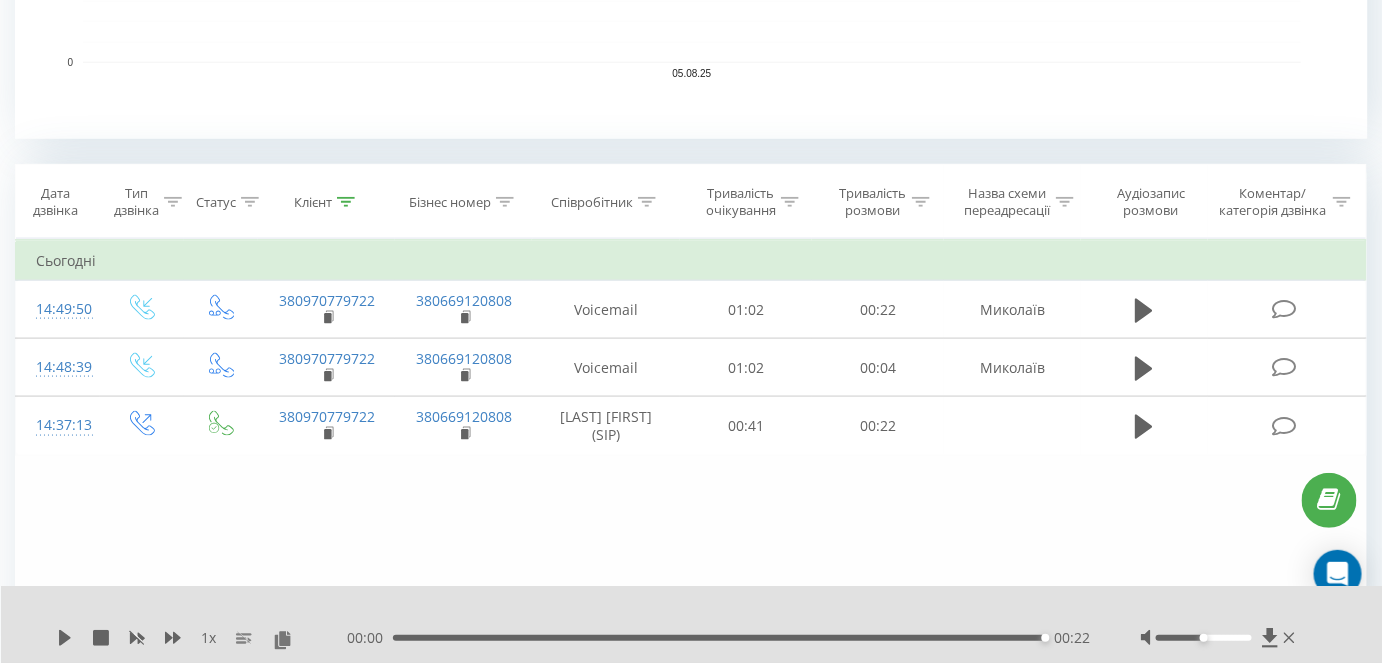 click on "1 x" at bounding box center (202, 638) 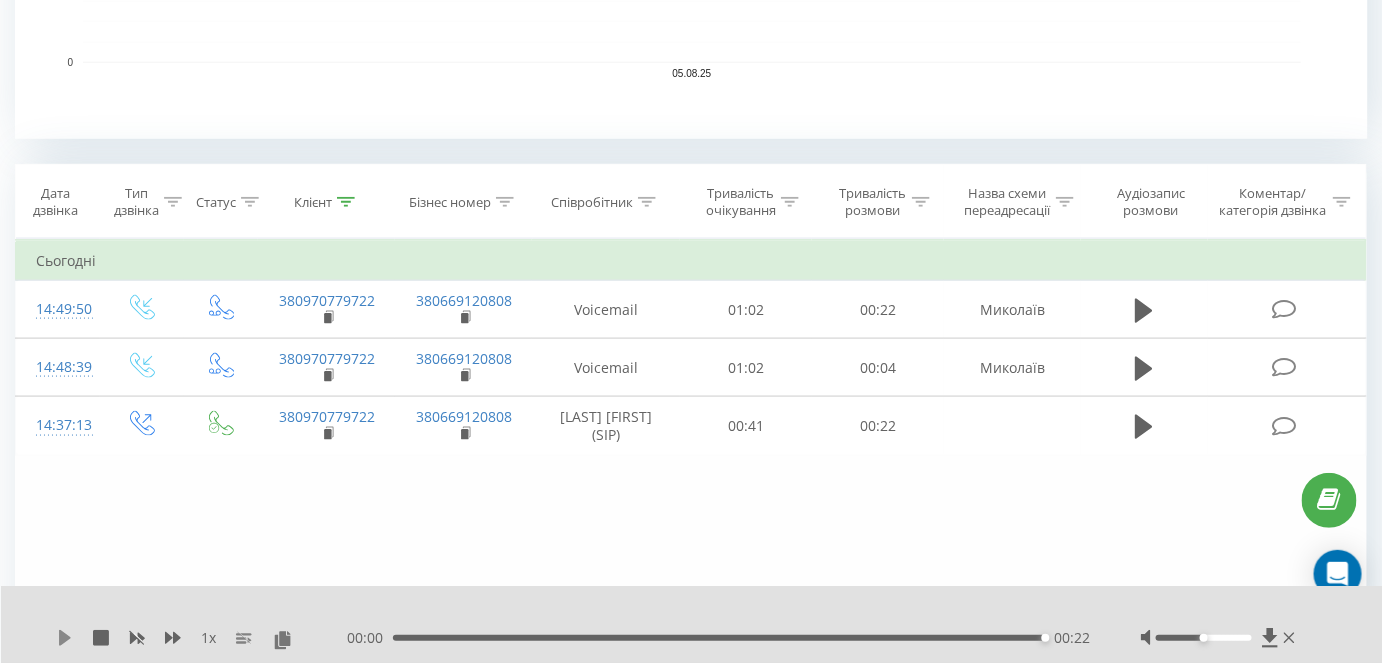 click 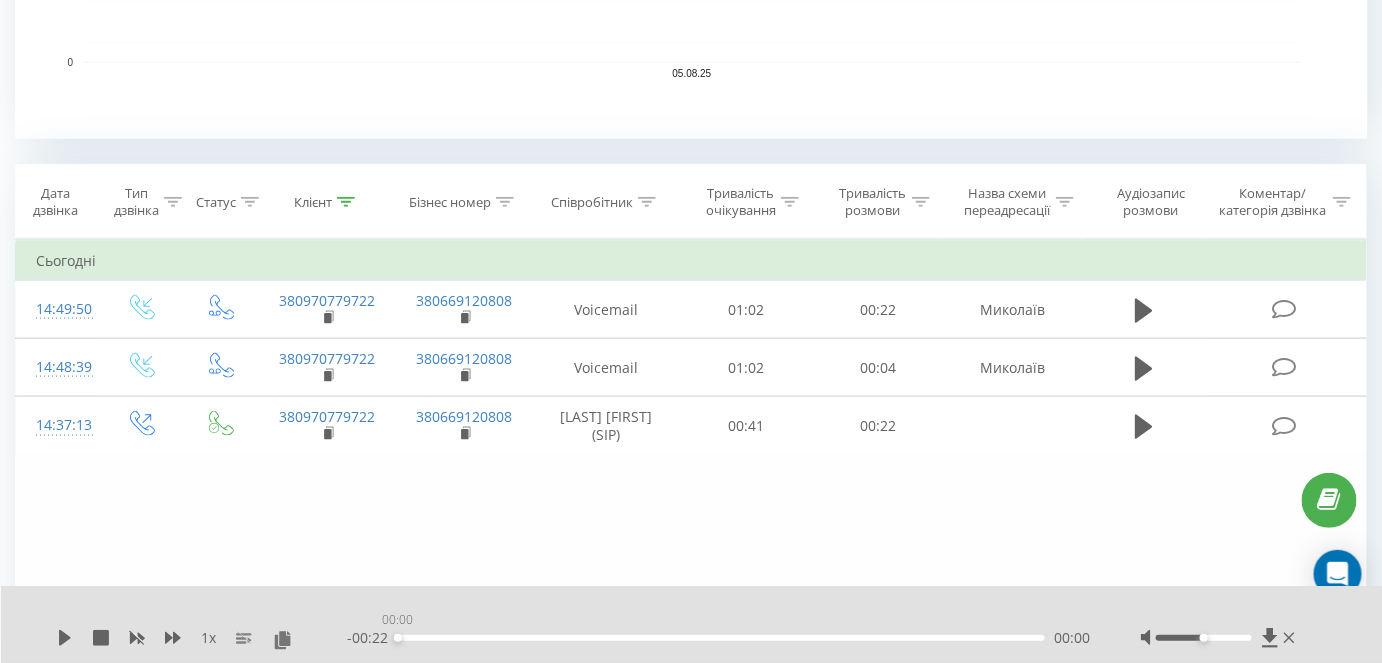 drag, startPoint x: 1048, startPoint y: 638, endPoint x: 240, endPoint y: 654, distance: 808.1584 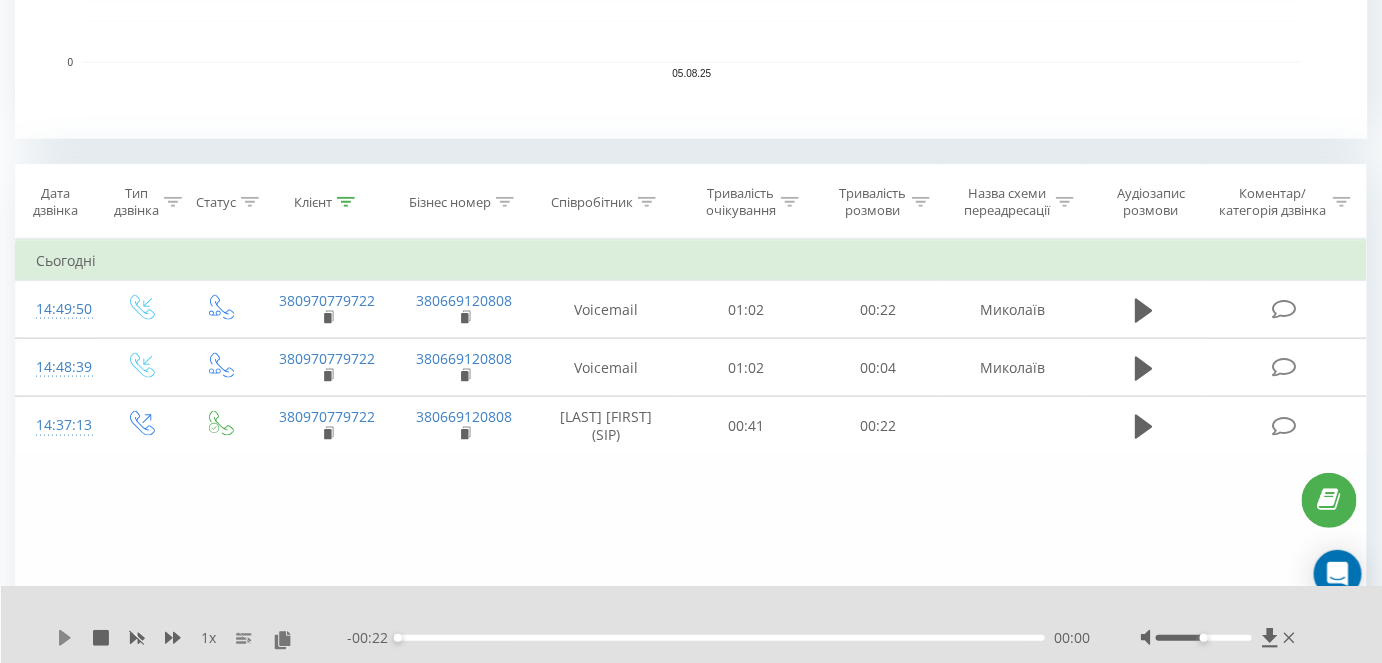 click 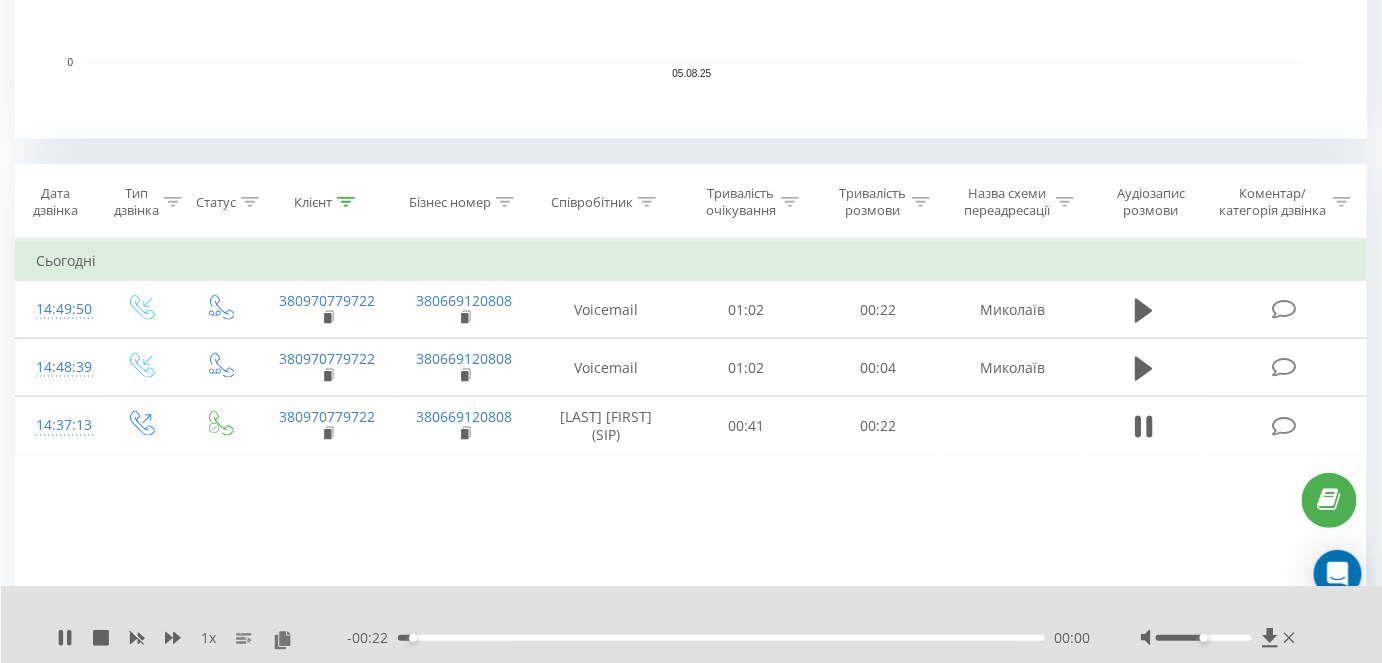 click on "- 00:22 00:00   00:00" at bounding box center [719, 638] 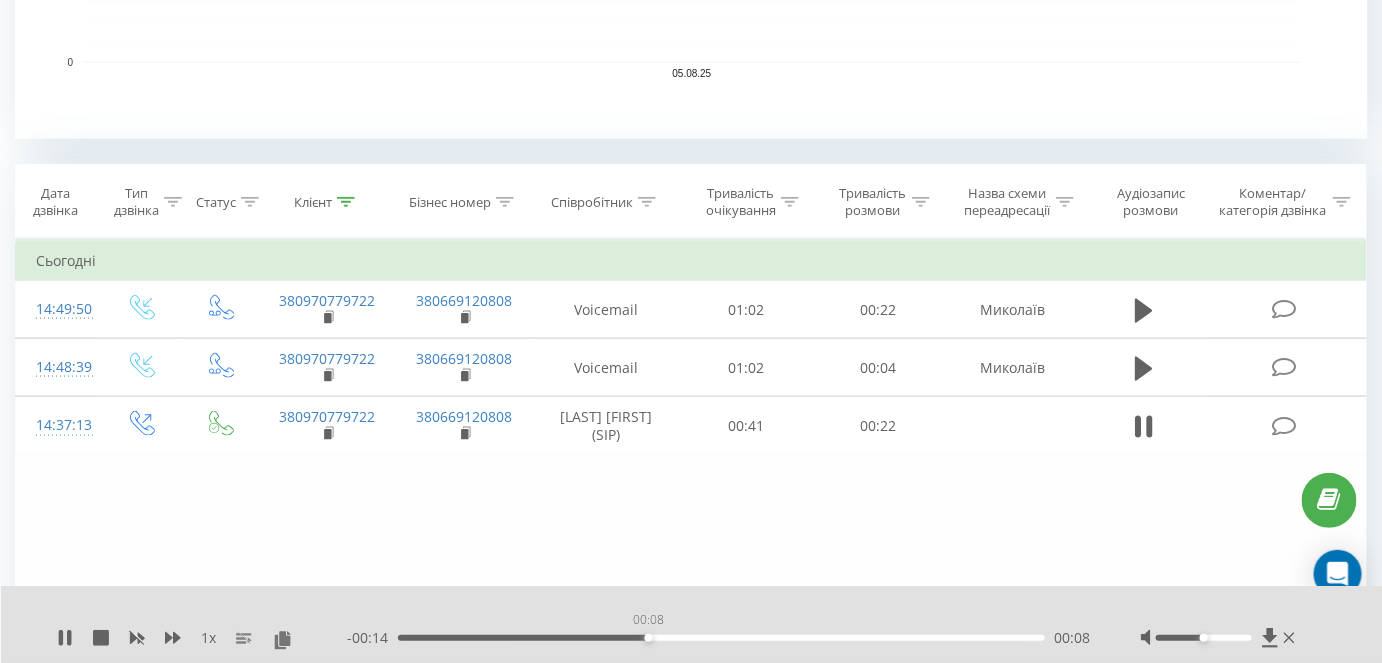 click on "00:08" at bounding box center [721, 638] 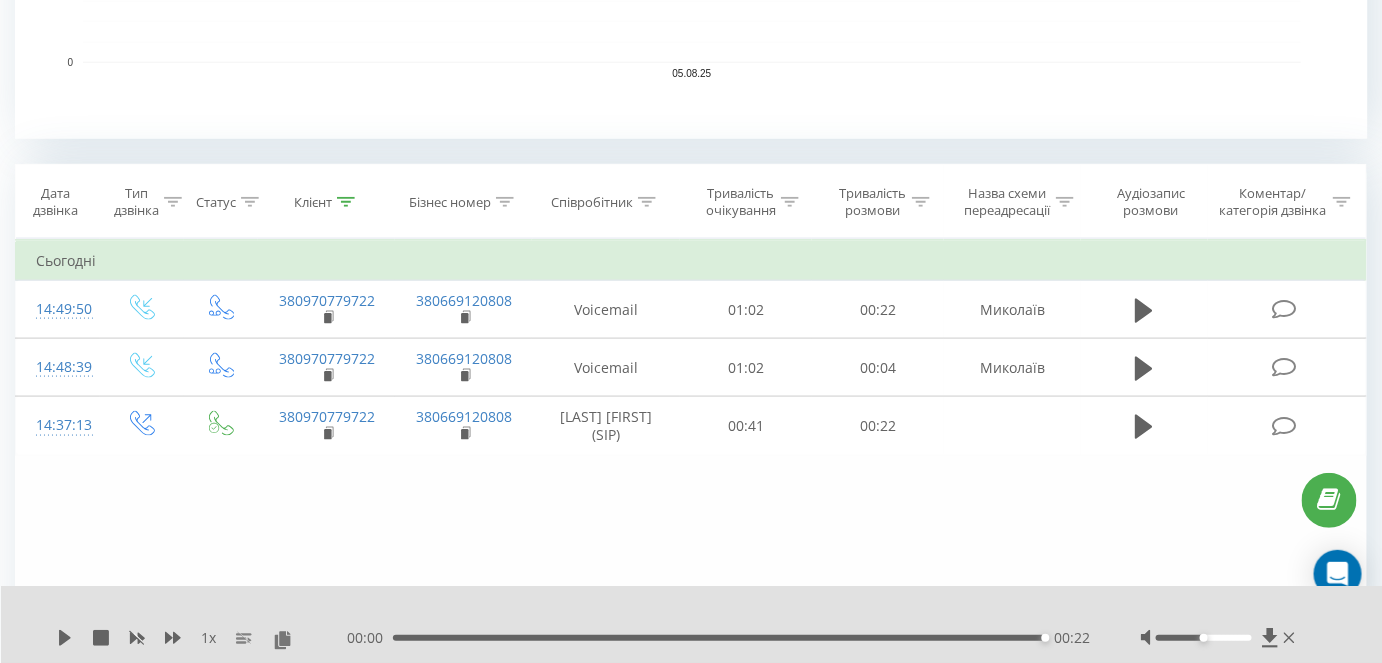 click at bounding box center (346, 202) 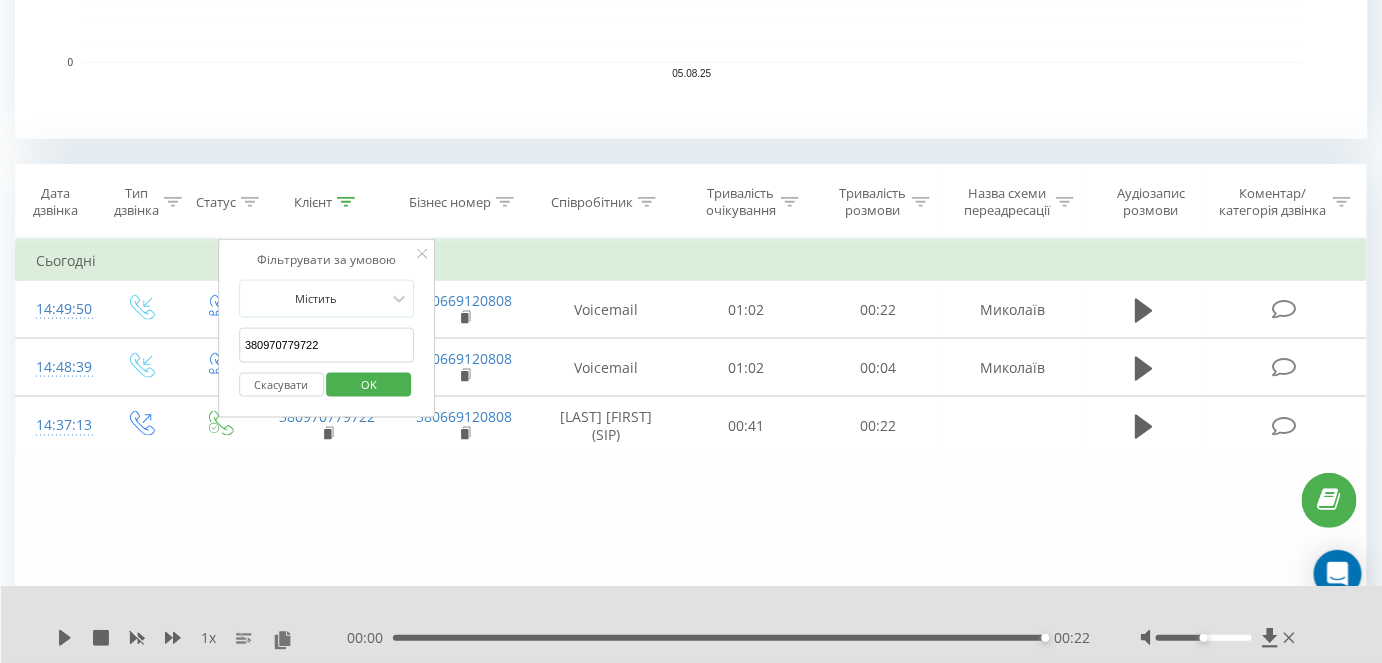click on "380970779722" at bounding box center (327, 345) 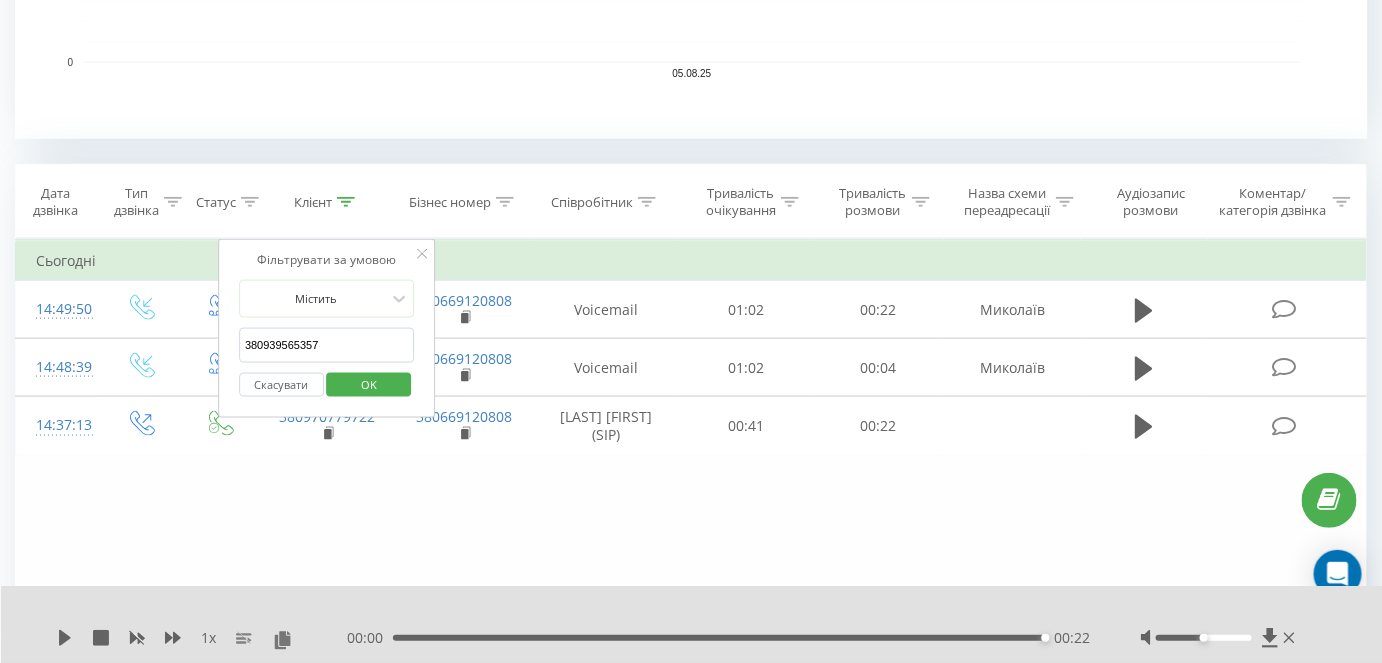 type on "380939565357" 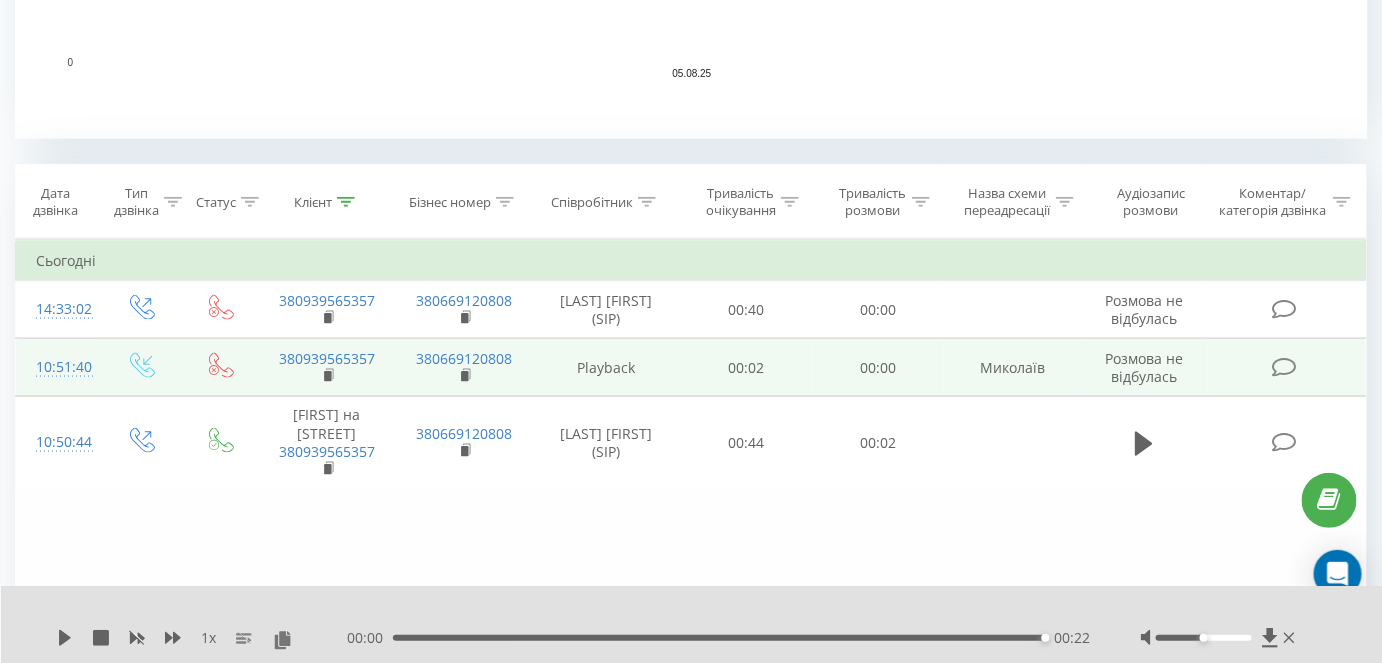 scroll, scrollTop: 608, scrollLeft: 0, axis: vertical 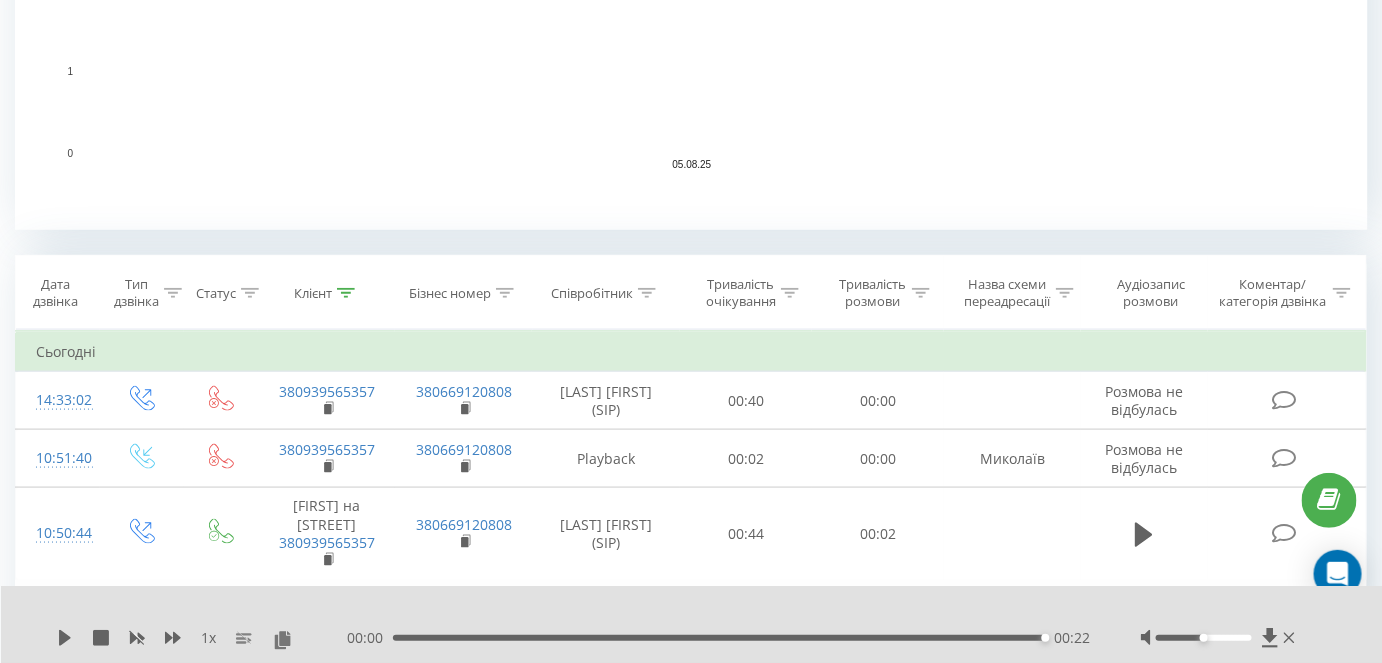 click on "Статус" at bounding box center [227, 293] 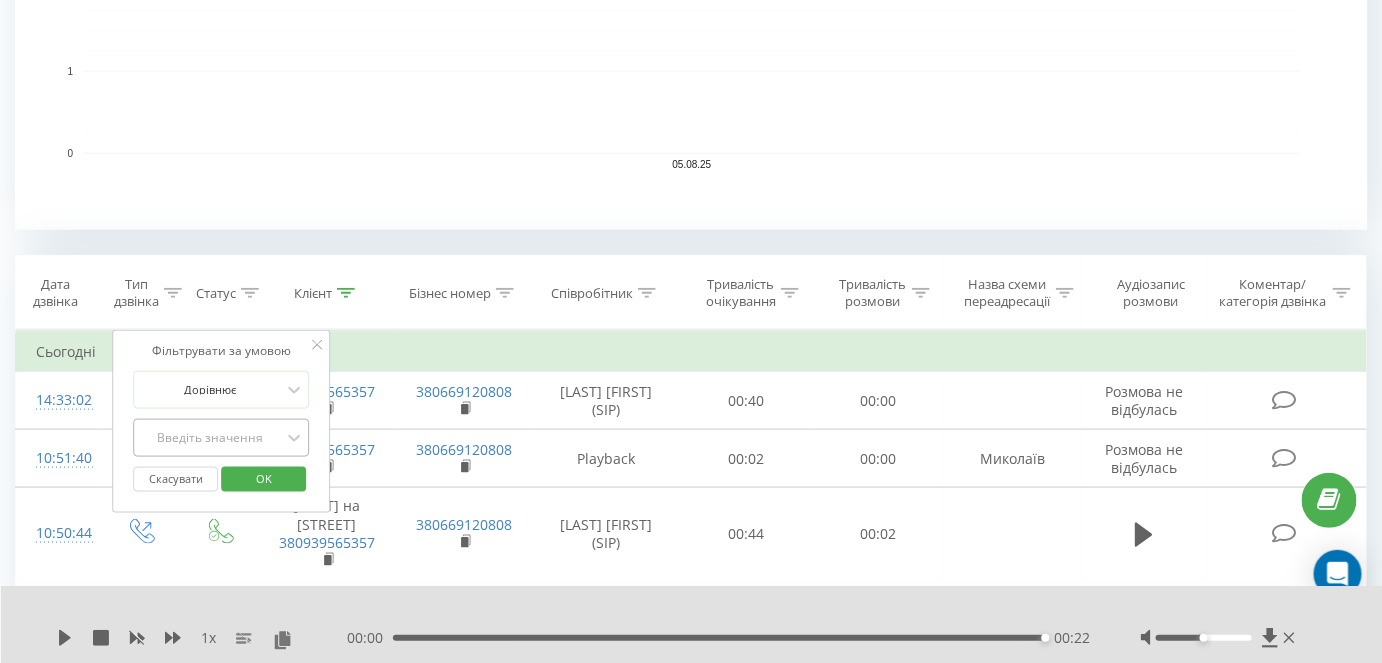 click on "Введіть значення" at bounding box center (221, 438) 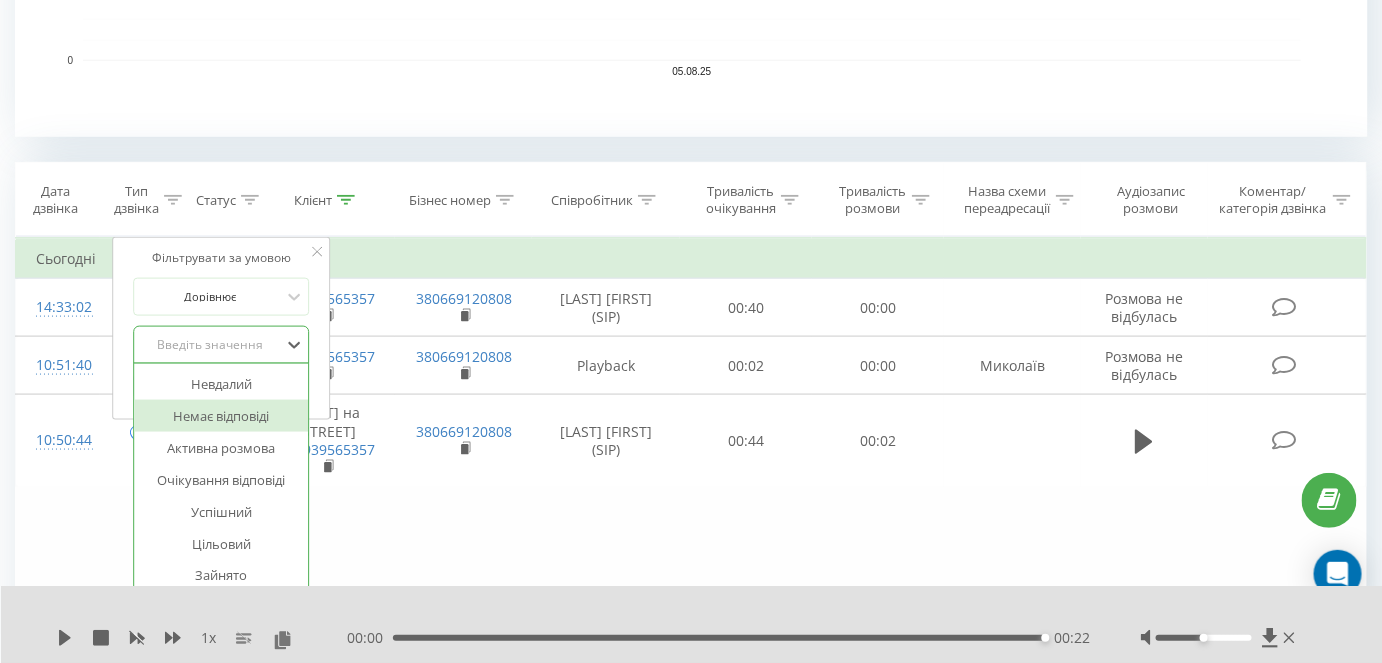 scroll, scrollTop: 90, scrollLeft: 0, axis: vertical 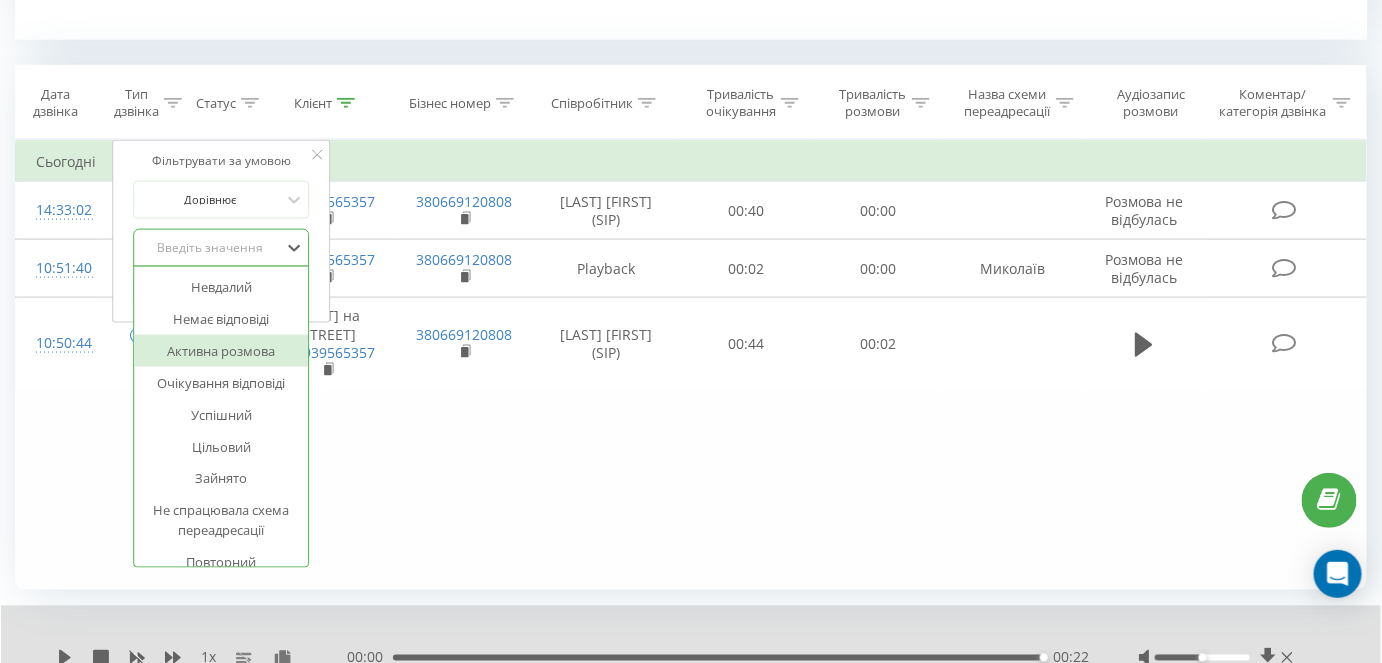 click on "Фільтрувати за умовою Дорівнює Введіть значення Скасувати OK Фільтрувати за умовою Дорівнює option Активна розмова focused, 3 of 14. 14 results available. Use Up and Down to choose options, press Enter to select the currently focused option, press Escape to exit the menu, press Tab to select the option and exit the menu. Введіть значення Недалий Немає відповіді Активна розмова Очікування відповіді Успішний Цільовий Зайнято Не спрацювала схема переадресації Повторний Голосова пошта Не введено додатковий номер Неправильно введено додатковий номер Немає відповіді від клієнта Заборонений напрямок Скасувати OK Фільтрувати за умовою Містить OK OK OK" at bounding box center (691, 365) 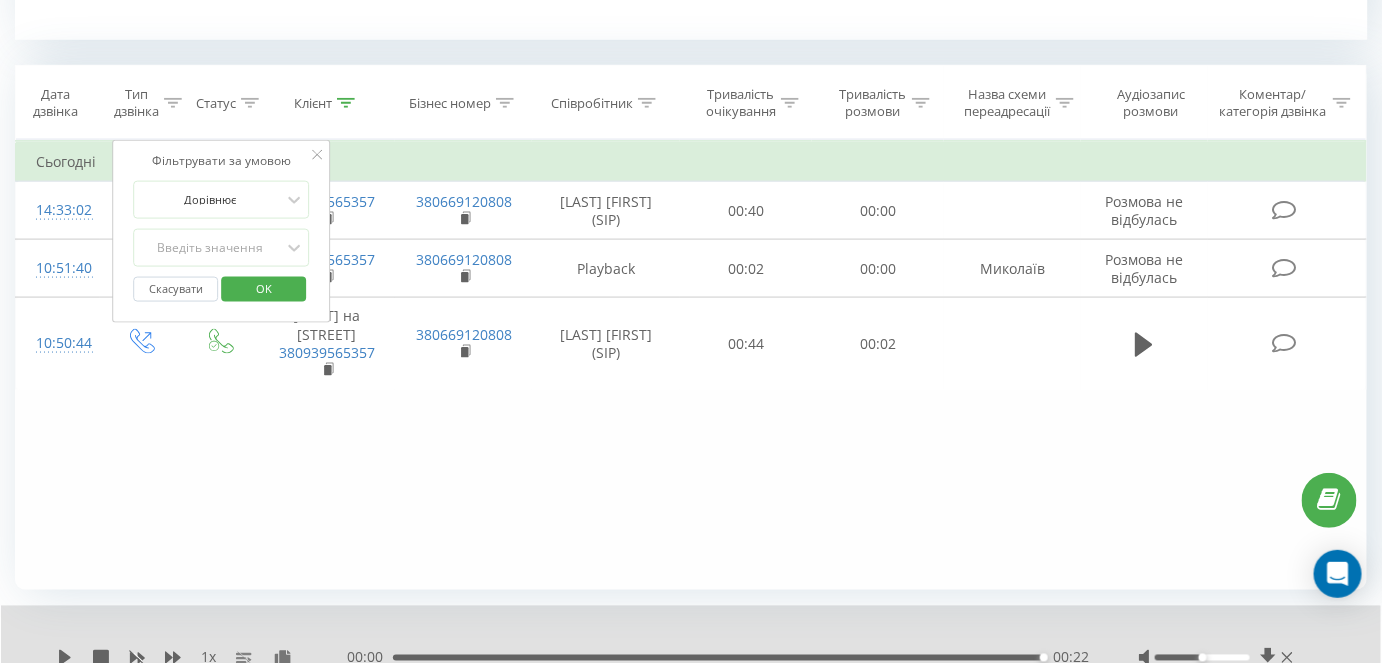 drag, startPoint x: 290, startPoint y: 430, endPoint x: 311, endPoint y: 212, distance: 219.00912 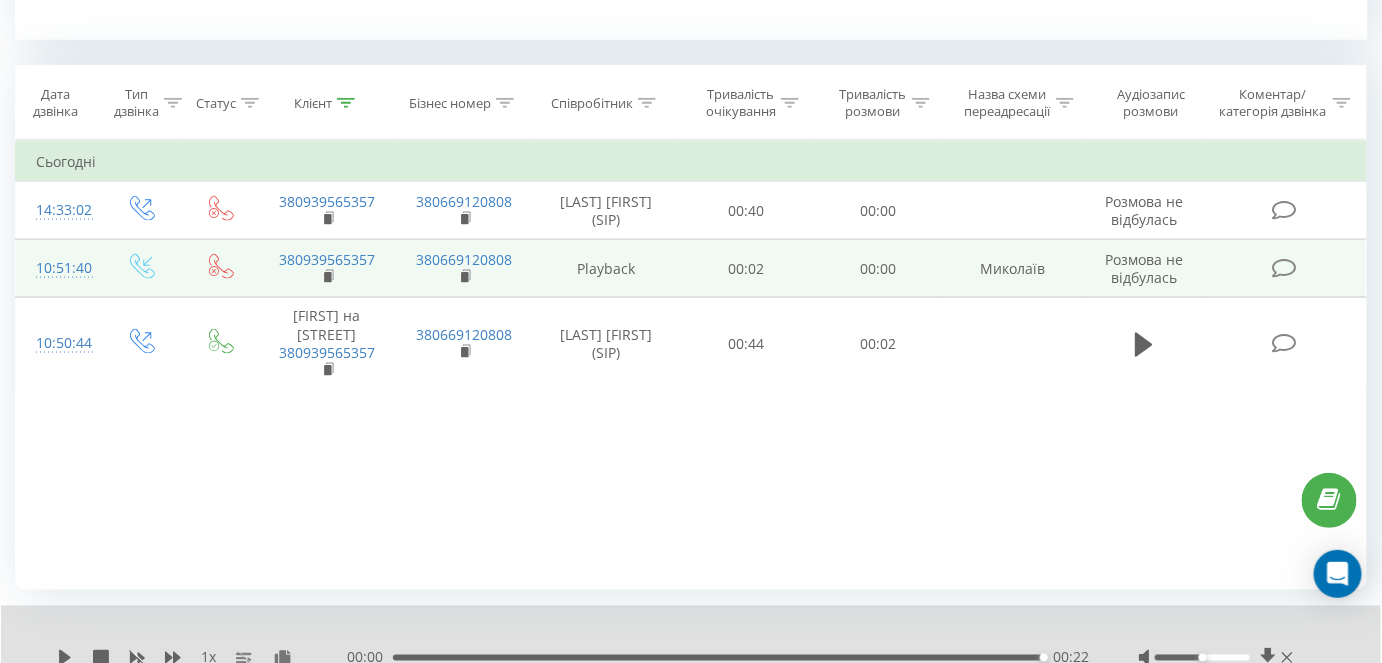 click 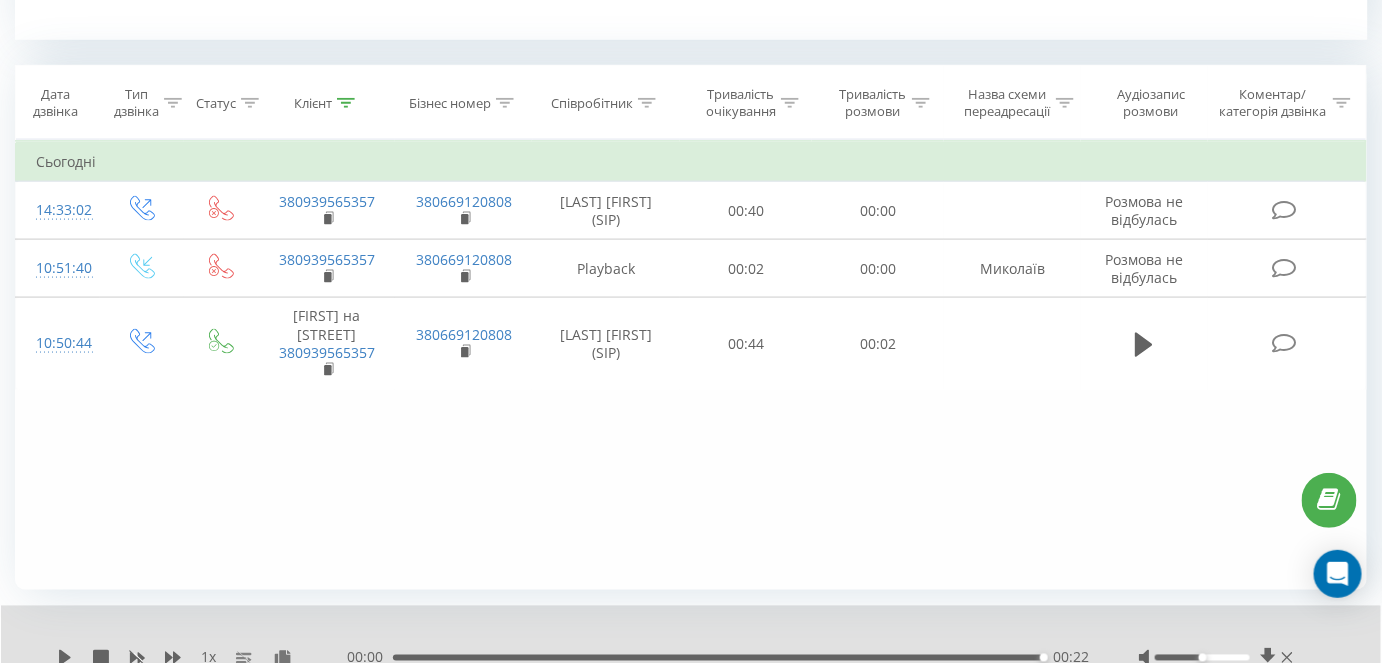 click on "Статус" at bounding box center [216, 103] 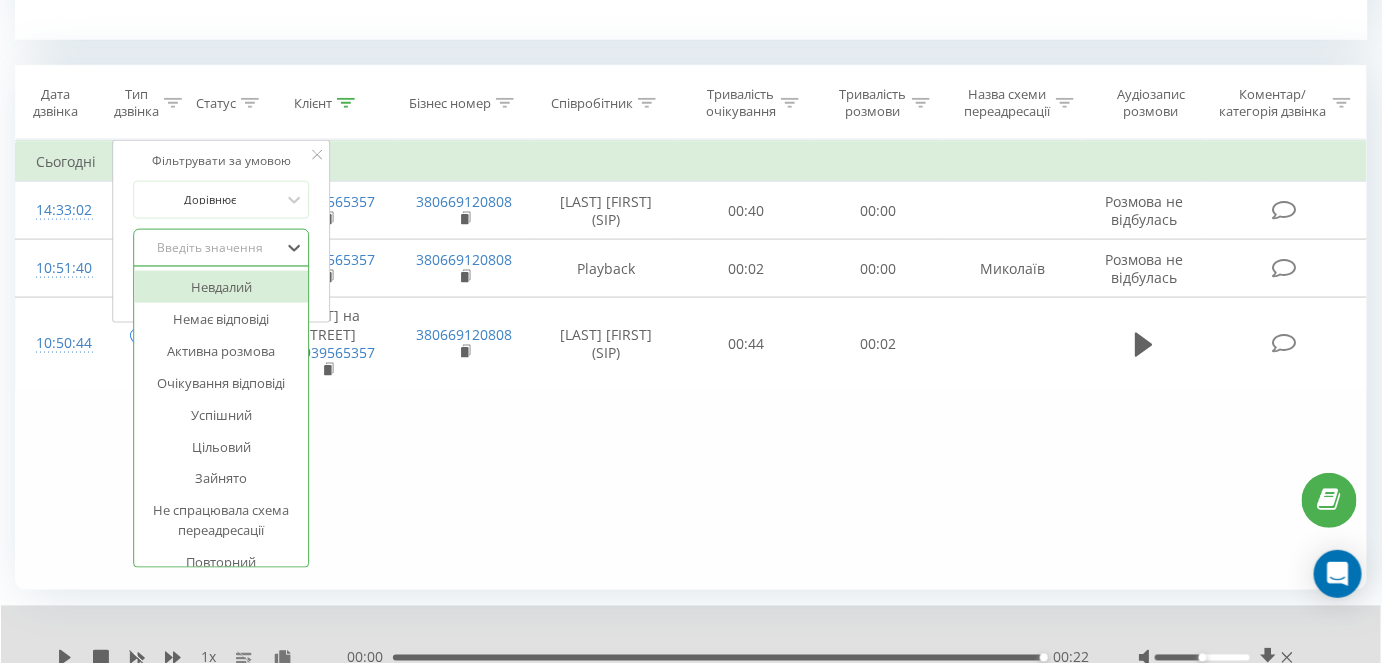 click on "Введіть значення" at bounding box center [210, 248] 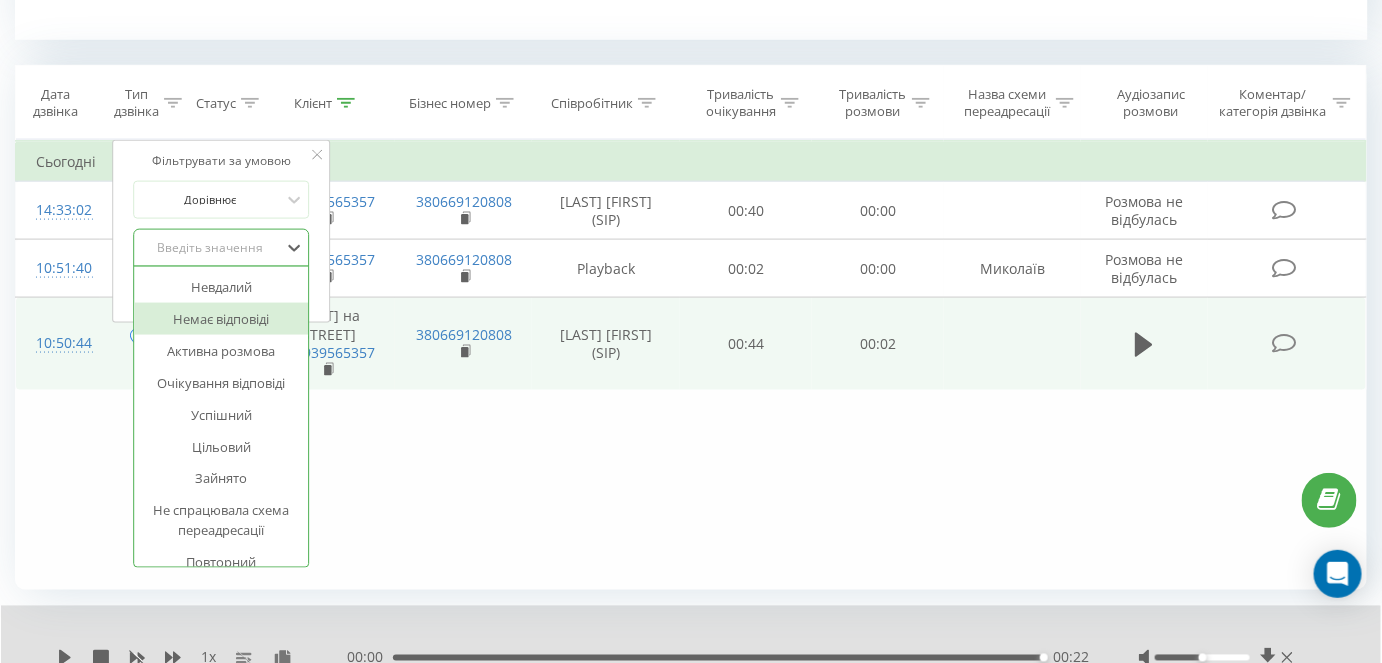 drag, startPoint x: 213, startPoint y: 313, endPoint x: 240, endPoint y: 327, distance: 30.413813 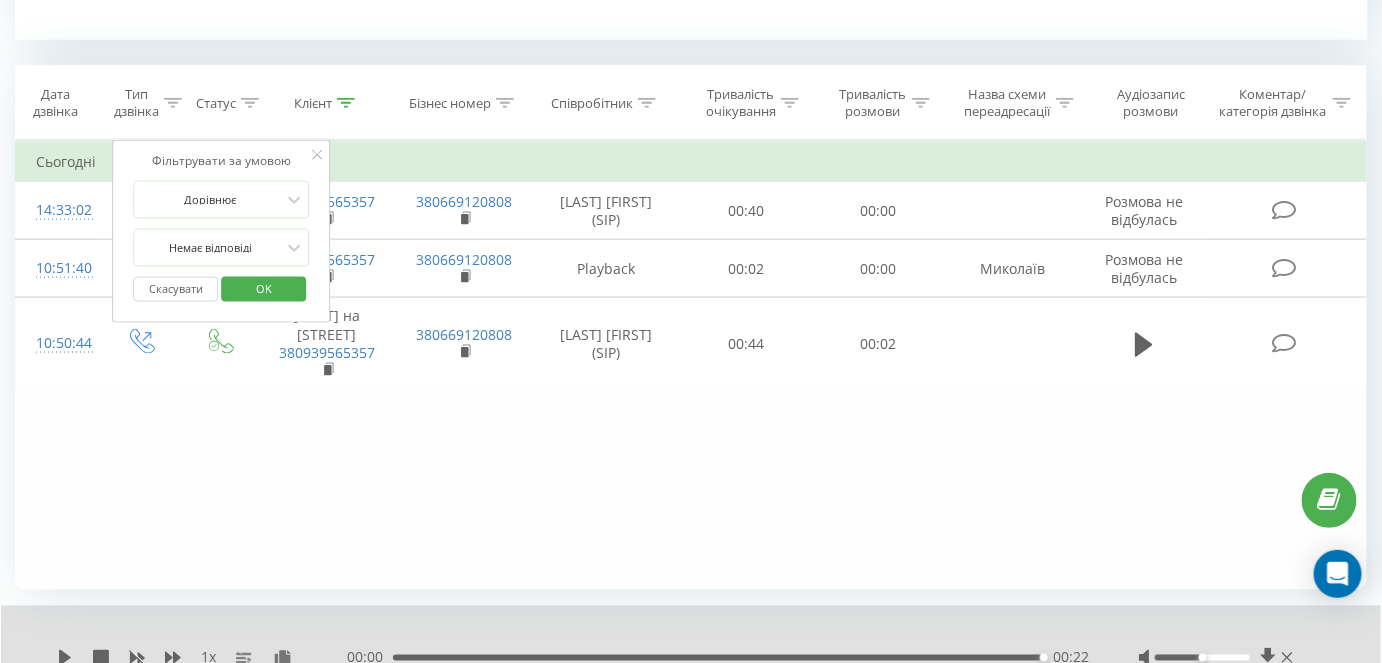 click on "OK" at bounding box center [264, 288] 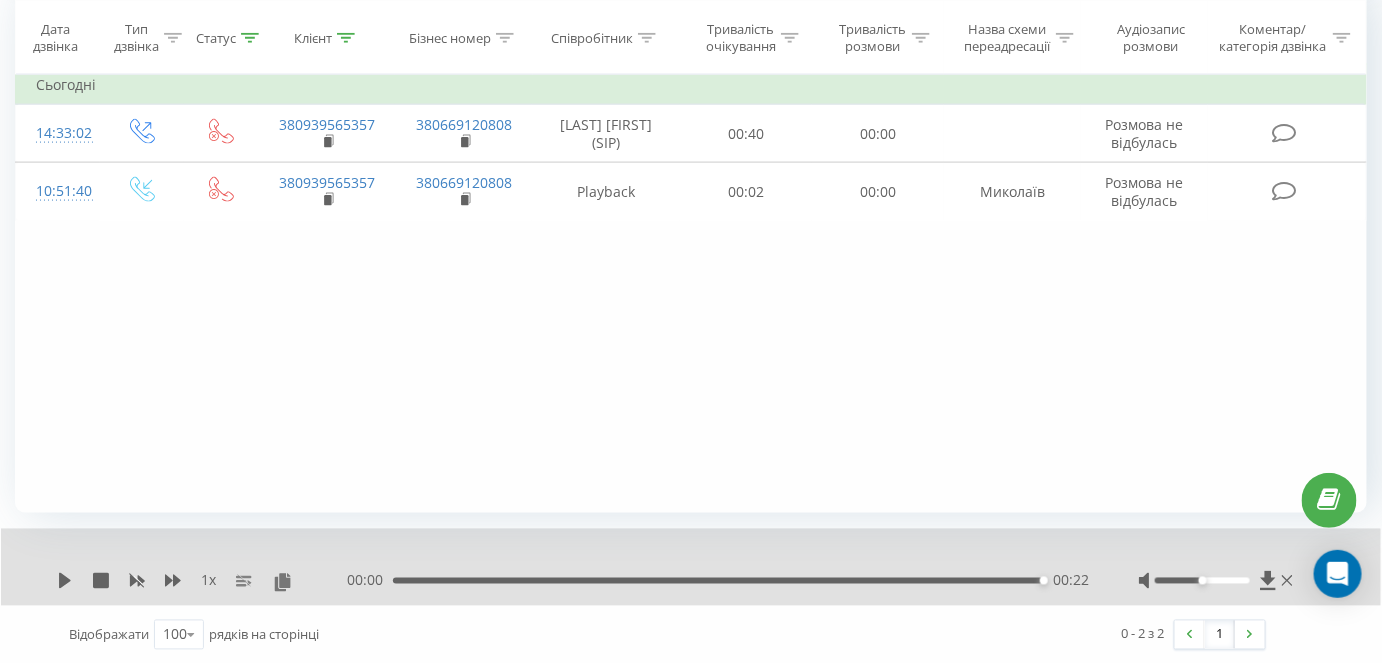 scroll, scrollTop: 512, scrollLeft: 0, axis: vertical 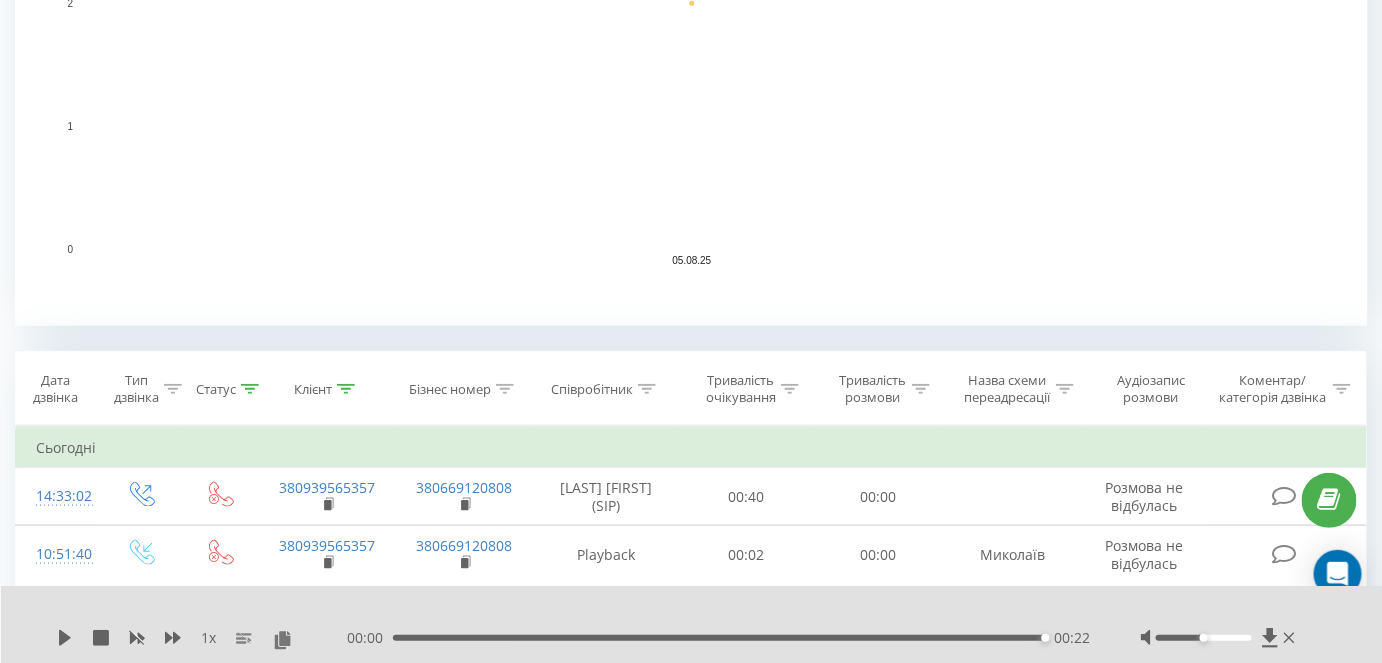 click on "Клієнт" at bounding box center (313, 389) 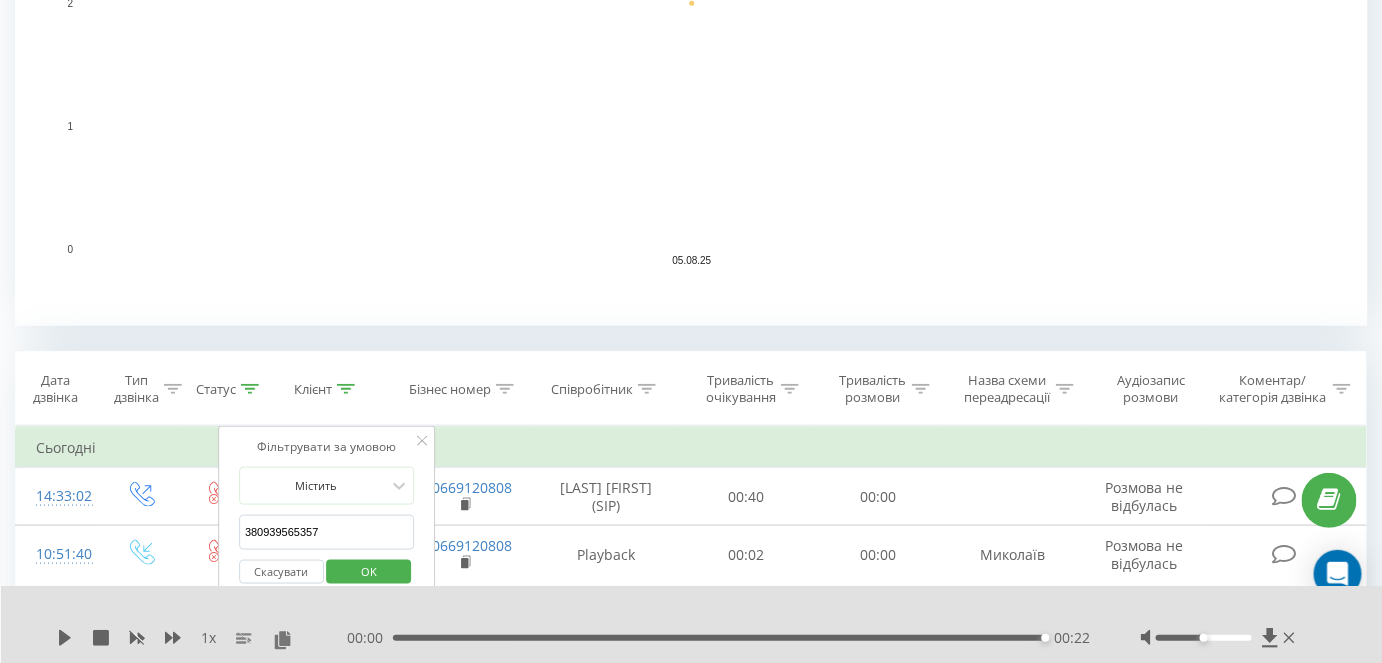 click on "Клієнт" at bounding box center [326, 389] 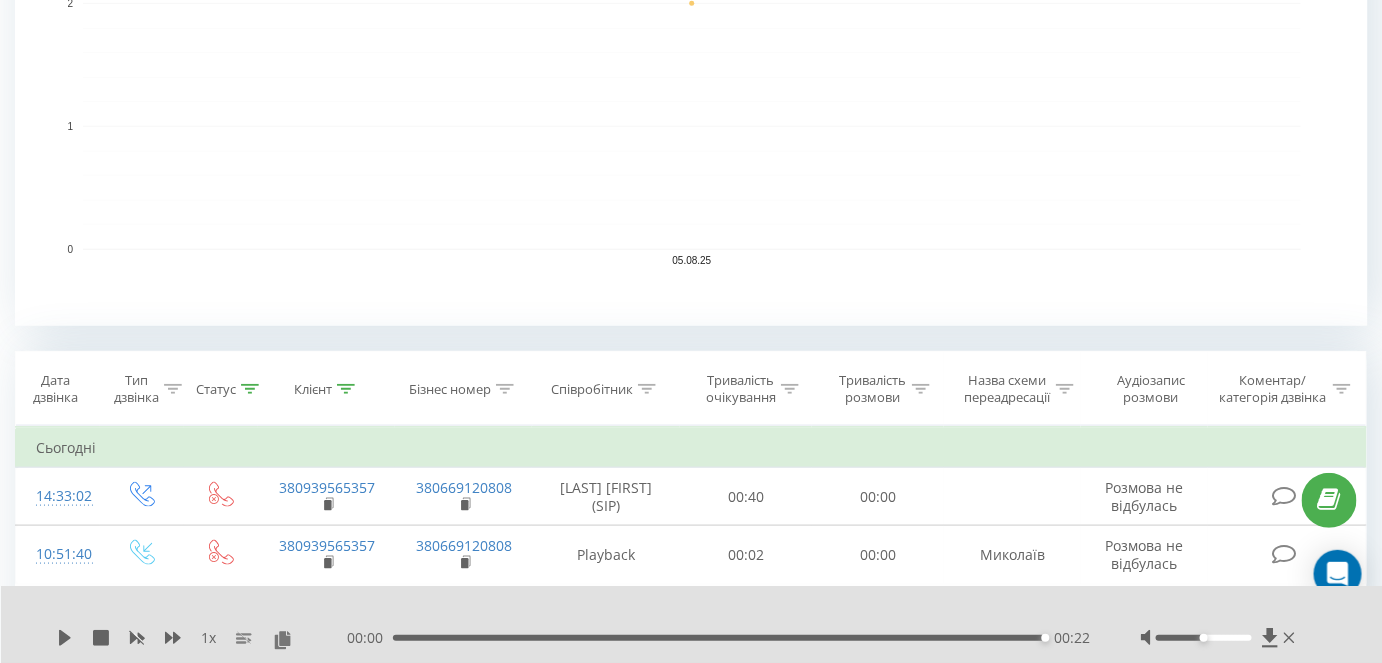 click on "Клієнт" at bounding box center (324, 389) 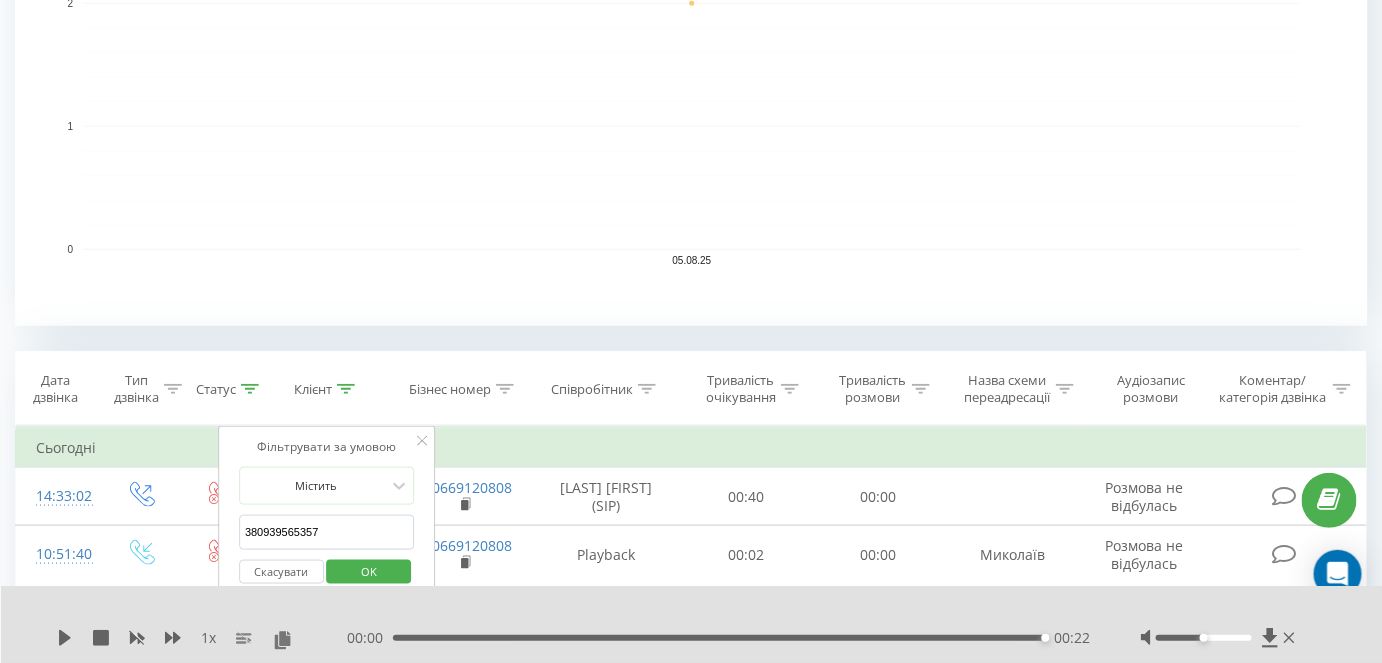 click on "380939565357" at bounding box center [327, 532] 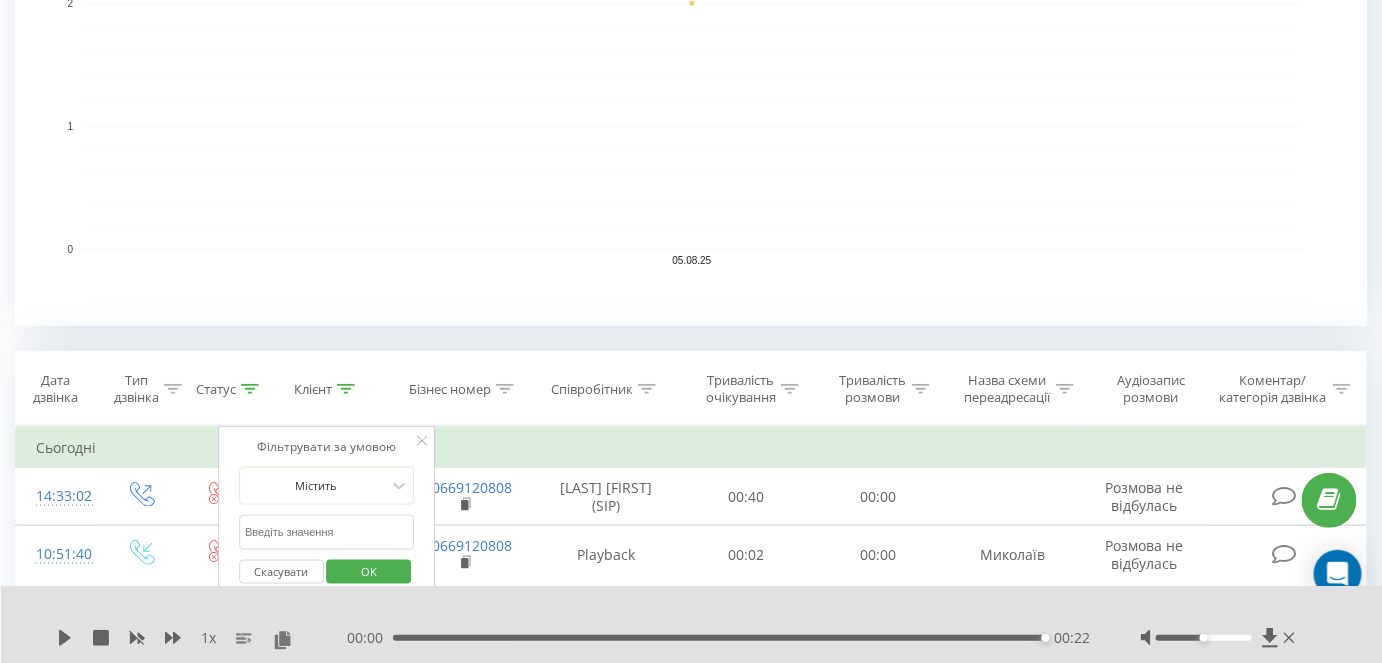 type 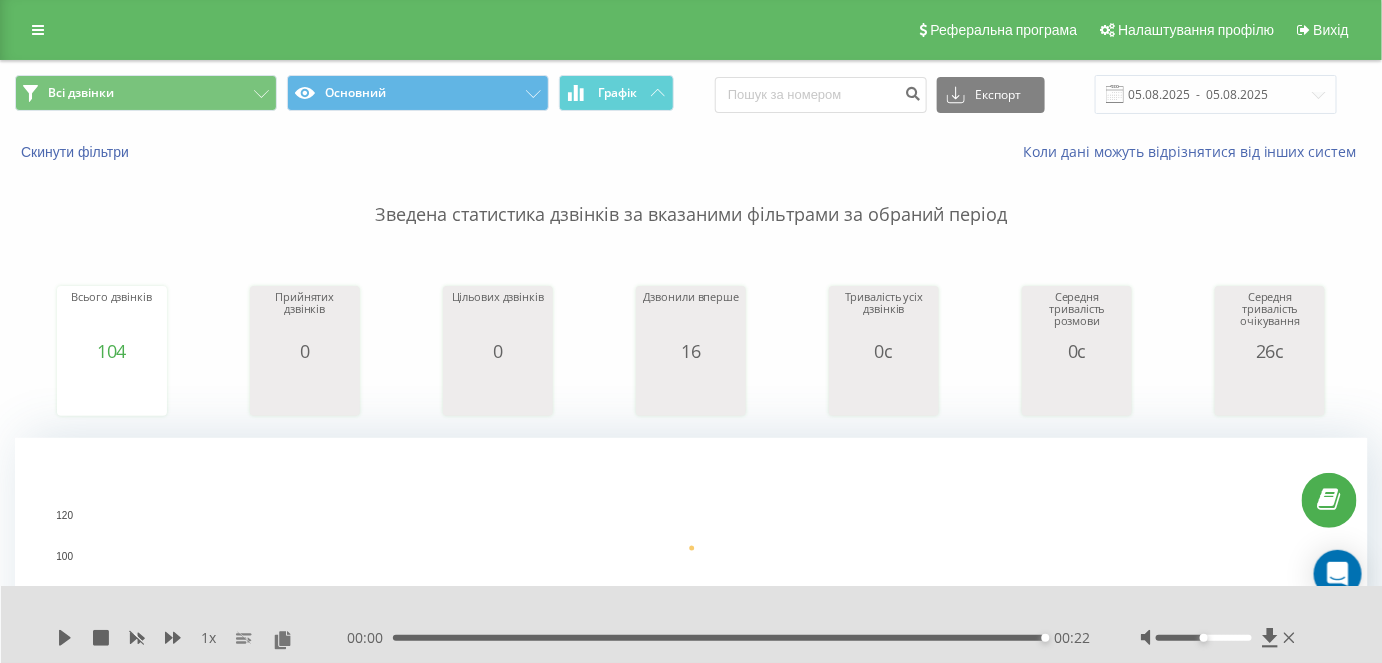scroll, scrollTop: 454, scrollLeft: 0, axis: vertical 